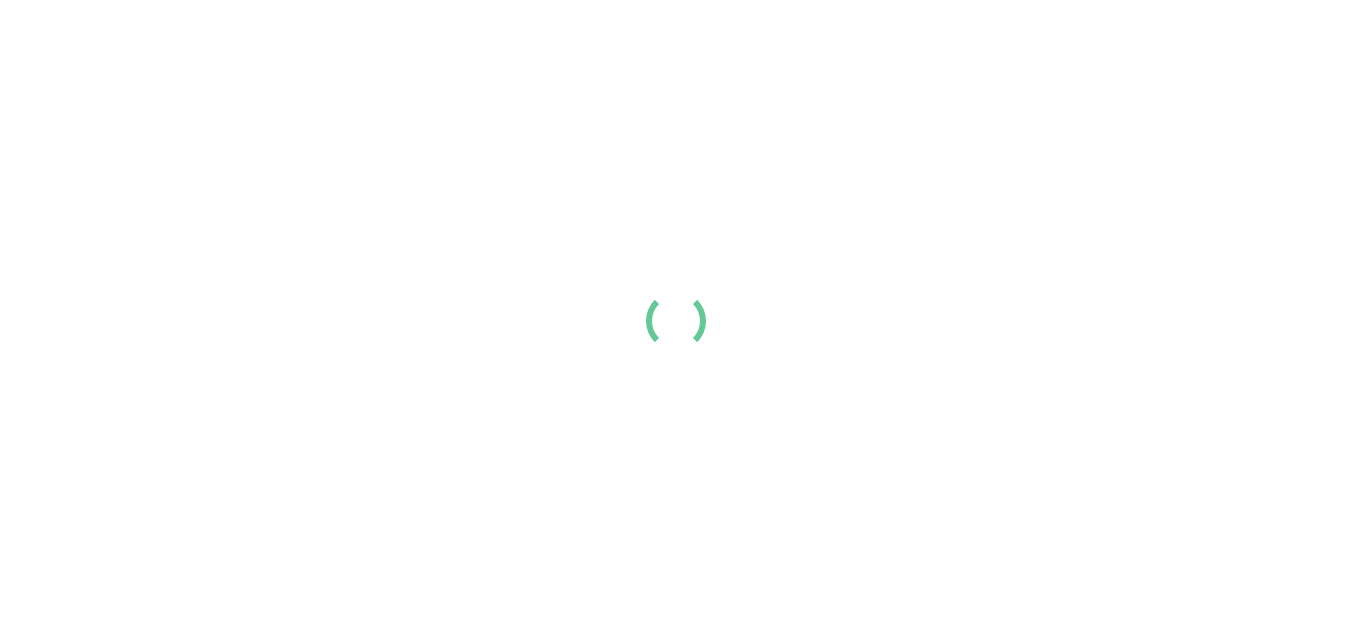 scroll, scrollTop: 0, scrollLeft: 0, axis: both 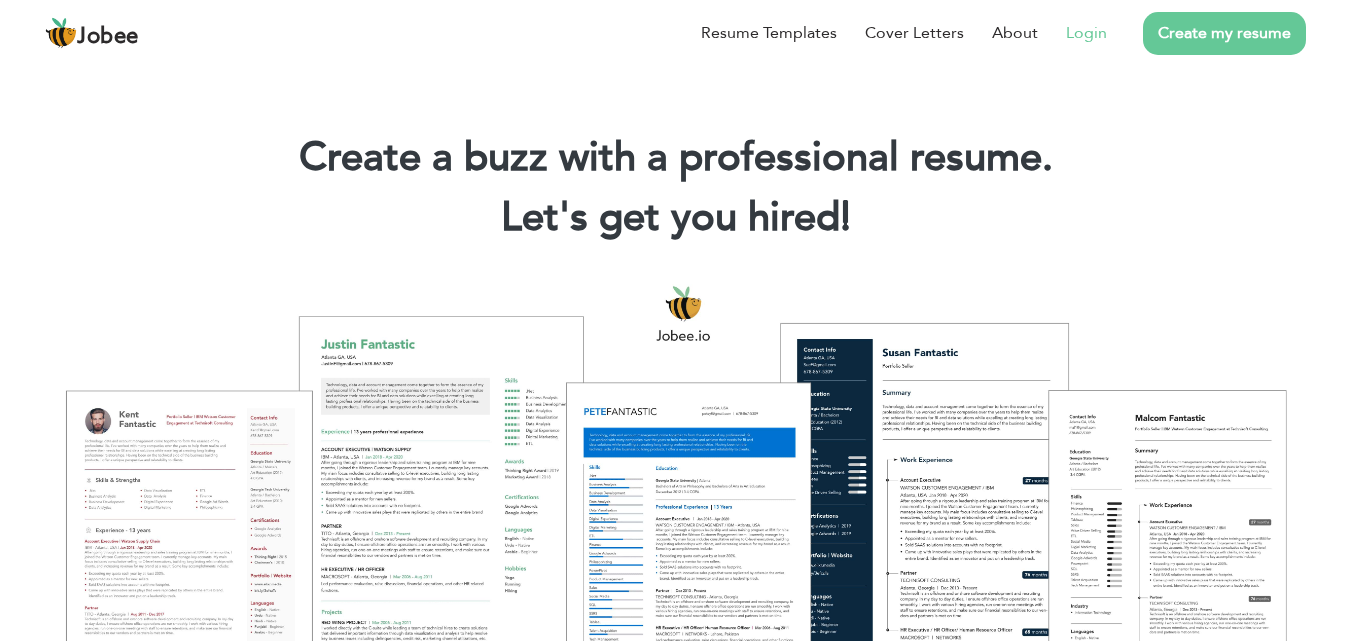 click on "Login" at bounding box center (1086, 33) 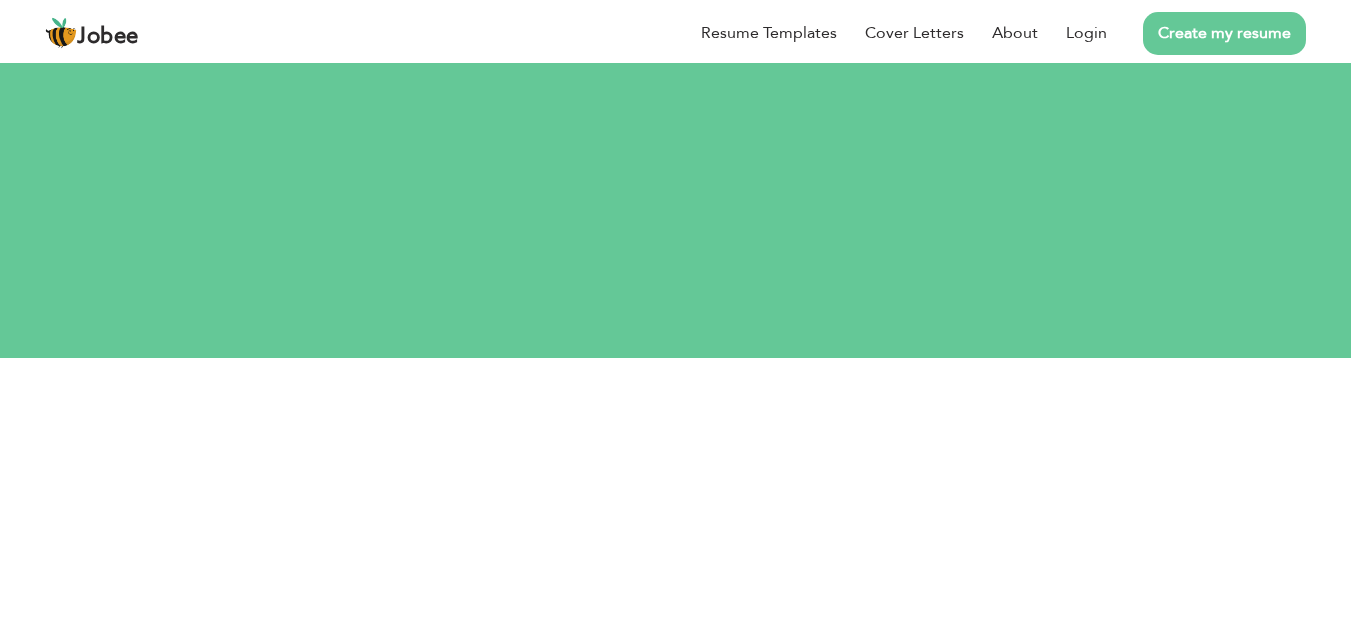 scroll, scrollTop: 0, scrollLeft: 0, axis: both 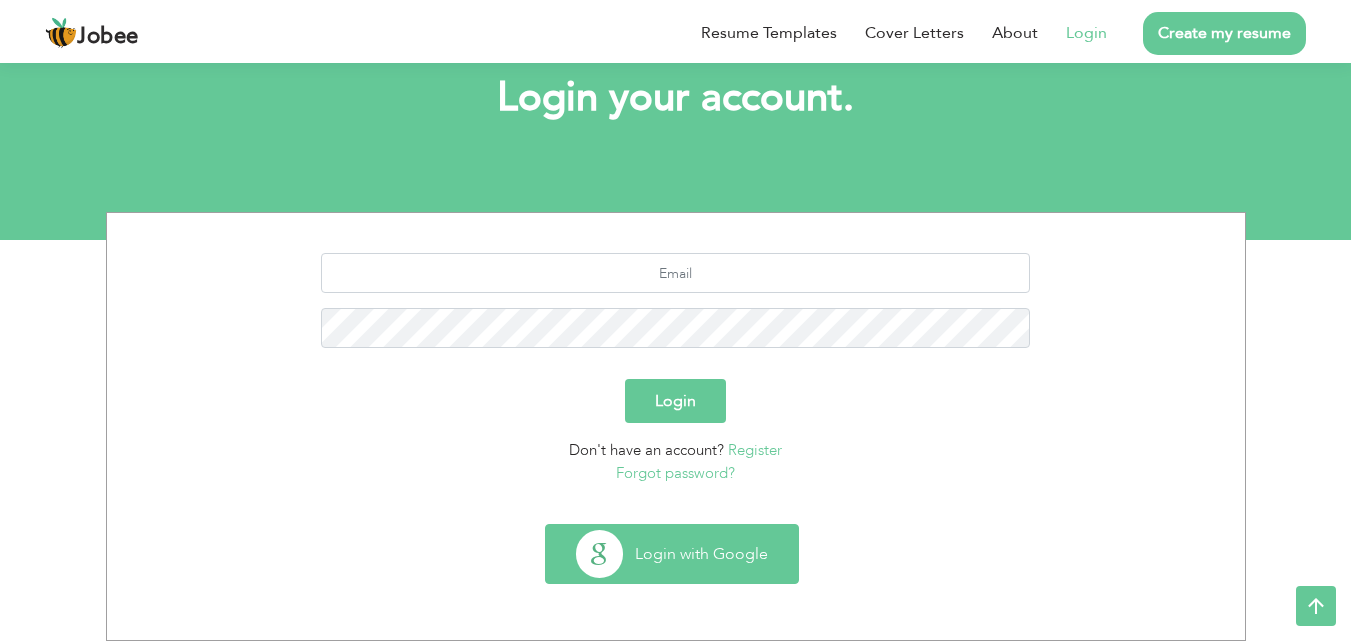 click on "Login with Google" at bounding box center (672, 554) 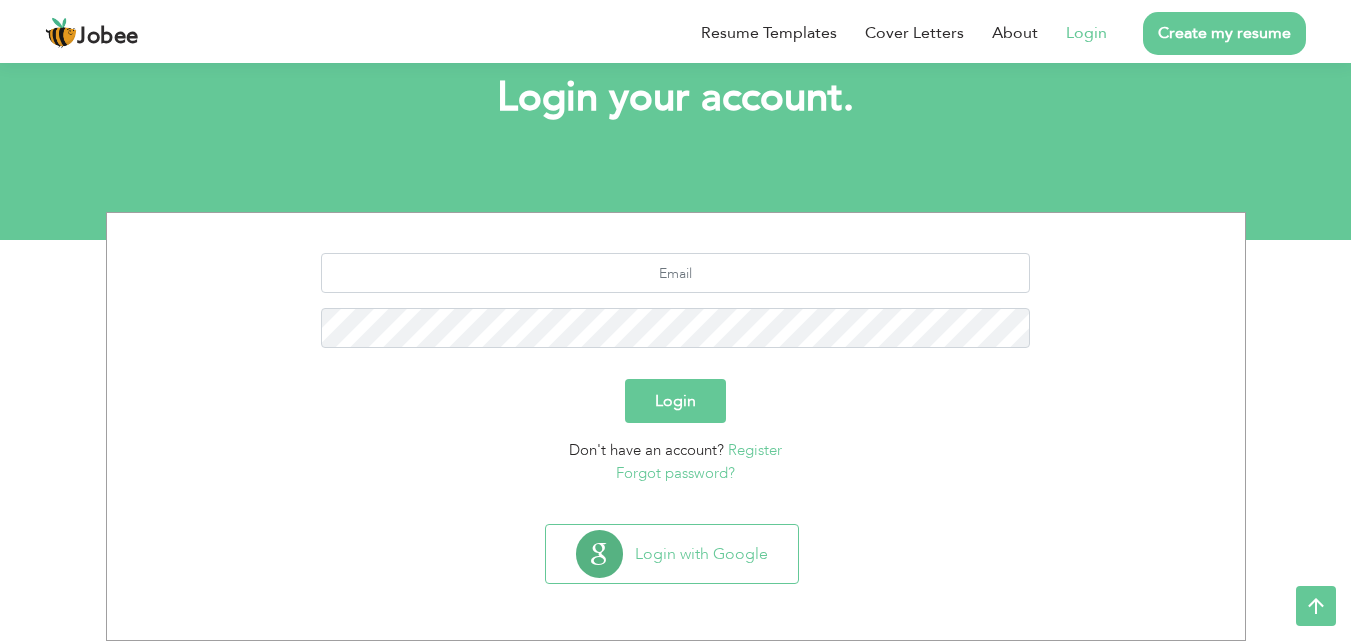 type on "Google" 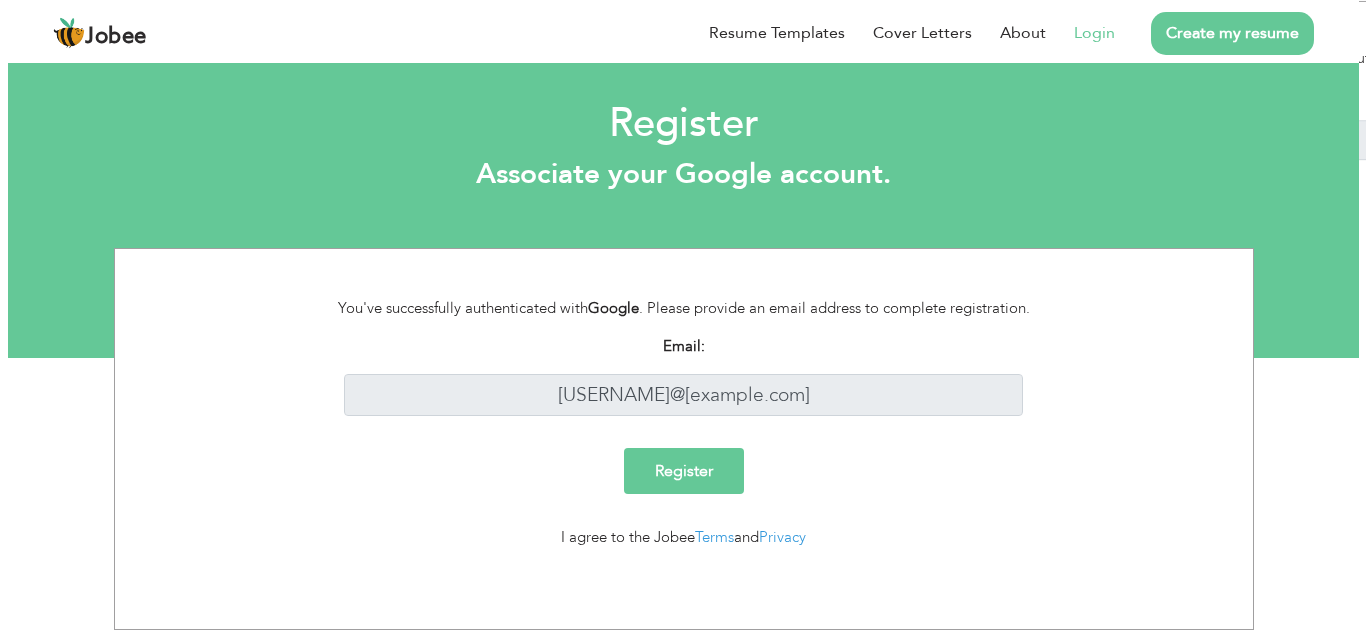 scroll, scrollTop: 0, scrollLeft: 0, axis: both 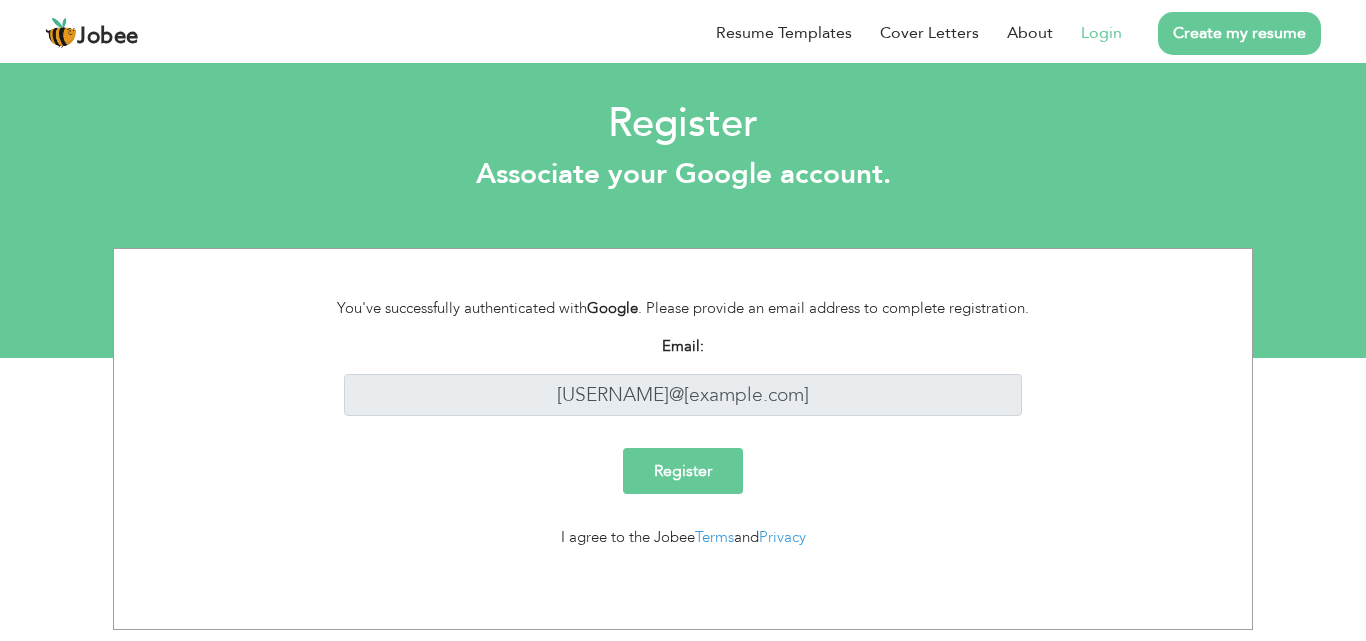 click on "Register" at bounding box center [683, 471] 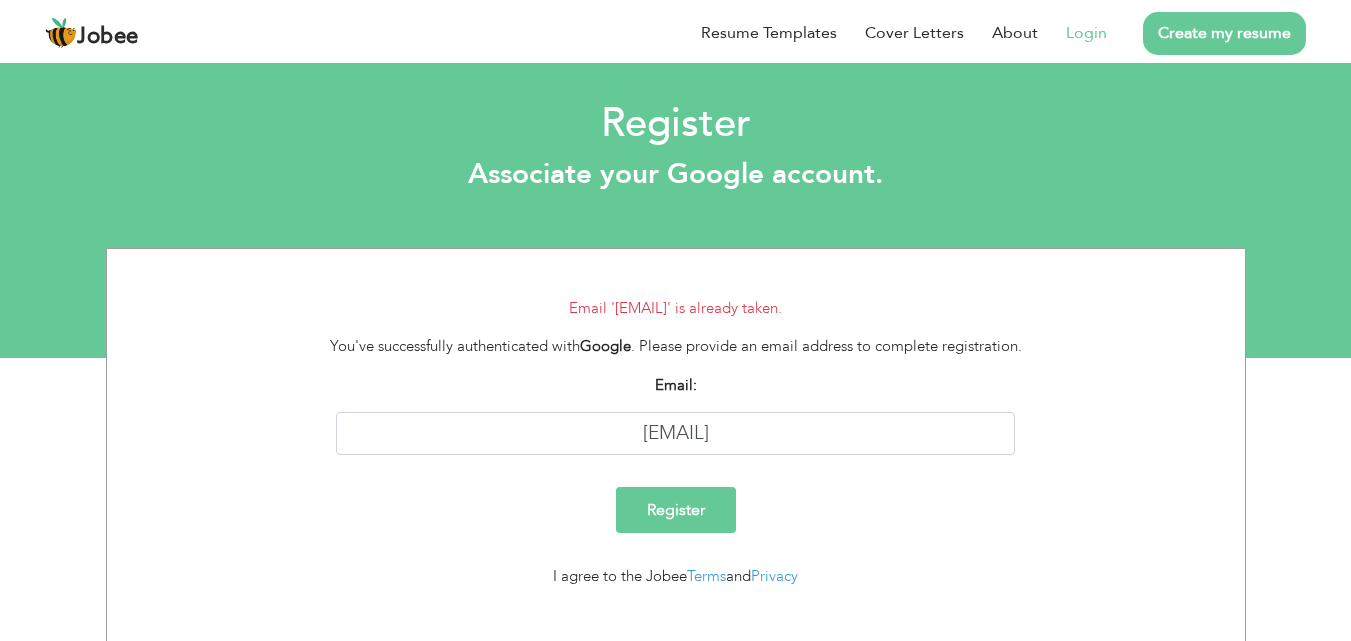 scroll, scrollTop: 0, scrollLeft: 0, axis: both 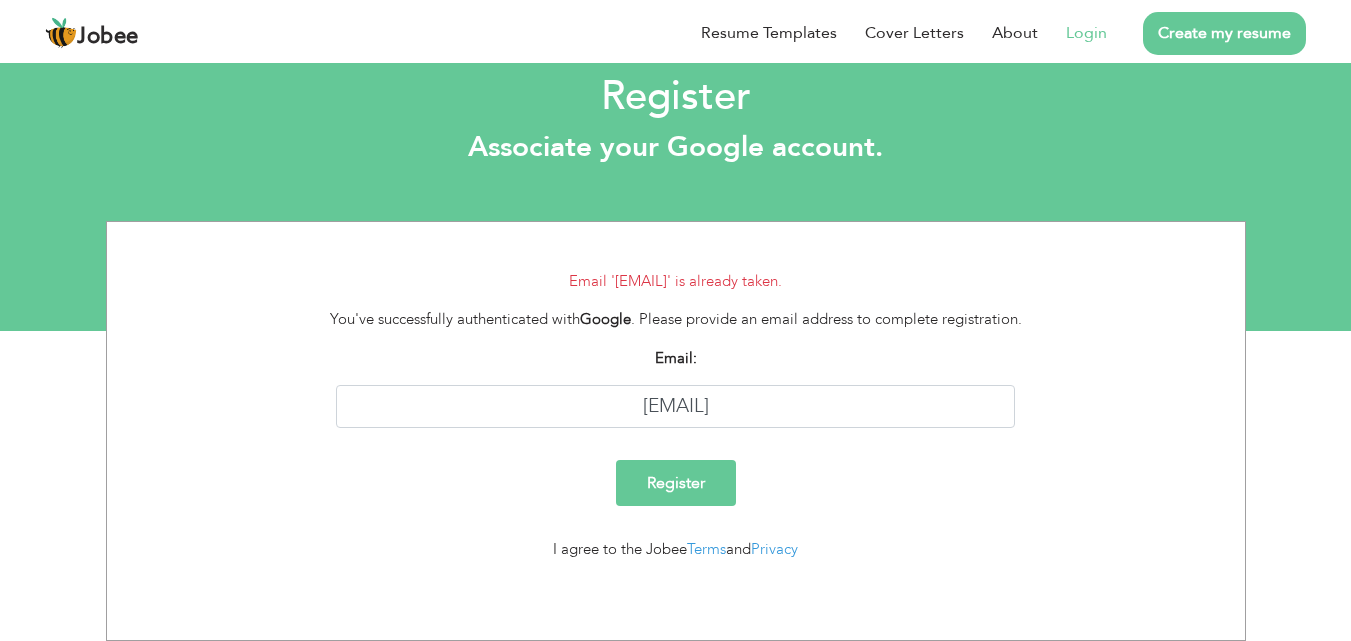 click on "Login" at bounding box center (1086, 33) 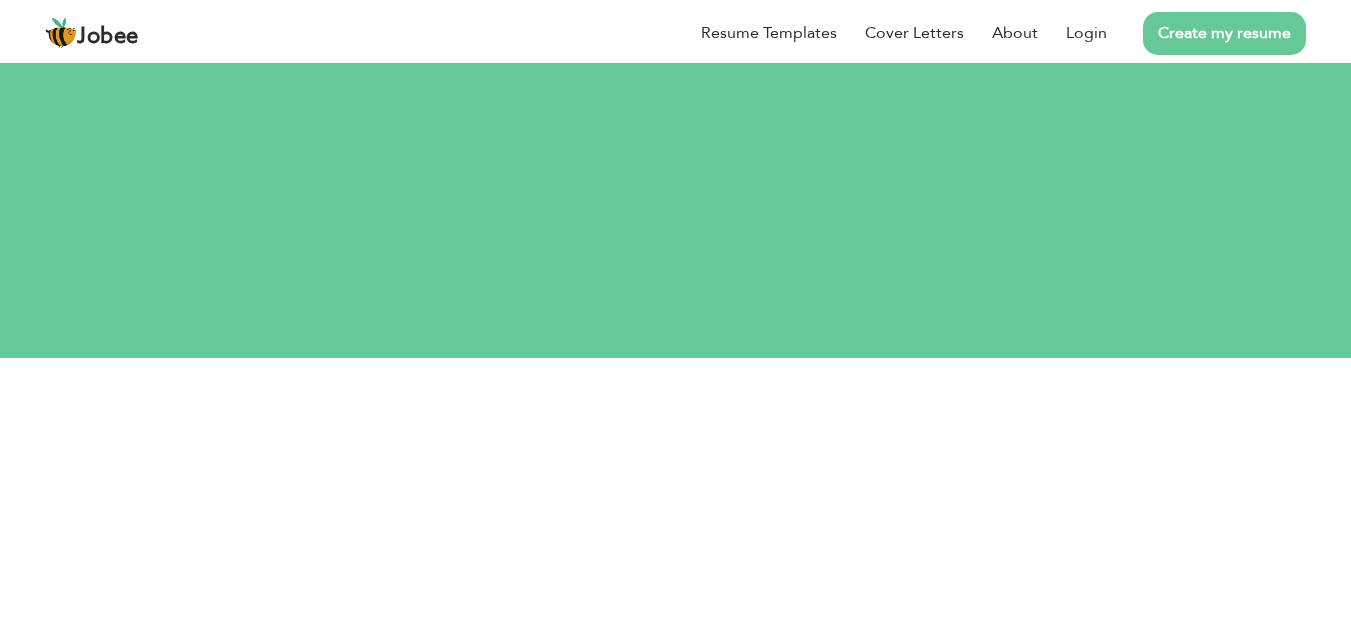 scroll, scrollTop: 0, scrollLeft: 0, axis: both 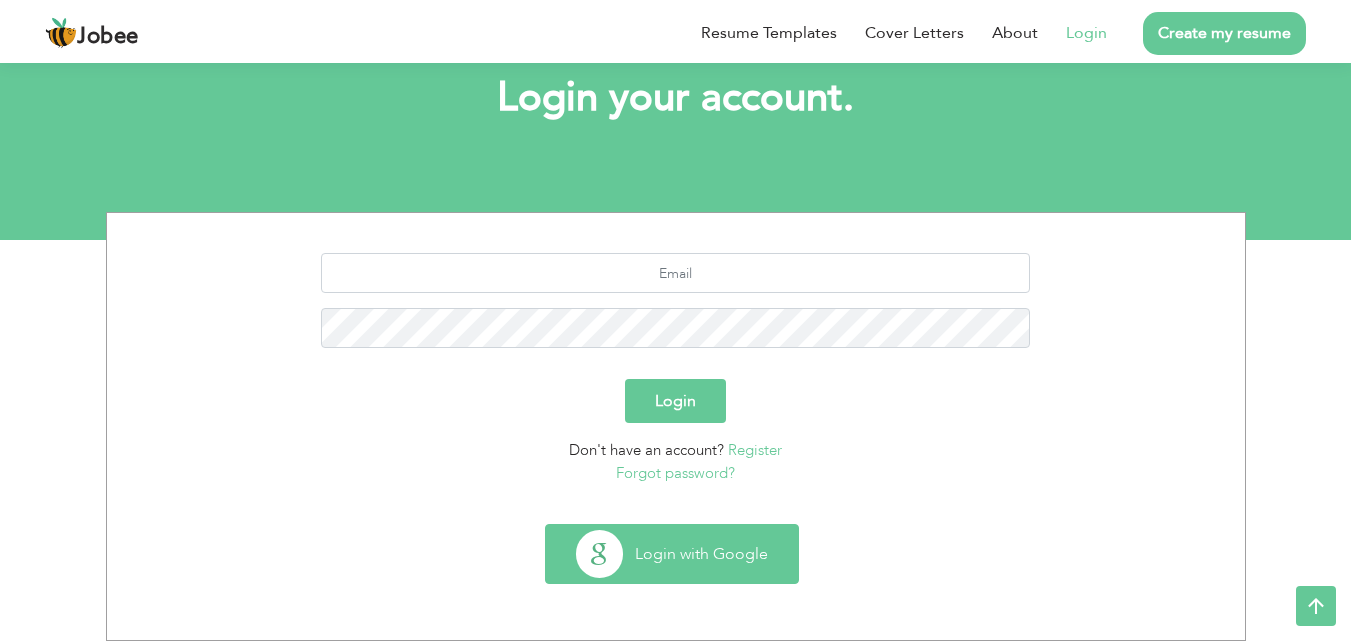click on "Login with Google" at bounding box center (672, 554) 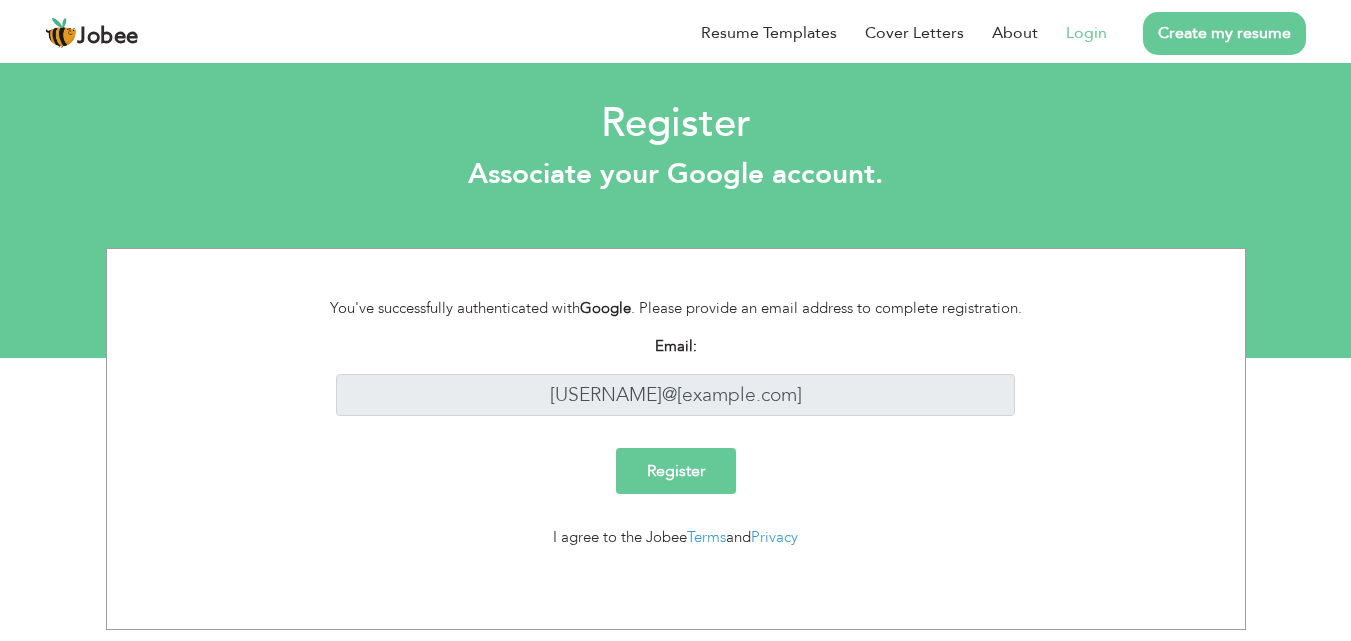 scroll, scrollTop: 0, scrollLeft: 0, axis: both 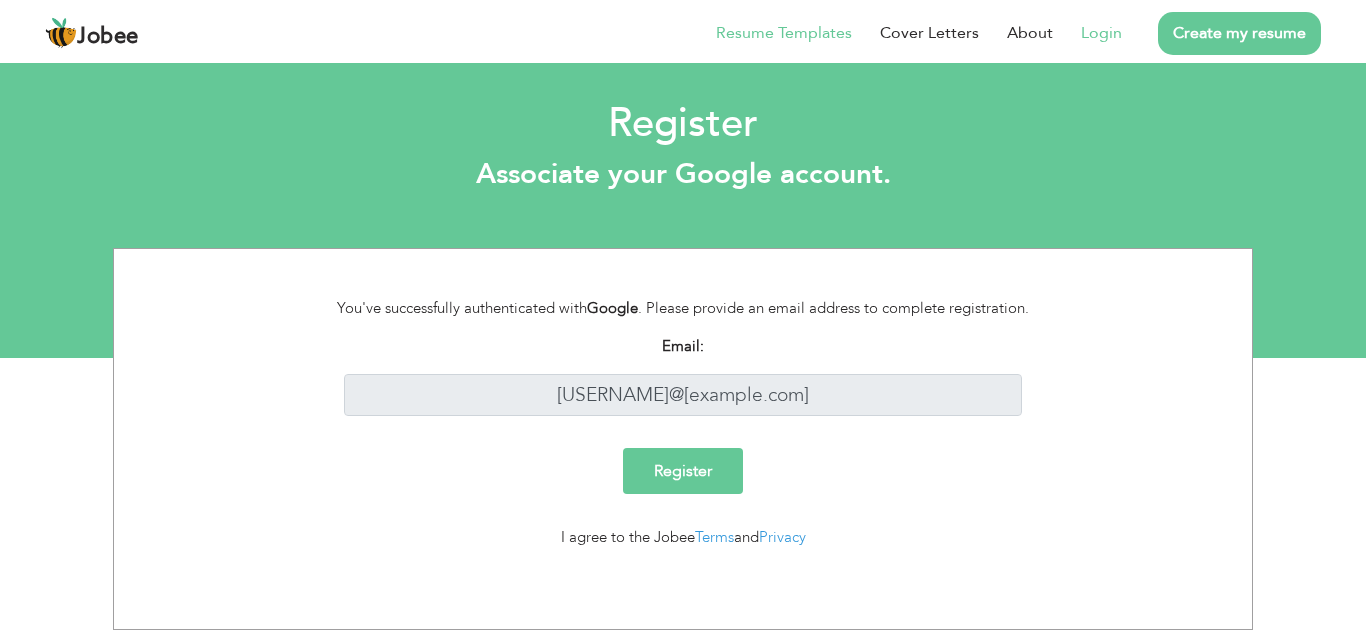 click on "Resume Templates" at bounding box center (784, 33) 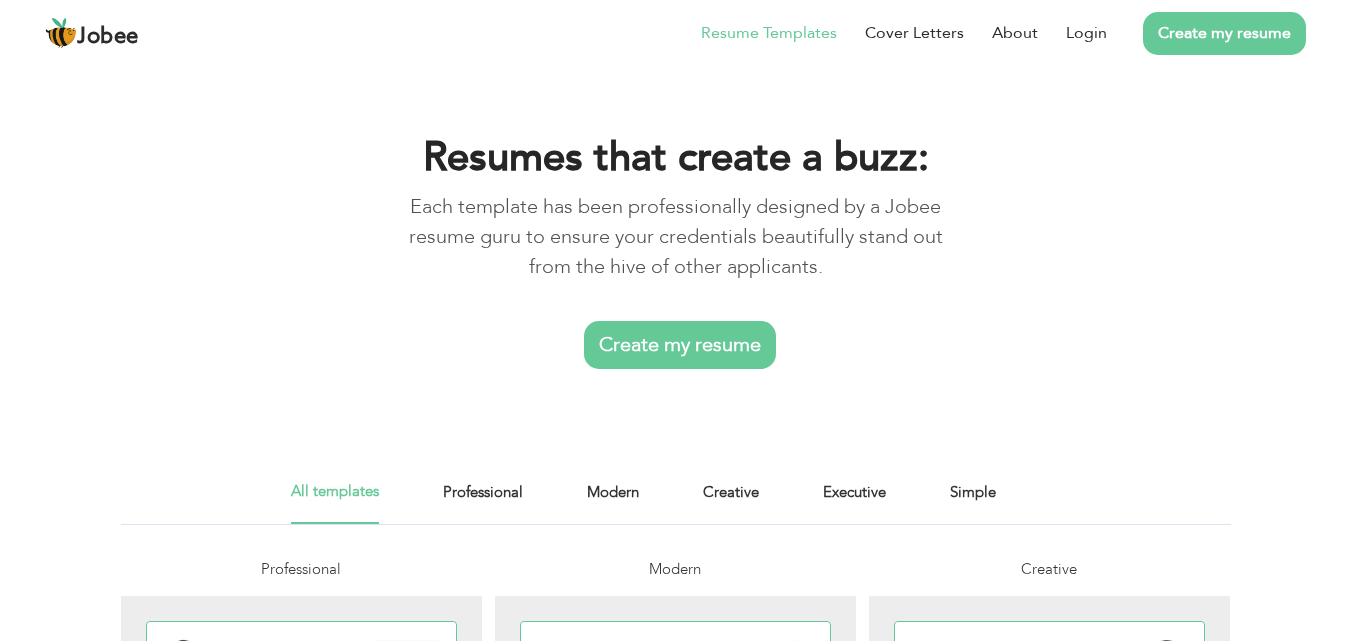 scroll, scrollTop: 0, scrollLeft: 0, axis: both 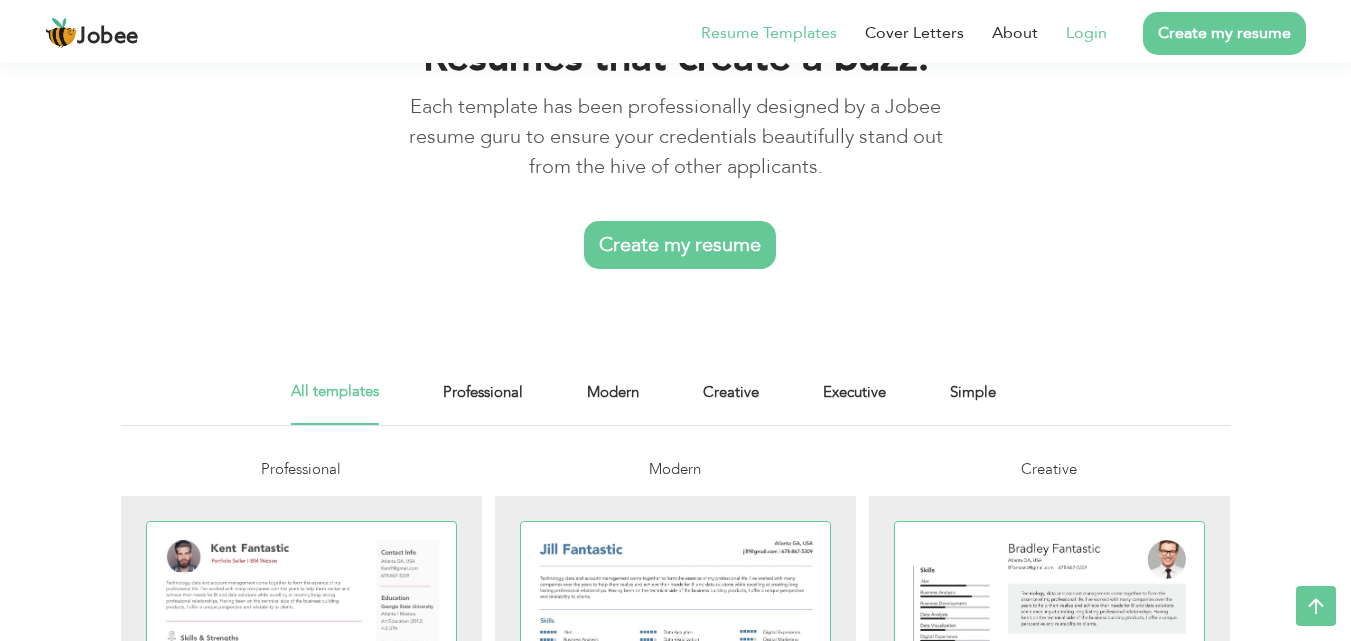 click on "Login" at bounding box center [1086, 33] 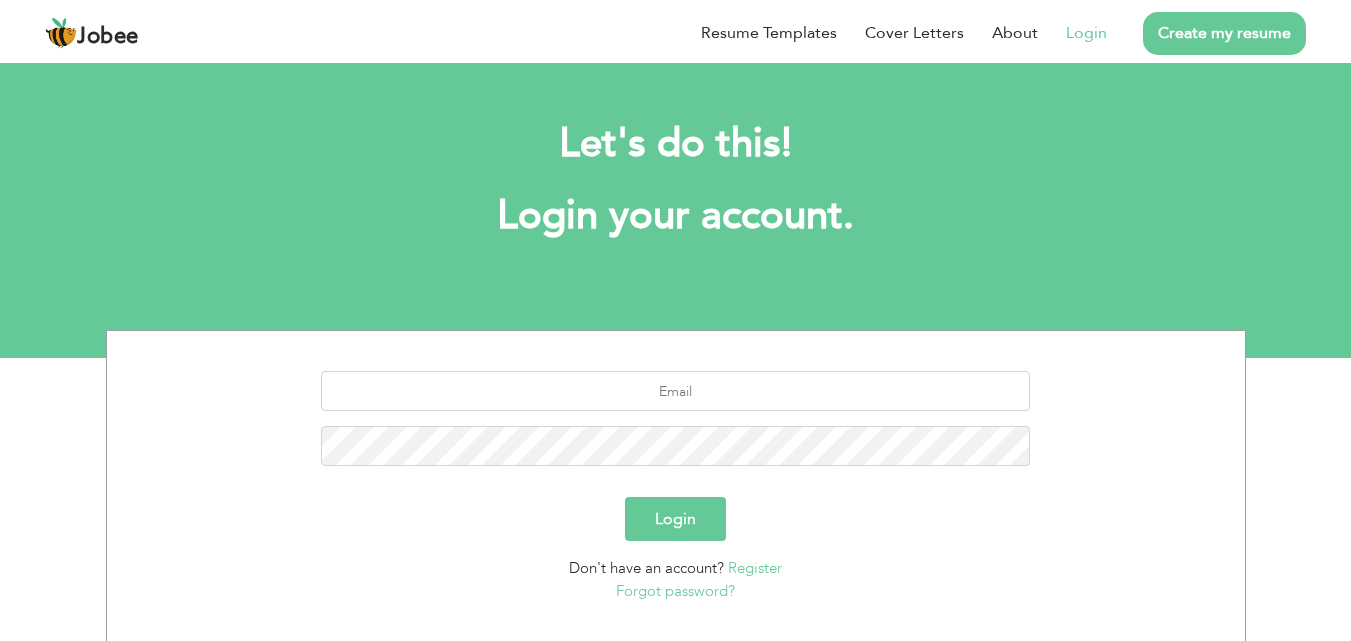 scroll, scrollTop: 0, scrollLeft: 0, axis: both 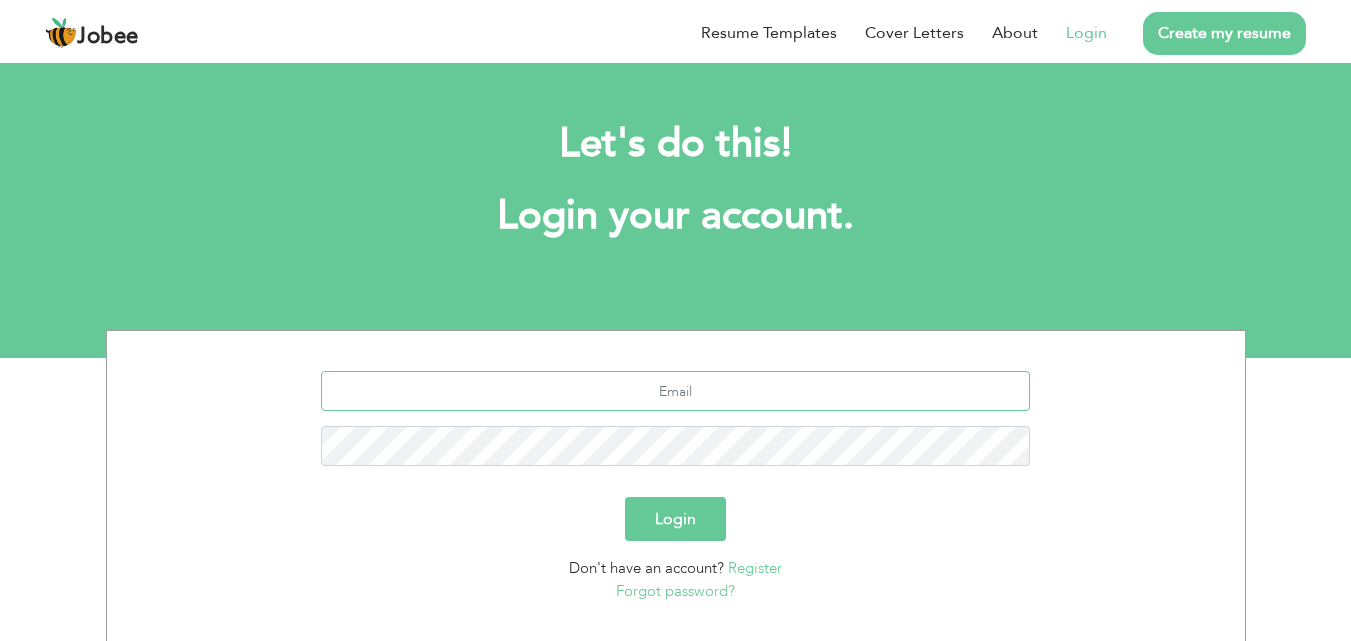 click at bounding box center [675, 391] 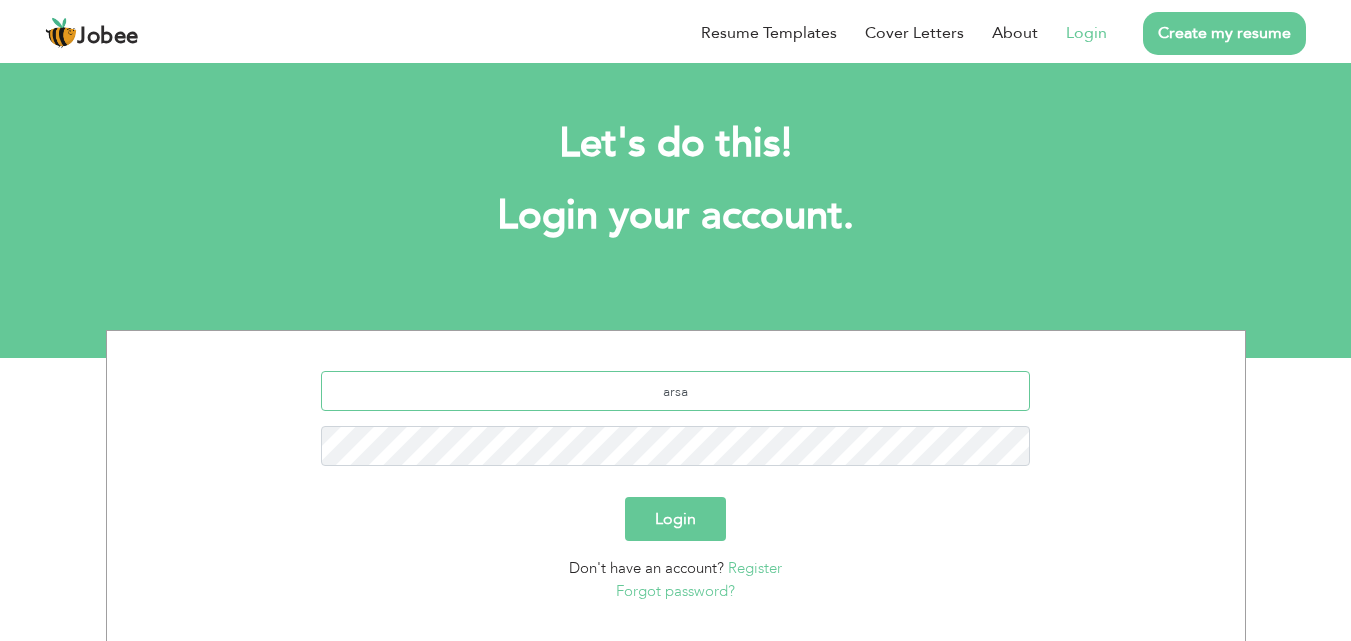 type on "[USERNAME]@[example.com]" 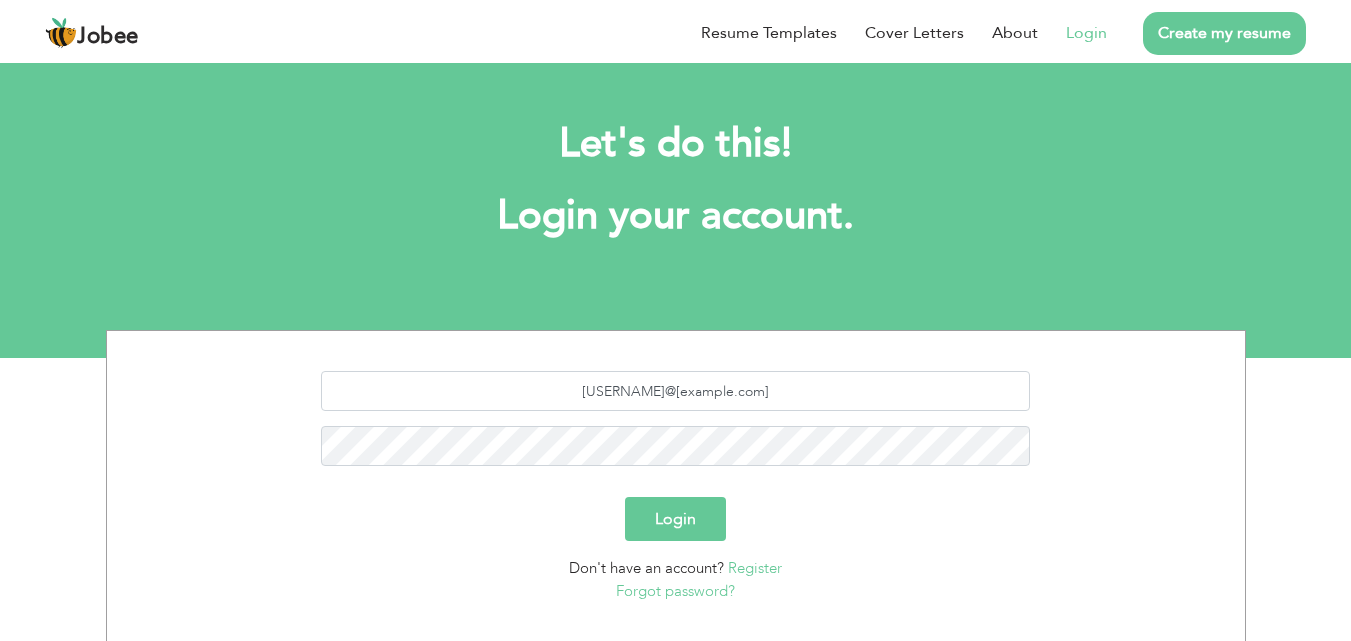 click on "Login" at bounding box center (675, 519) 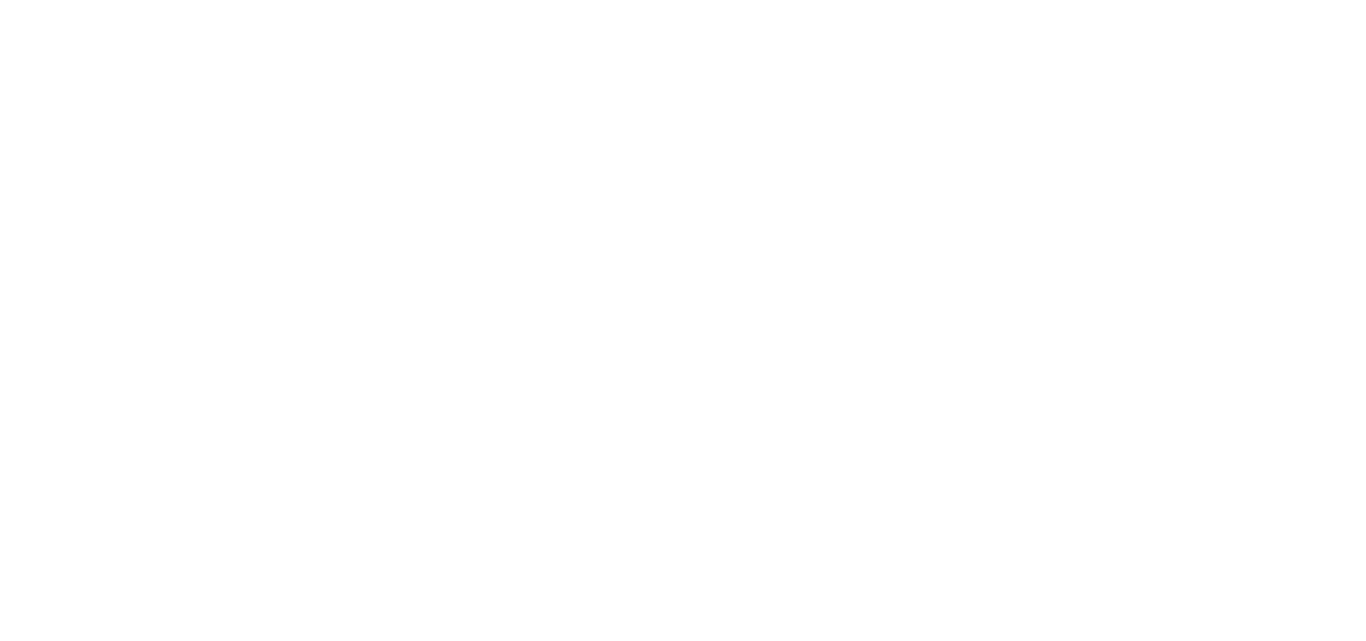 scroll, scrollTop: 0, scrollLeft: 0, axis: both 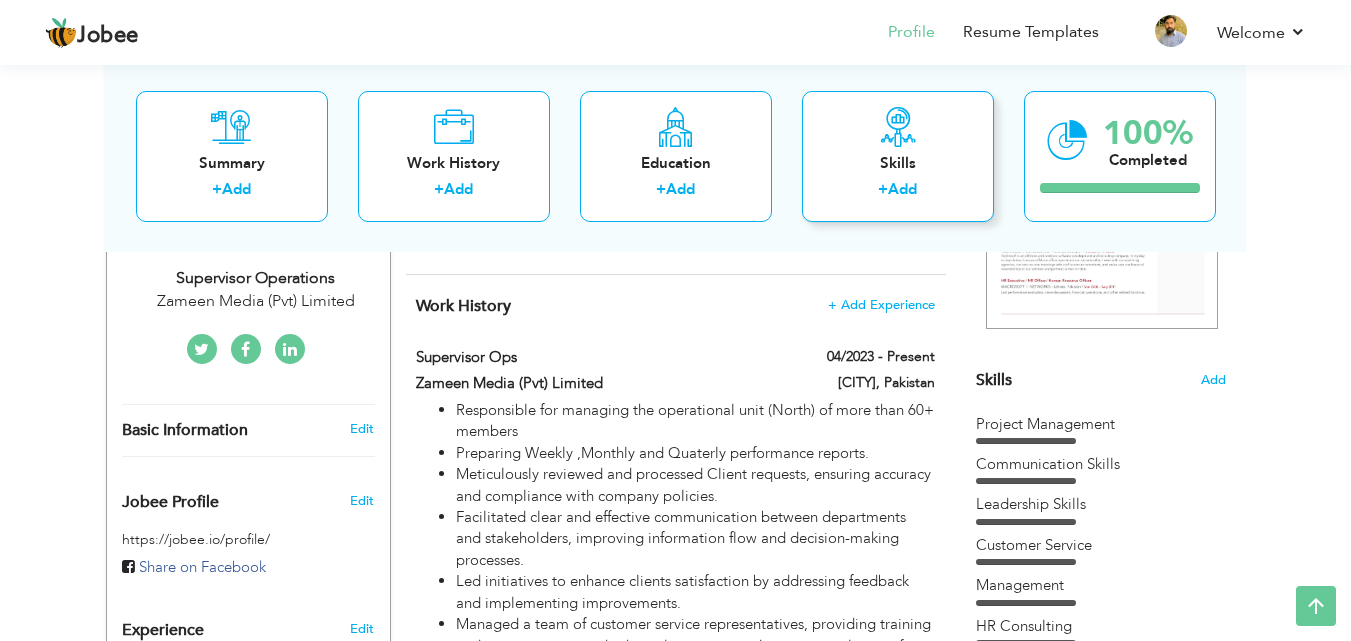 click on "Add" at bounding box center (902, 189) 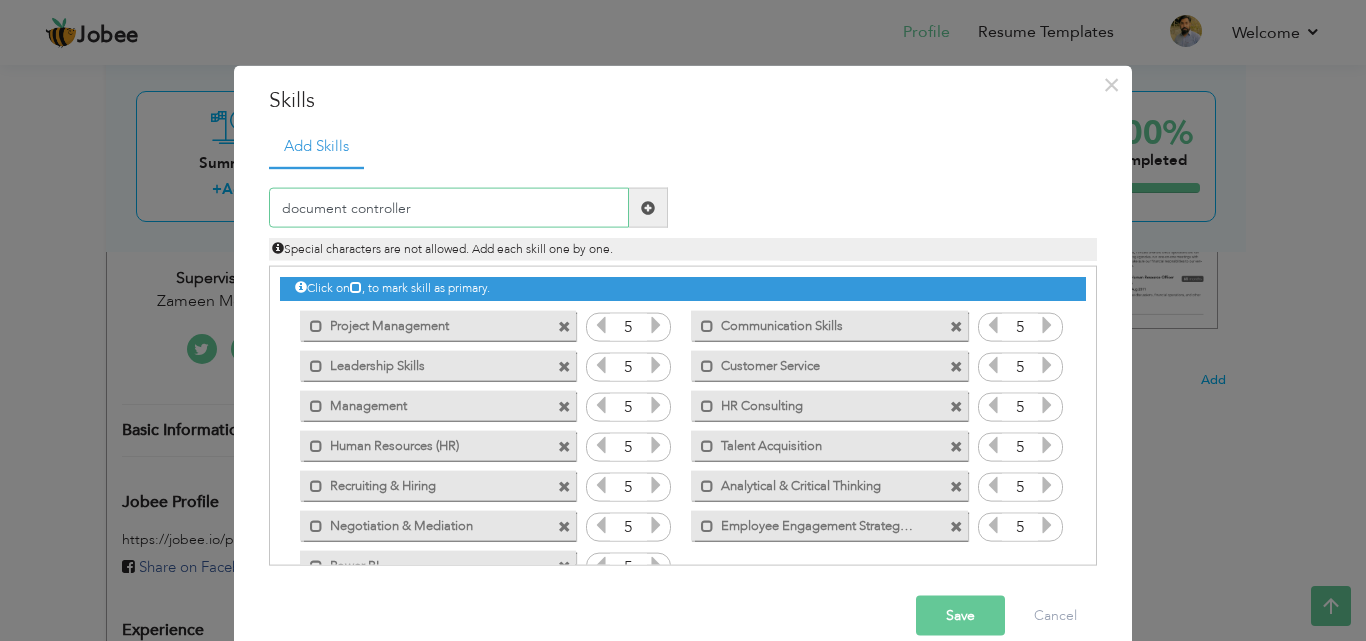 type on "document controller" 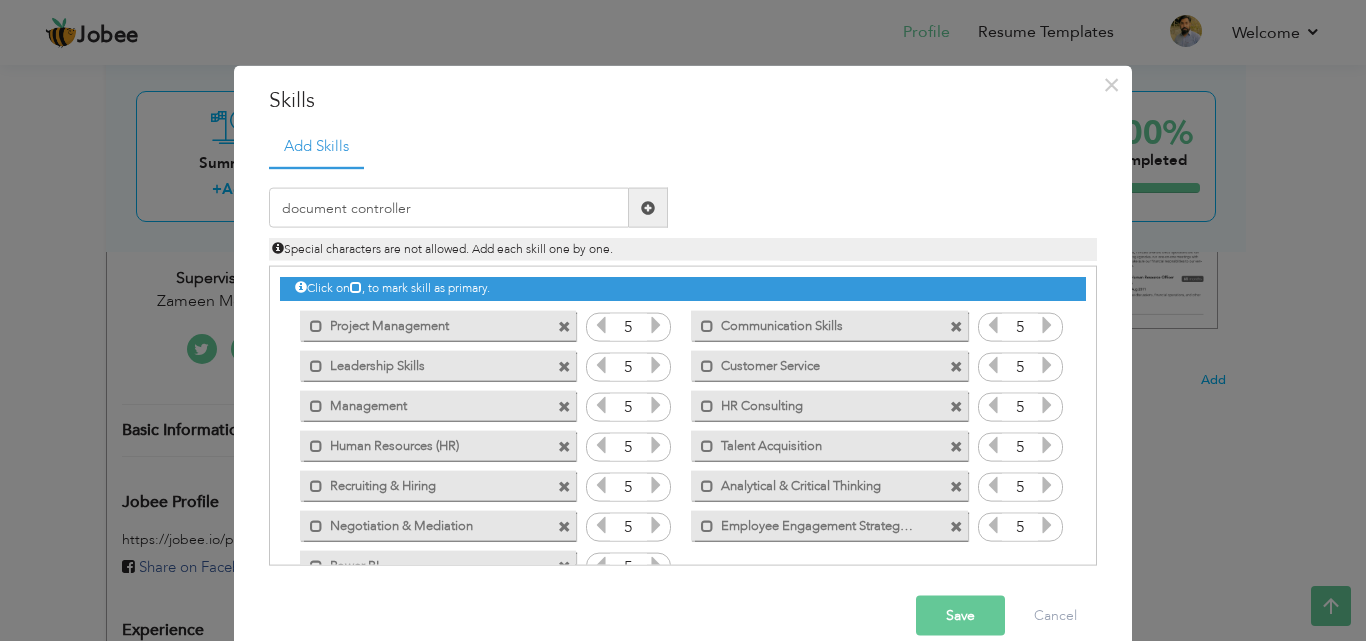click on "Save" at bounding box center [960, 616] 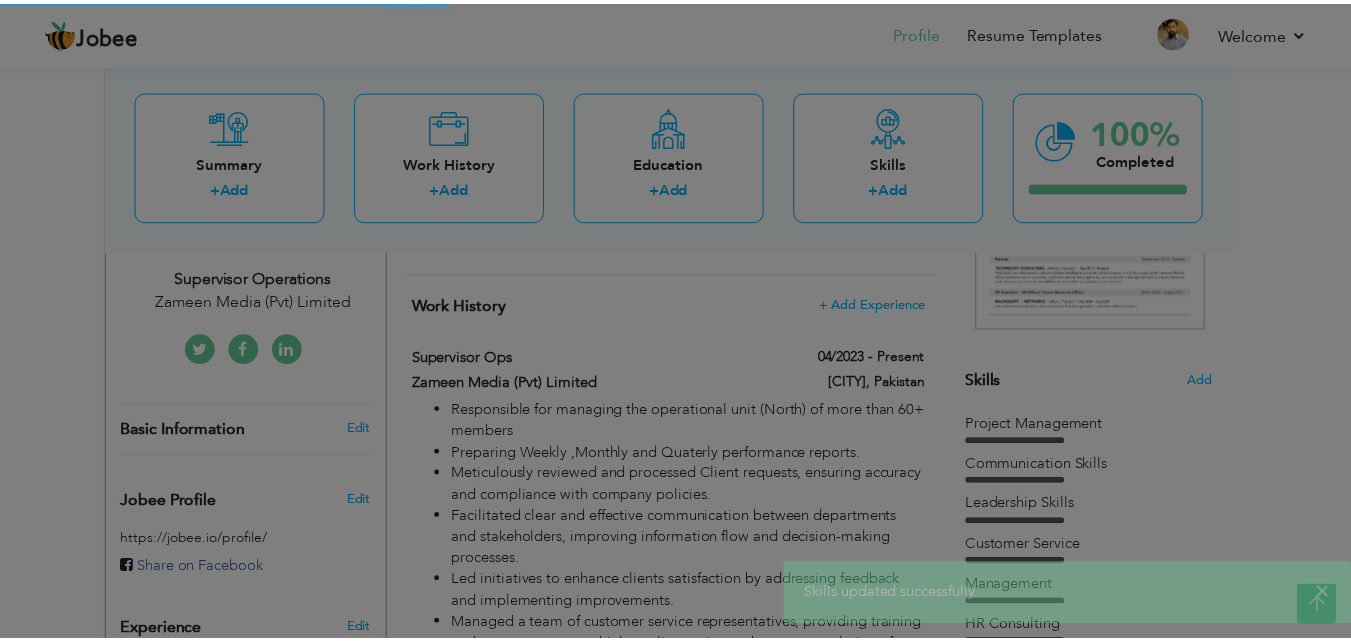scroll, scrollTop: 0, scrollLeft: 0, axis: both 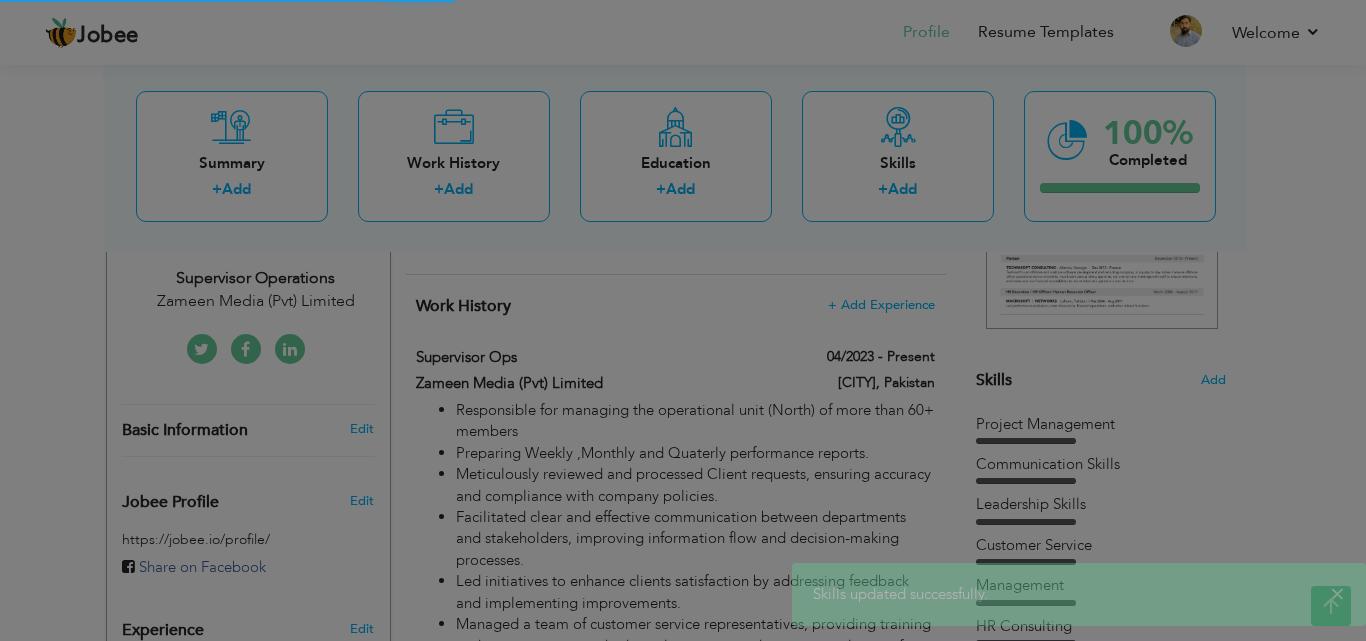 click at bounding box center [683, 320] 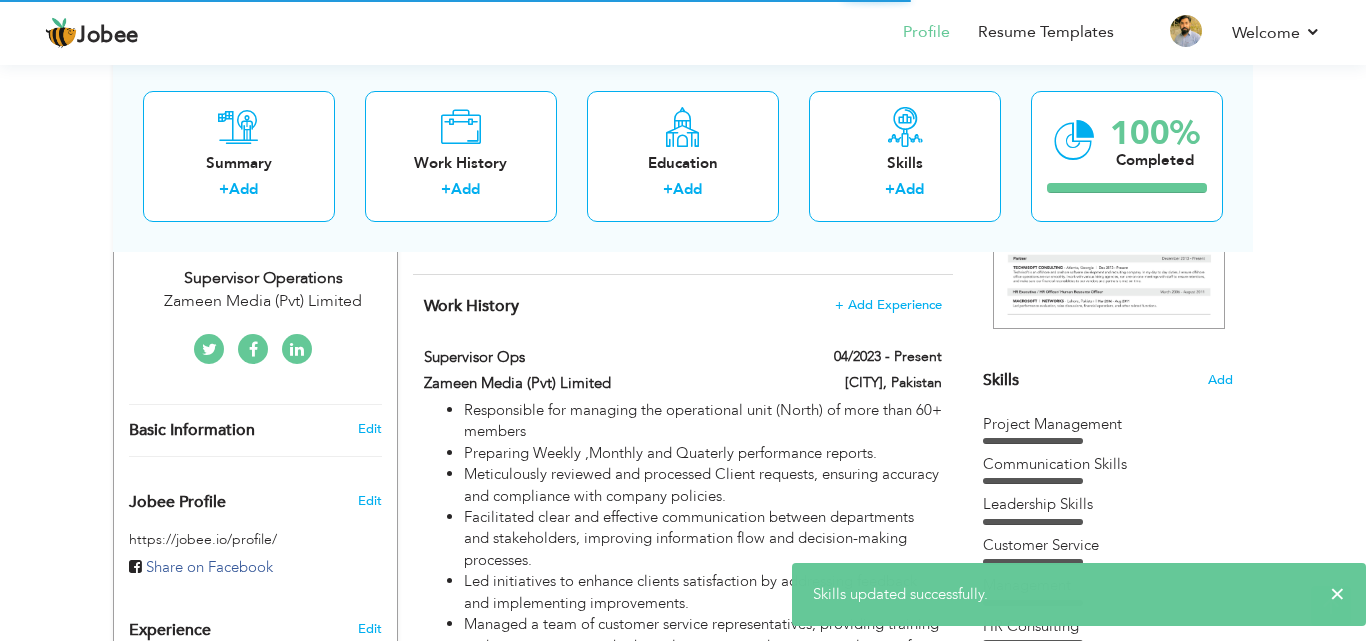 click on "Project Management
Communication Skills
Leadership Skills
Management" at bounding box center (1108, 692) 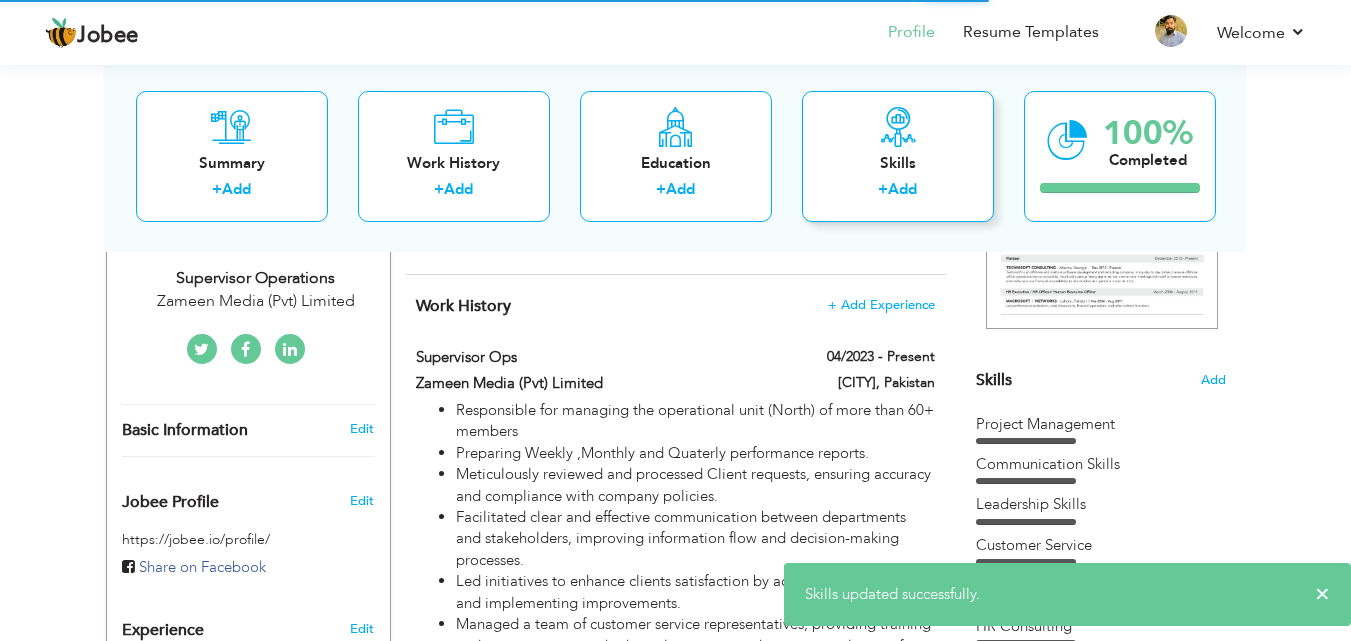 click on "Add" at bounding box center [902, 189] 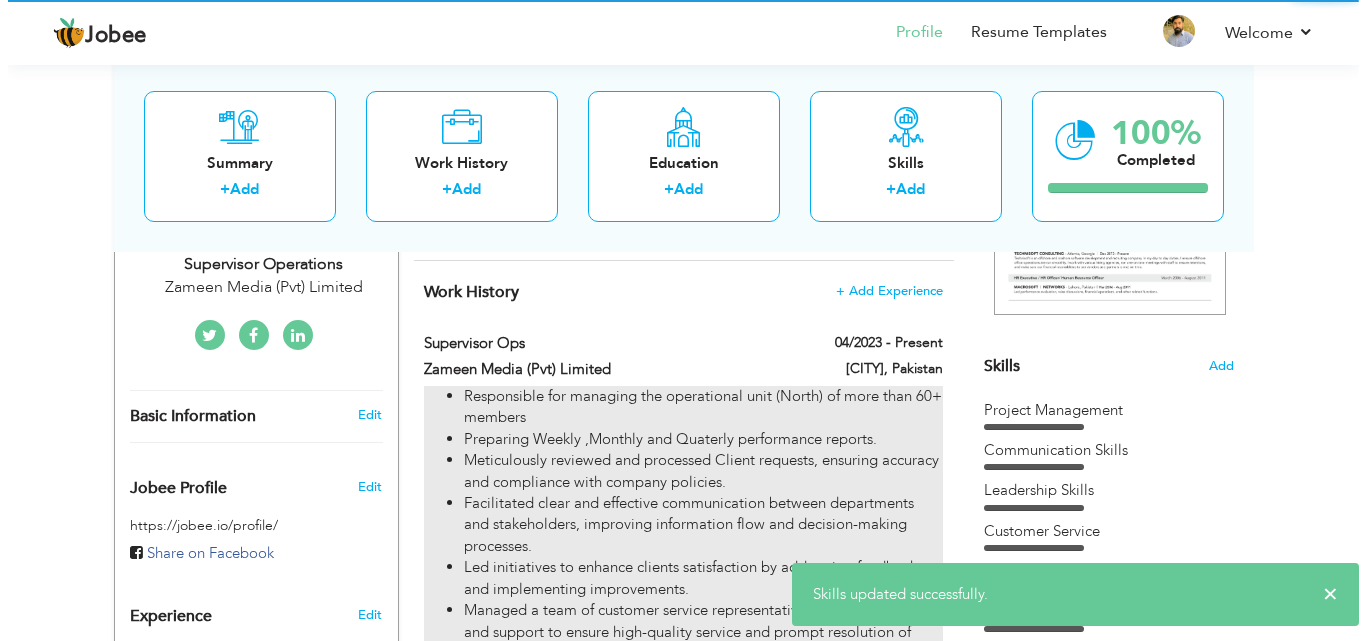 scroll, scrollTop: 700, scrollLeft: 0, axis: vertical 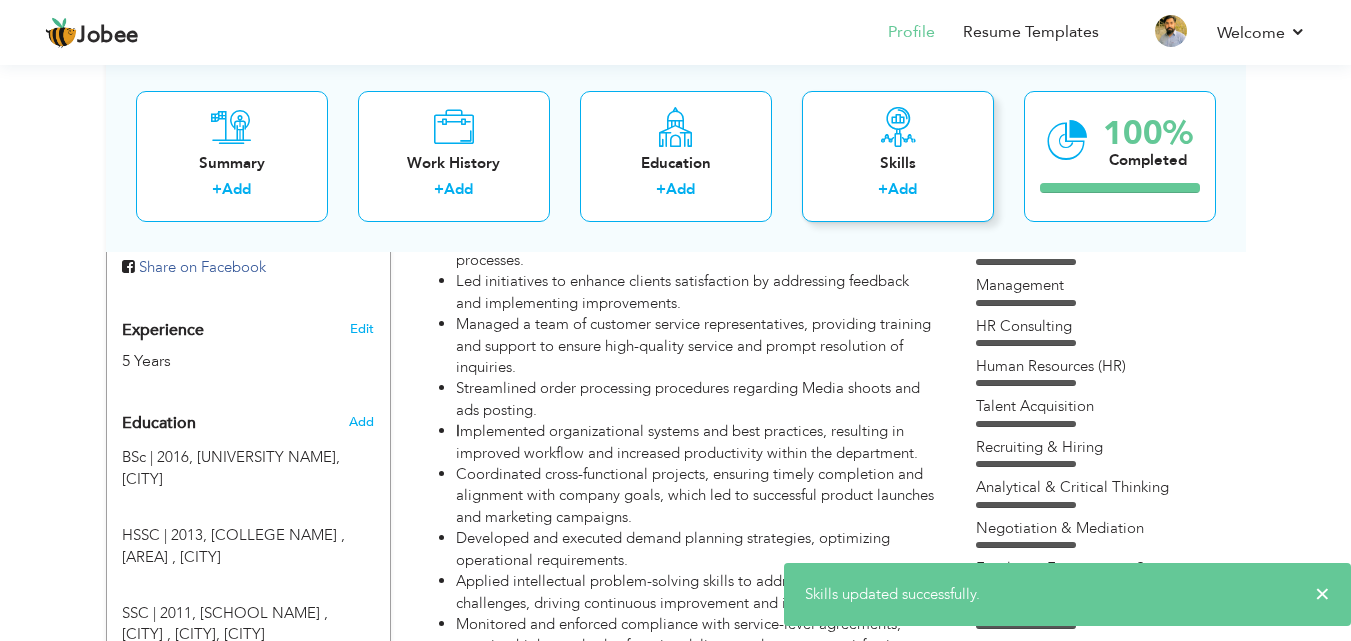 click on "Add" at bounding box center [902, 189] 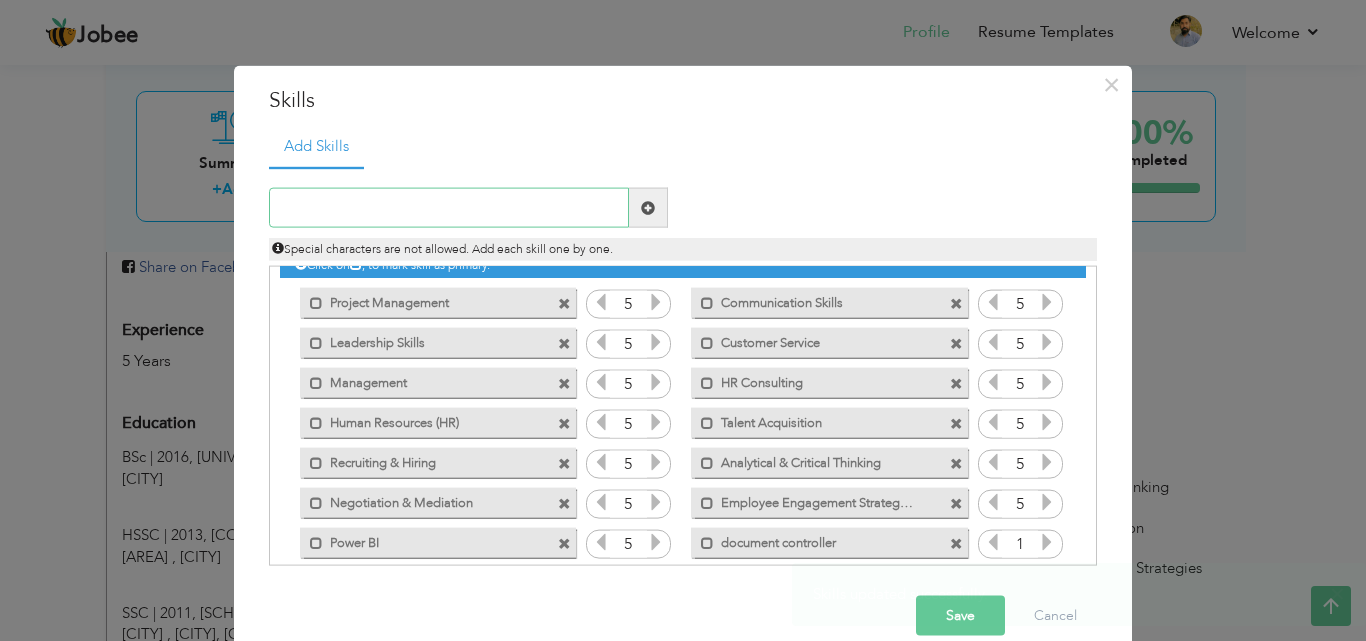 scroll, scrollTop: 45, scrollLeft: 0, axis: vertical 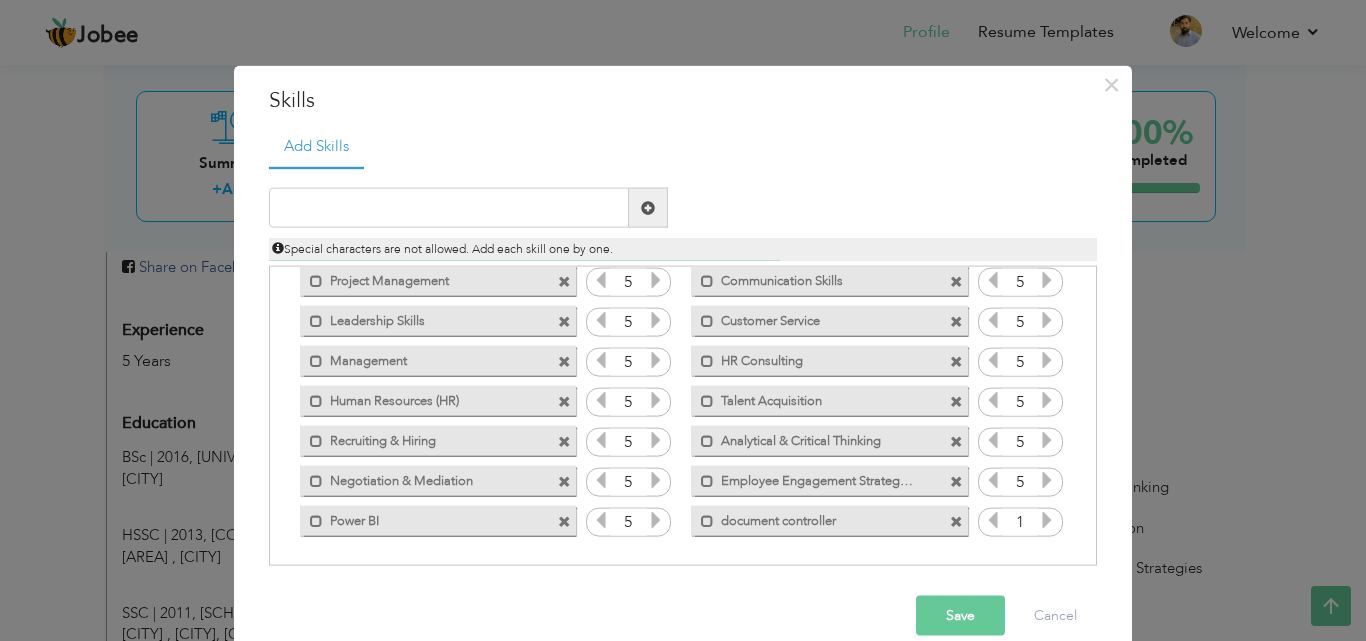 click at bounding box center [1047, 520] 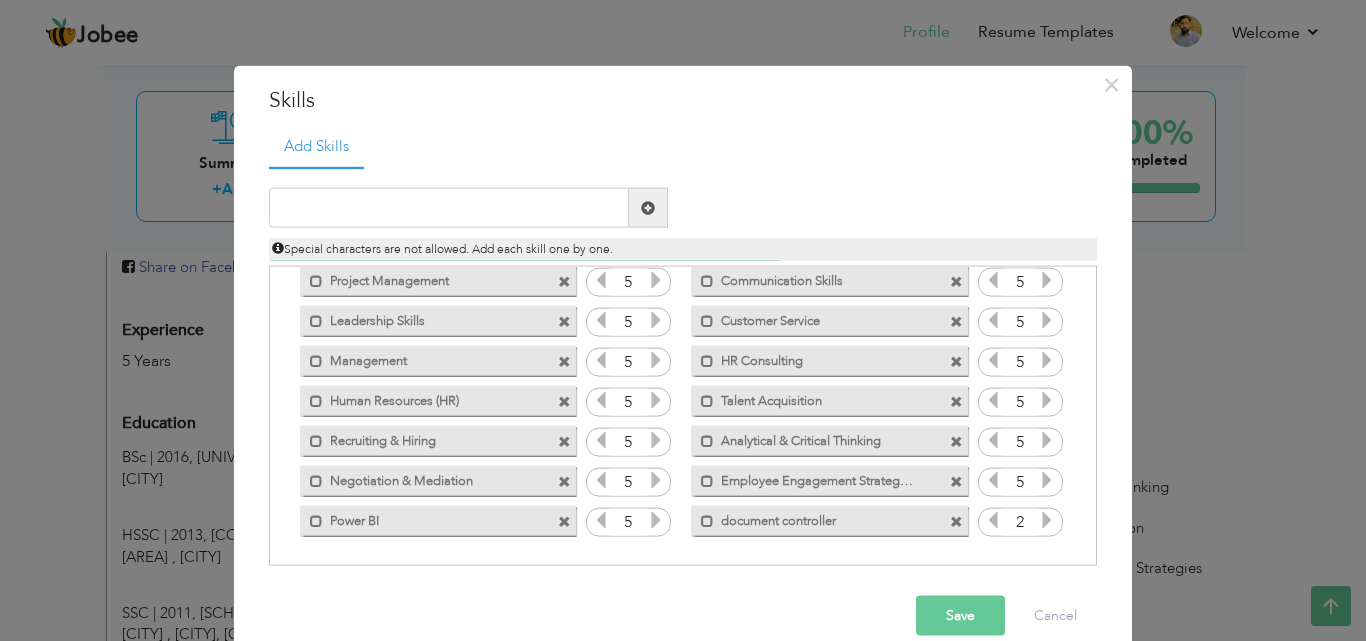 click at bounding box center [1047, 520] 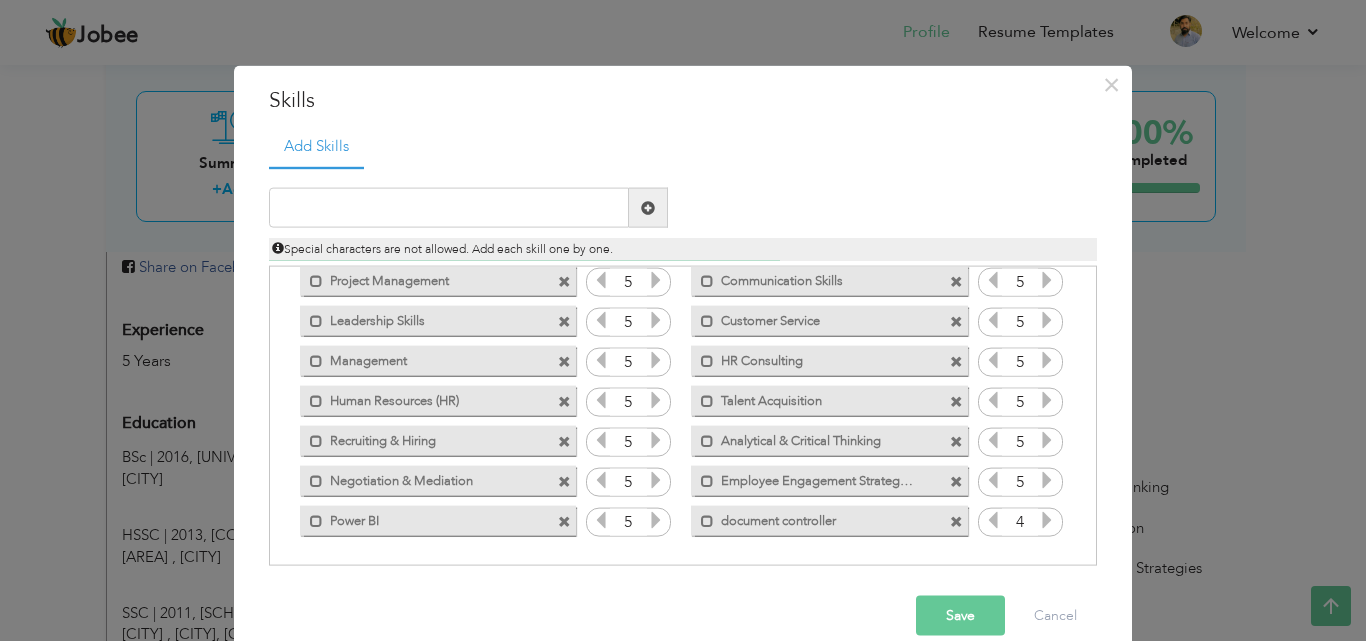 click at bounding box center [1047, 520] 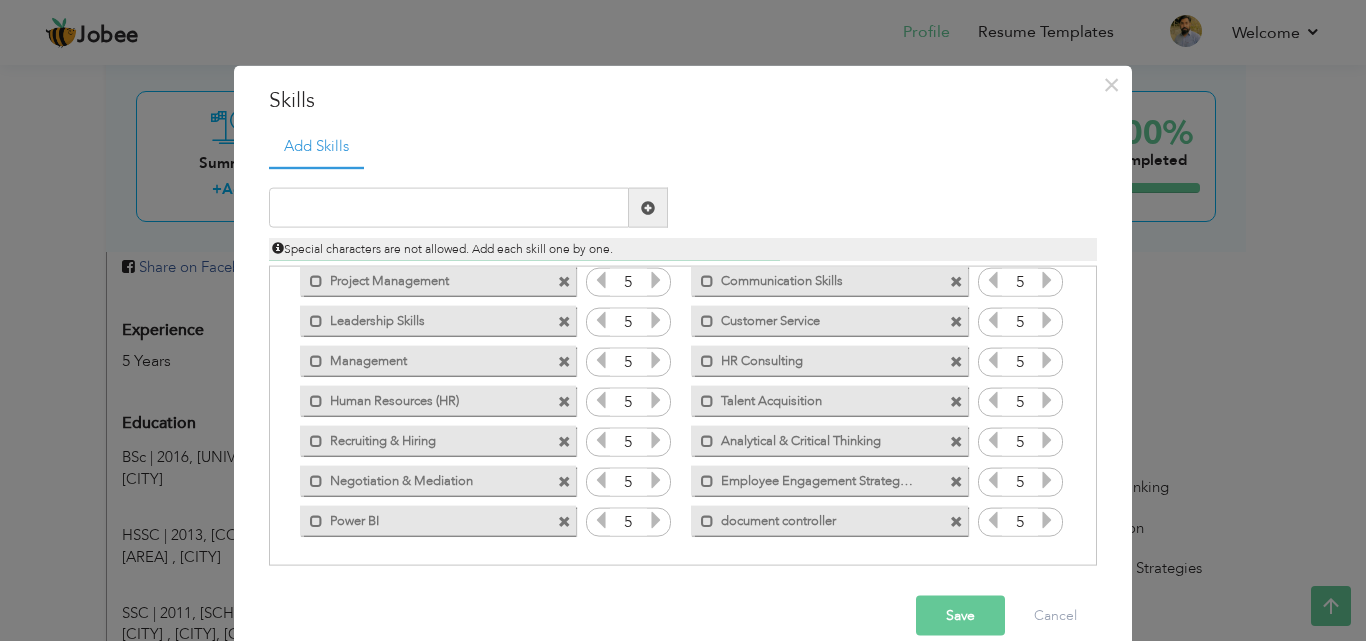 click at bounding box center [1047, 520] 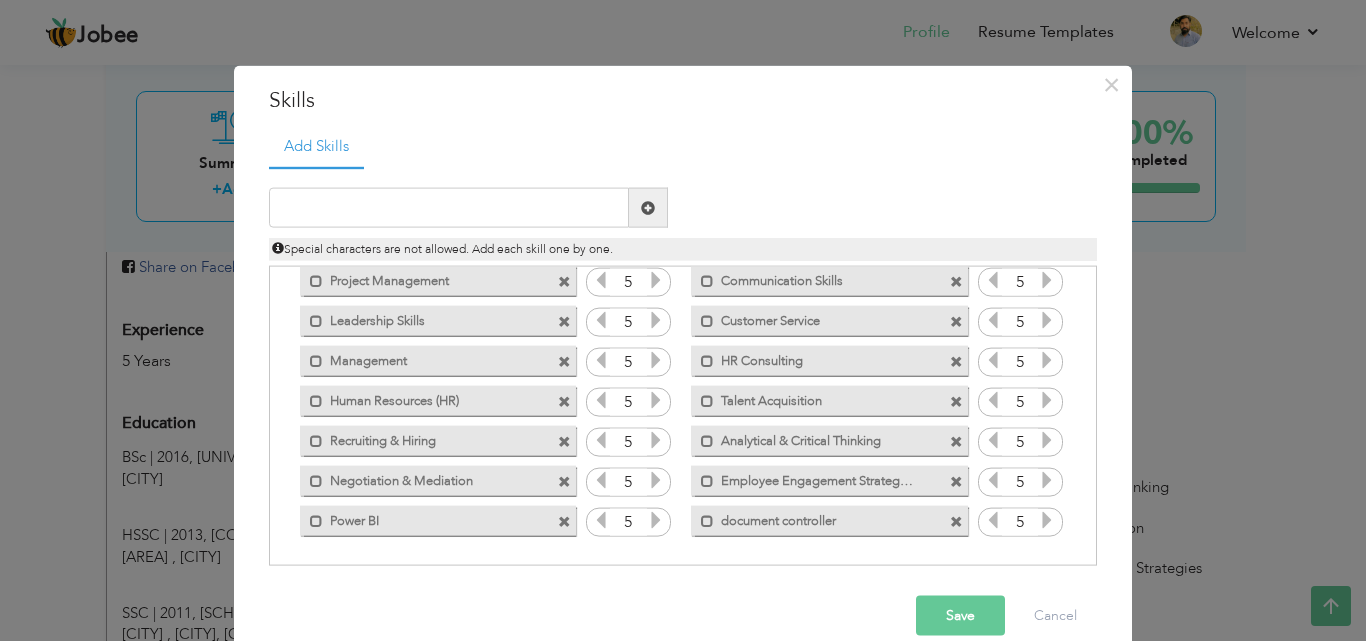 click on "Save" at bounding box center [960, 616] 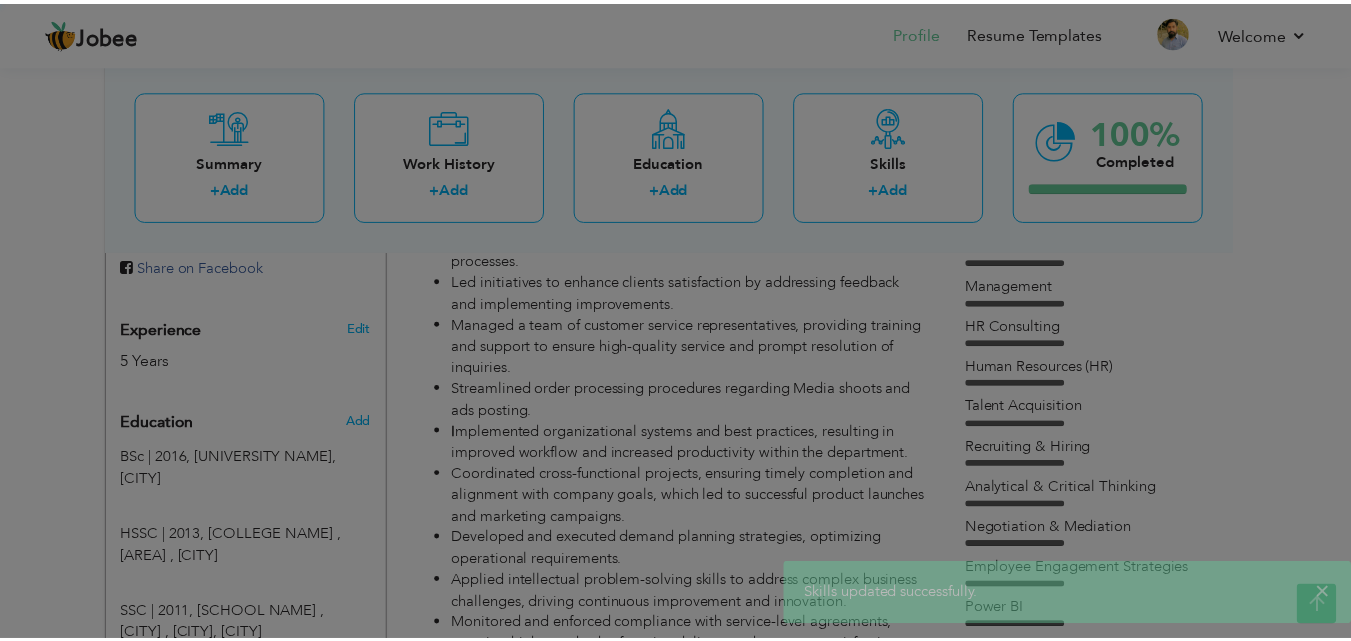 scroll, scrollTop: 0, scrollLeft: 0, axis: both 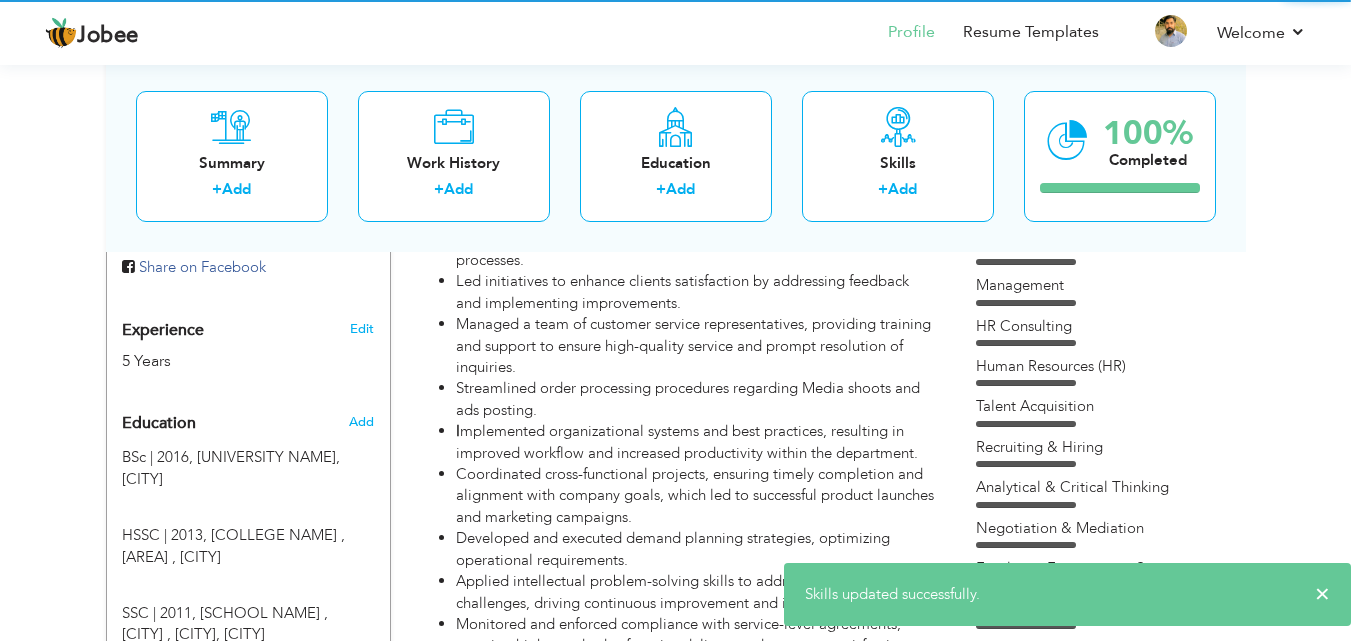 click on "View Resume
Export PDF
Profile
Summary
Public Link
Experience
Education
Awards
Work Histroy
Projects
Certifications
Skills
Preferred Job City" at bounding box center [675, 930] 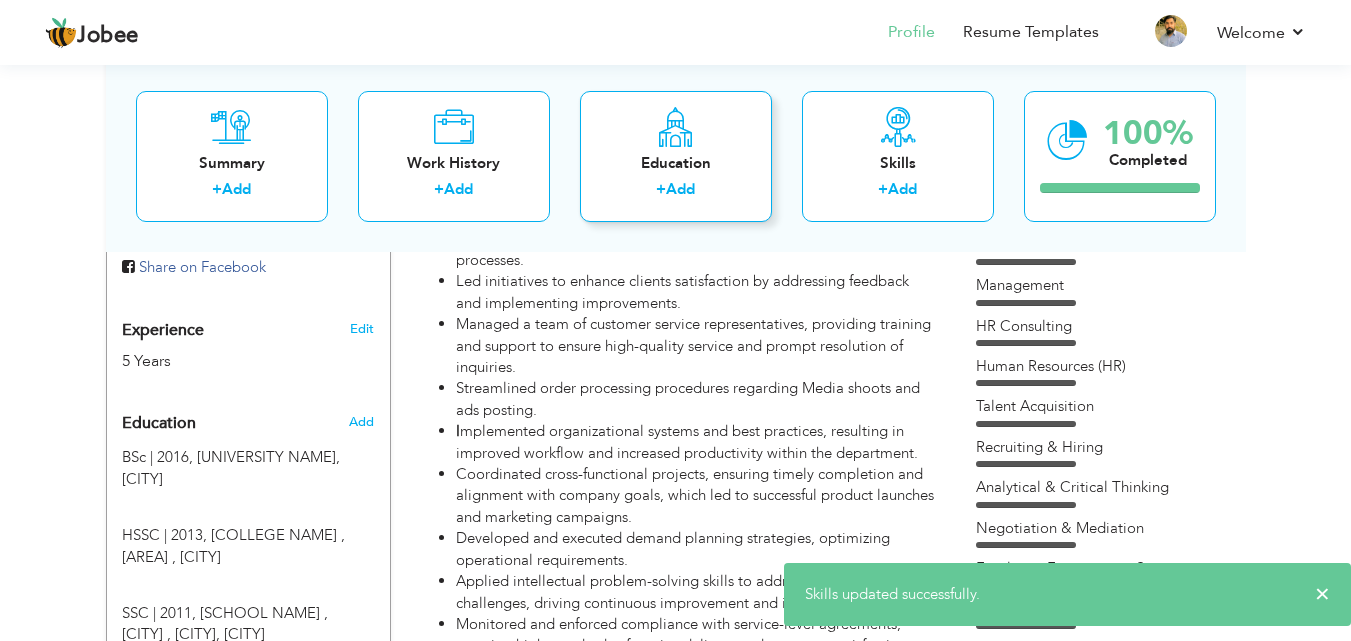 click on "+" at bounding box center (661, 189) 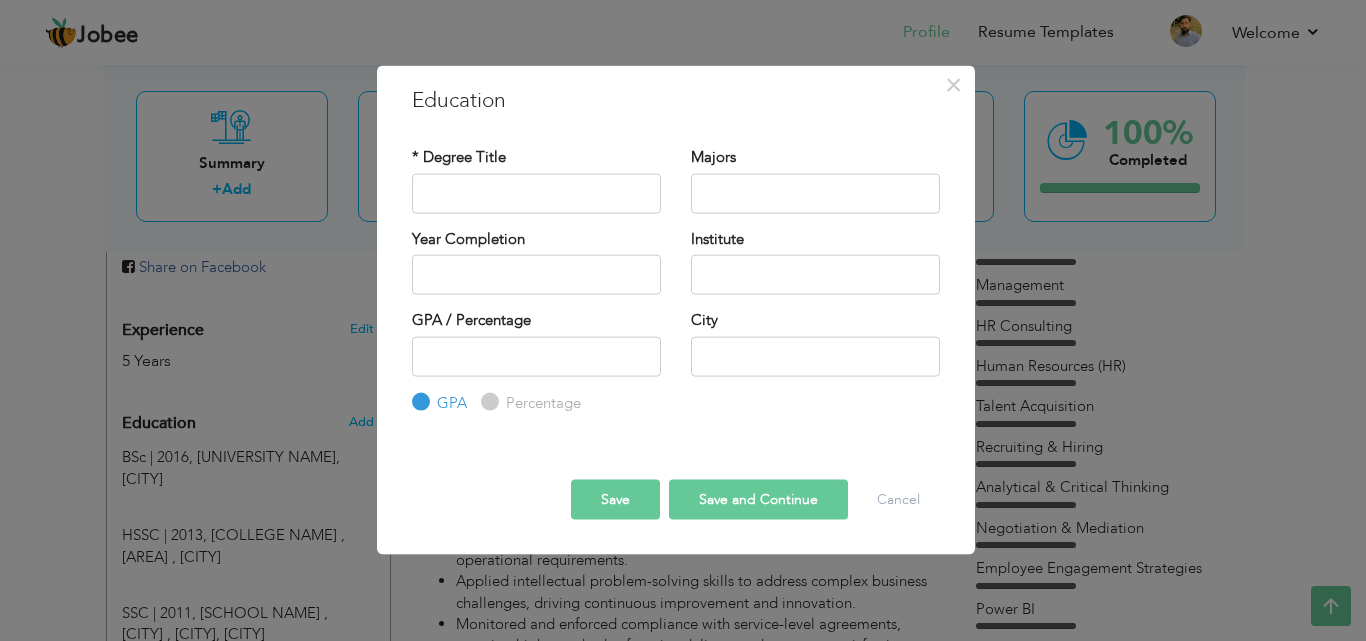 click on "×
Education
* Degree Title
Majors
Year Completion Institute GPA" at bounding box center [683, 320] 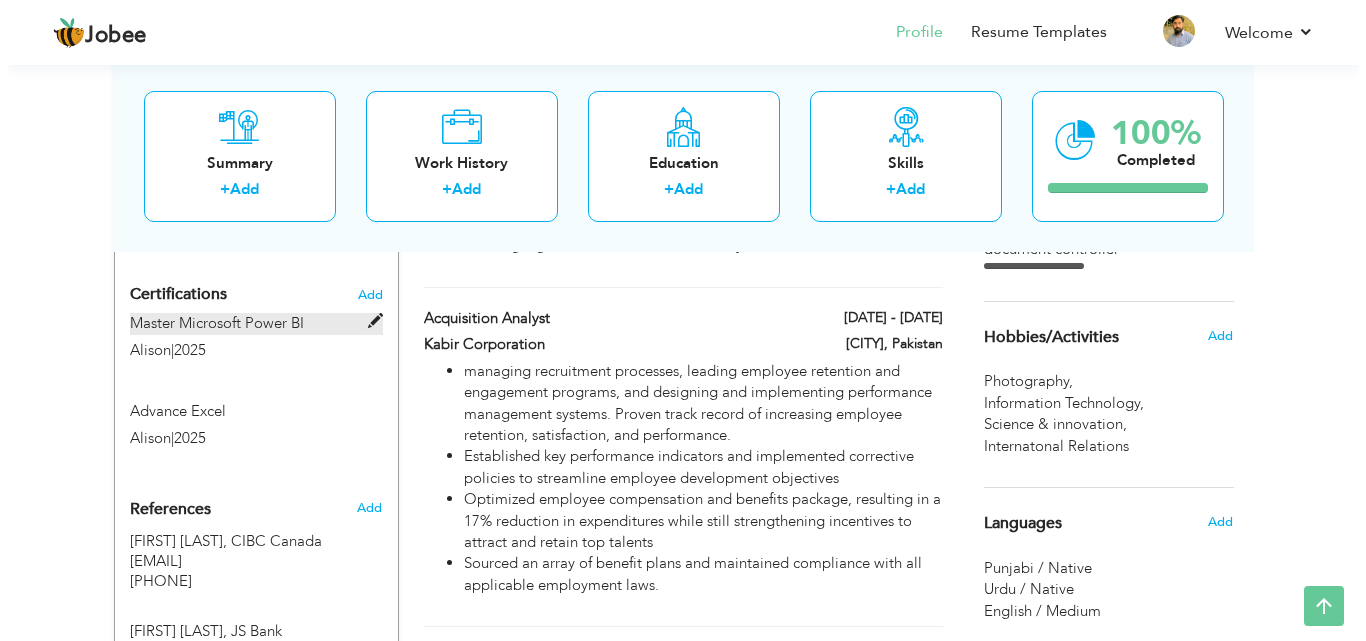 scroll, scrollTop: 1000, scrollLeft: 0, axis: vertical 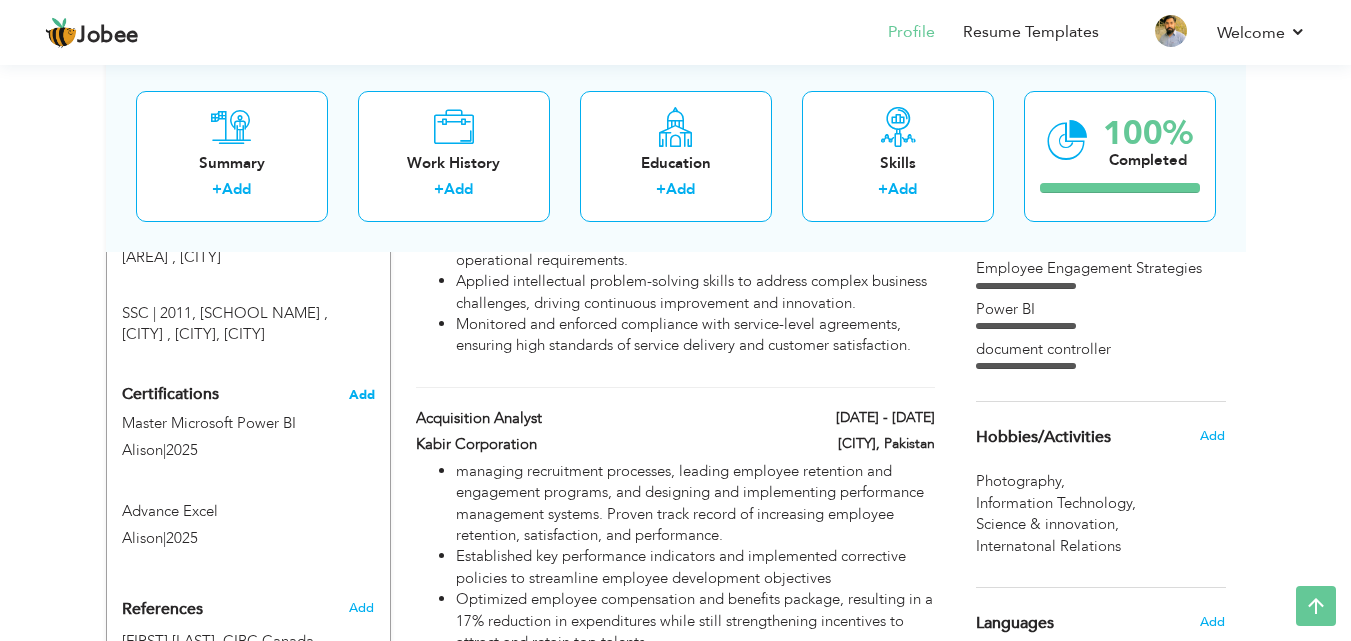 click on "Add" at bounding box center (362, 395) 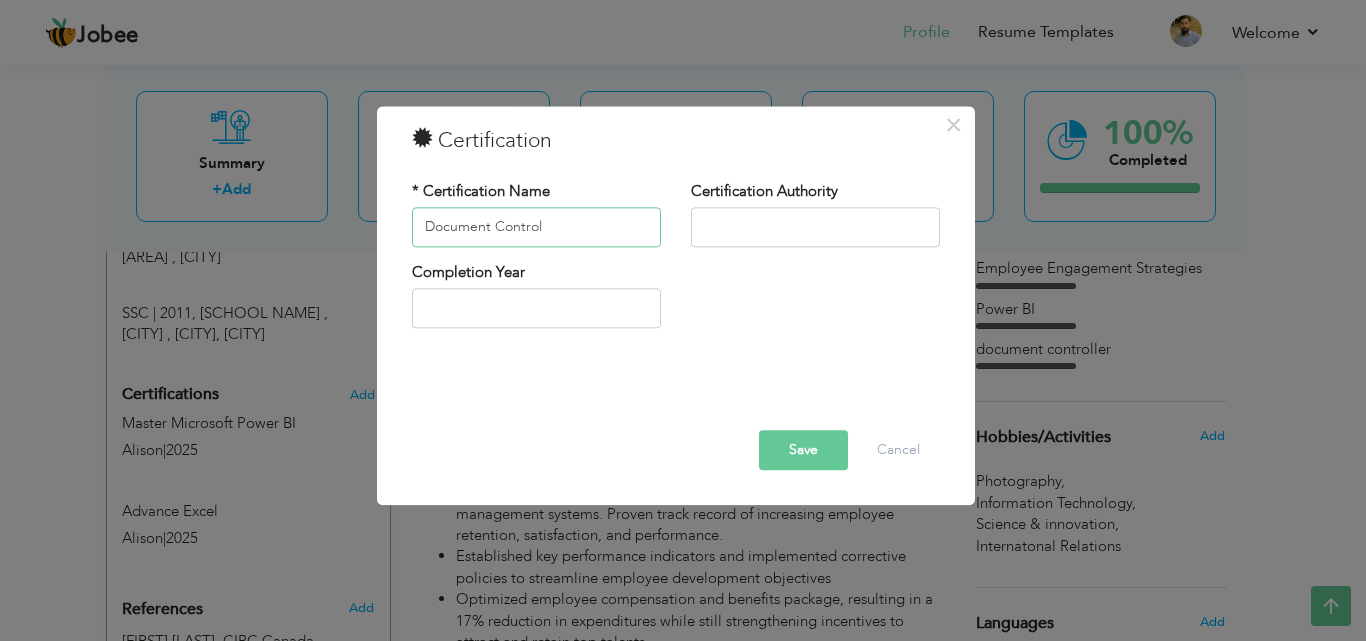 drag, startPoint x: 492, startPoint y: 220, endPoint x: 604, endPoint y: 213, distance: 112.21854 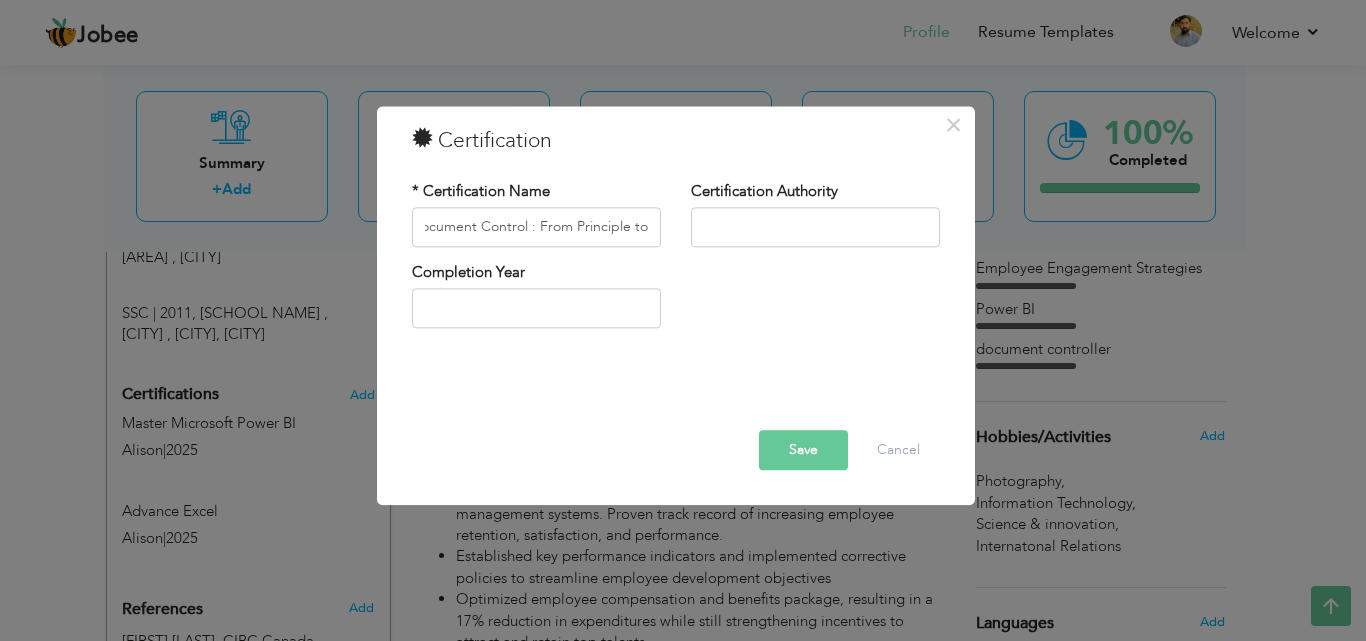 scroll, scrollTop: 0, scrollLeft: 0, axis: both 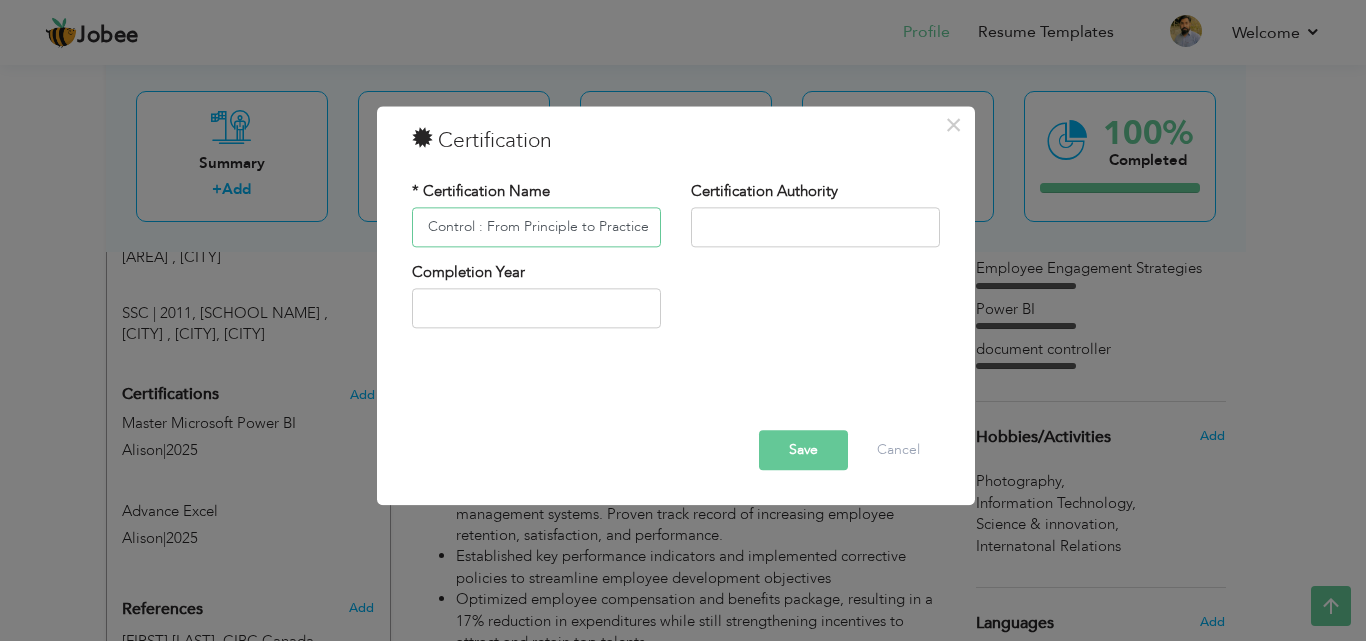 type on "Document Control : From Principle to Practice" 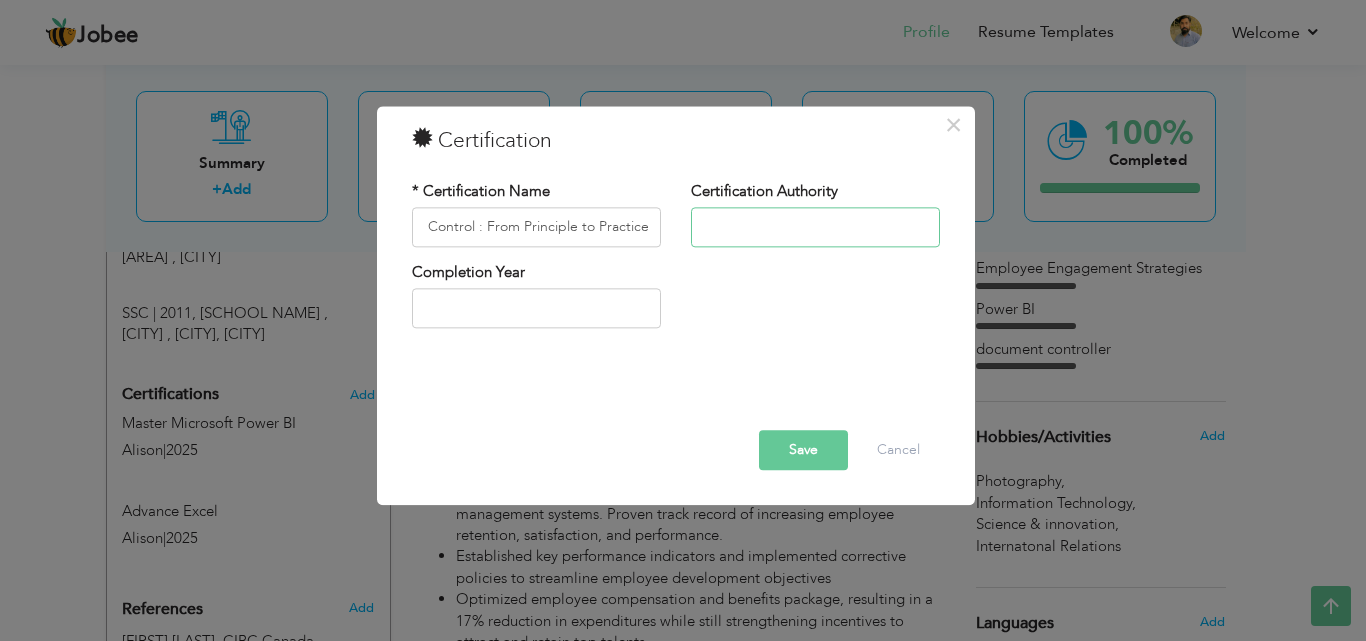 click at bounding box center [815, 227] 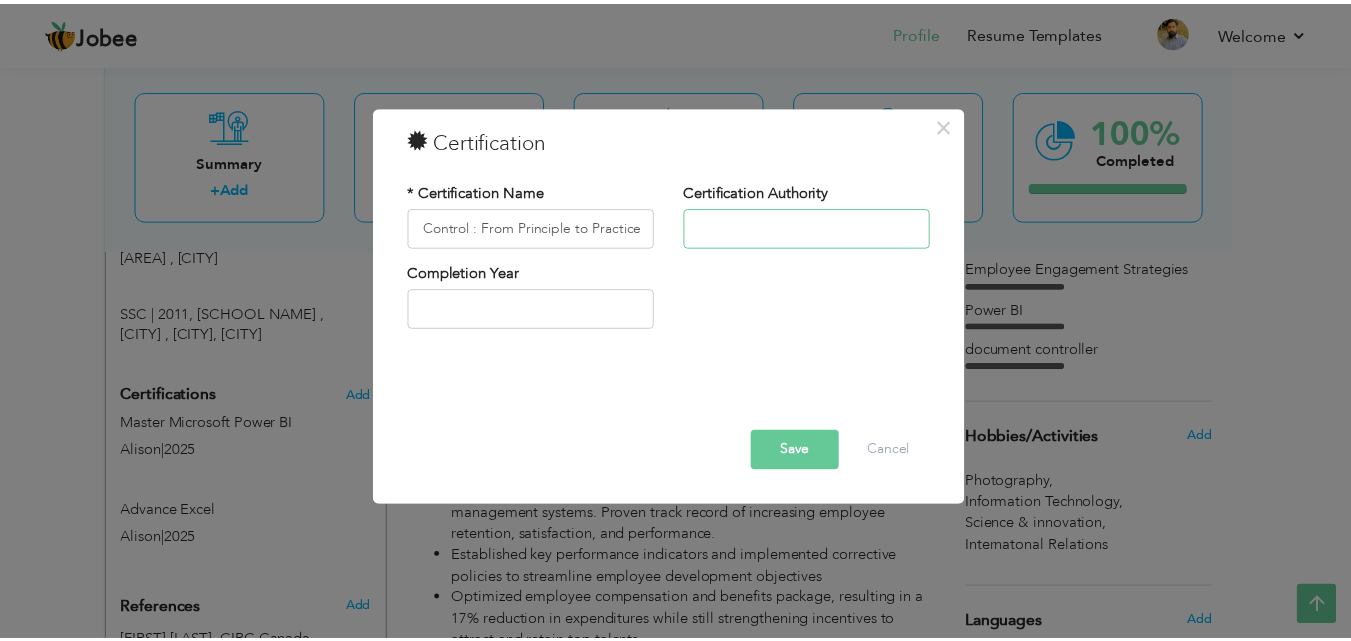 scroll, scrollTop: 0, scrollLeft: 0, axis: both 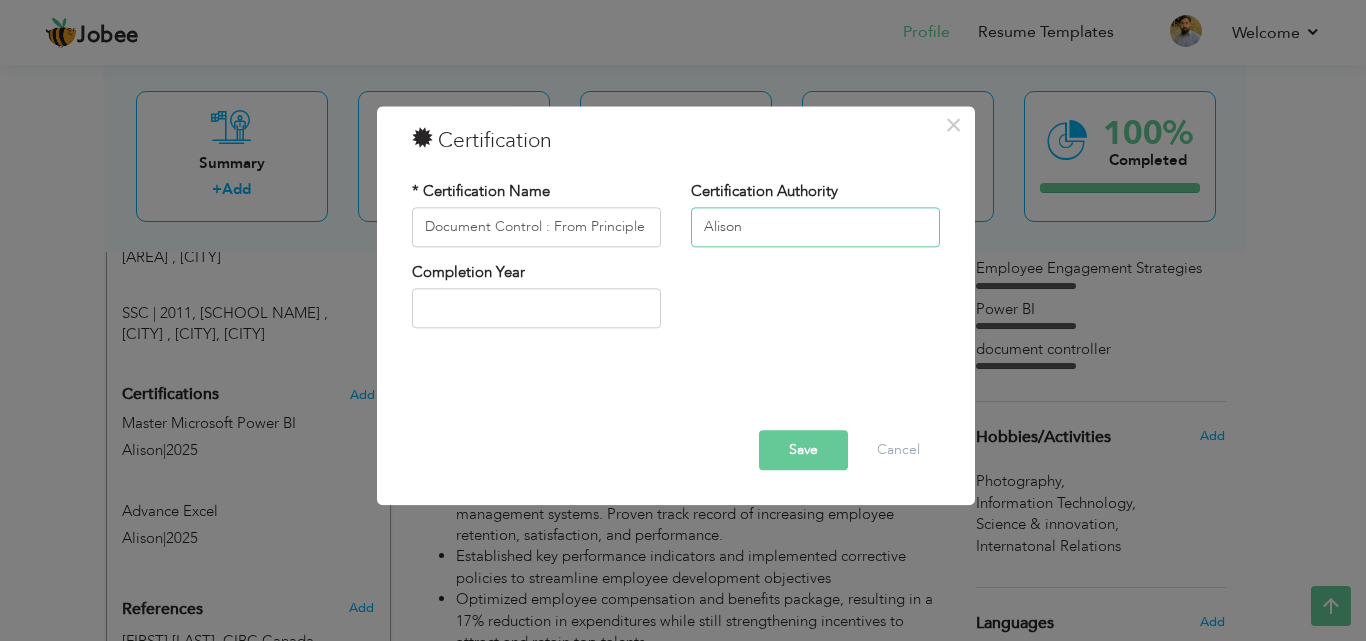 type on "Alison" 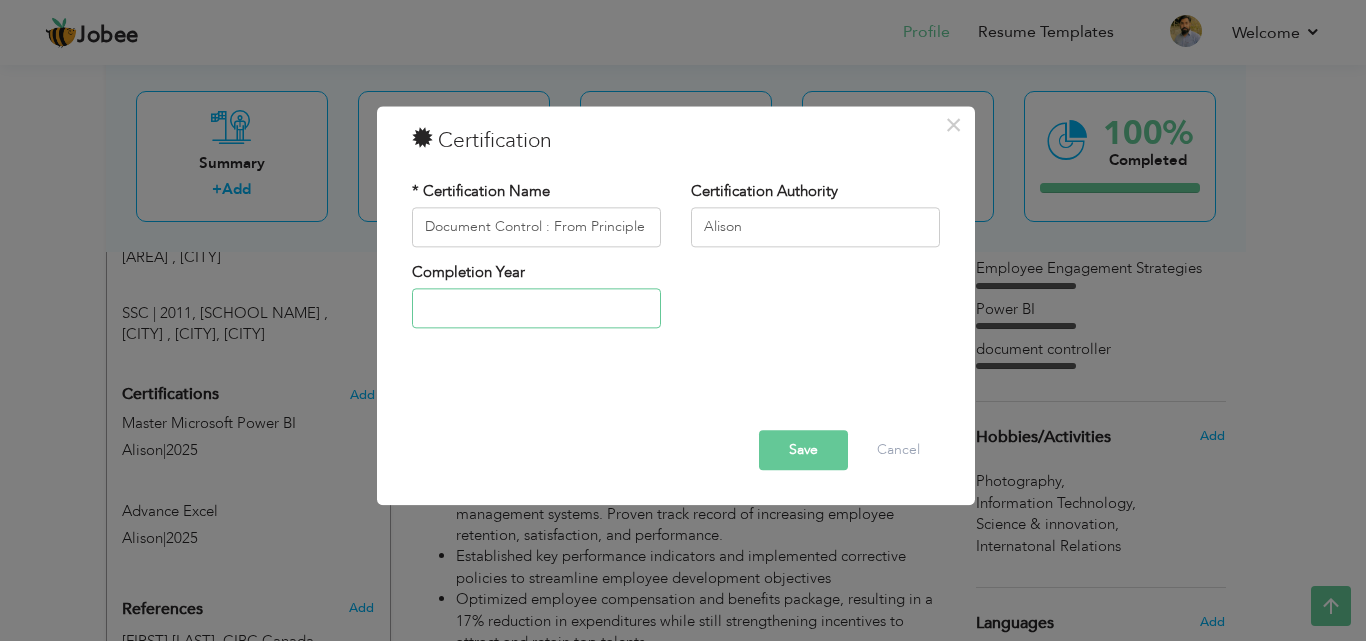 type on "2025" 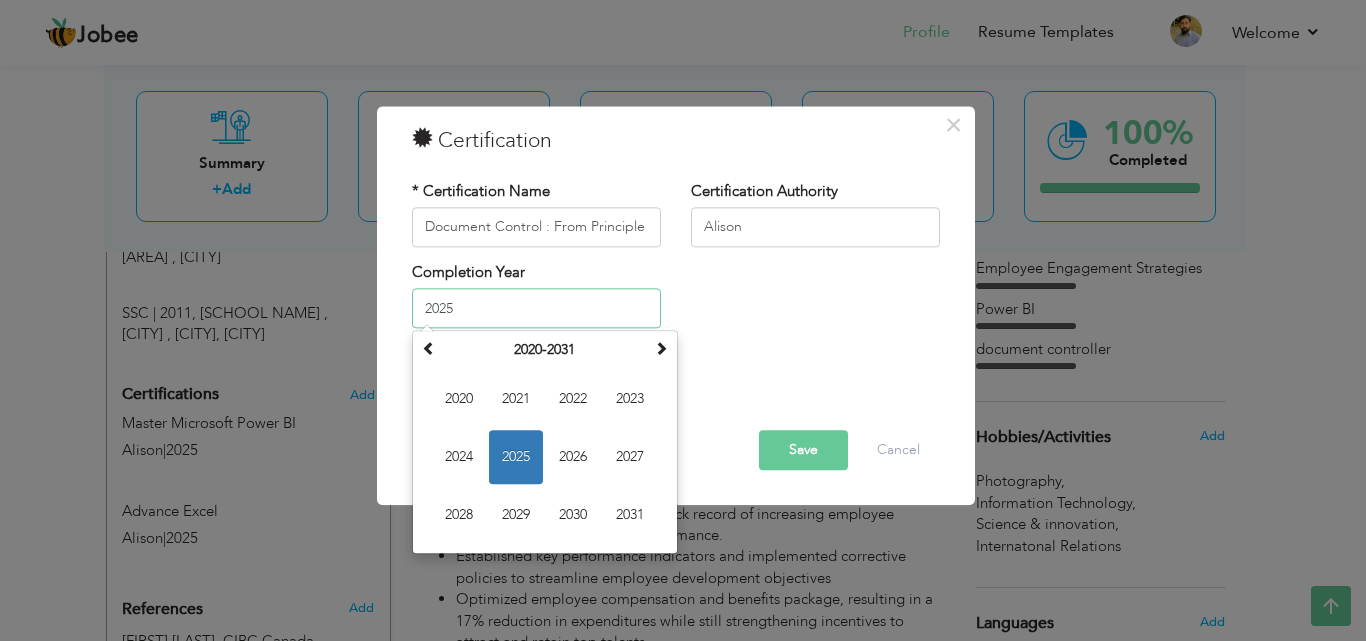 click on "2025" at bounding box center [536, 309] 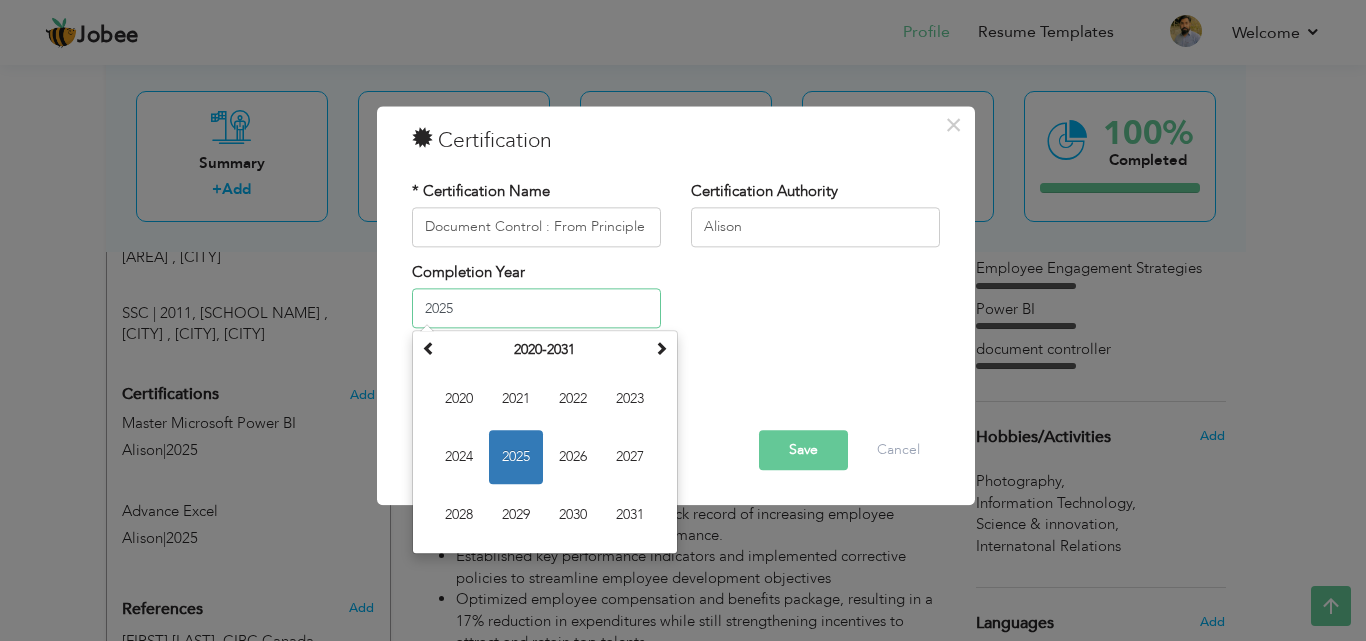click on "2025" at bounding box center (516, 458) 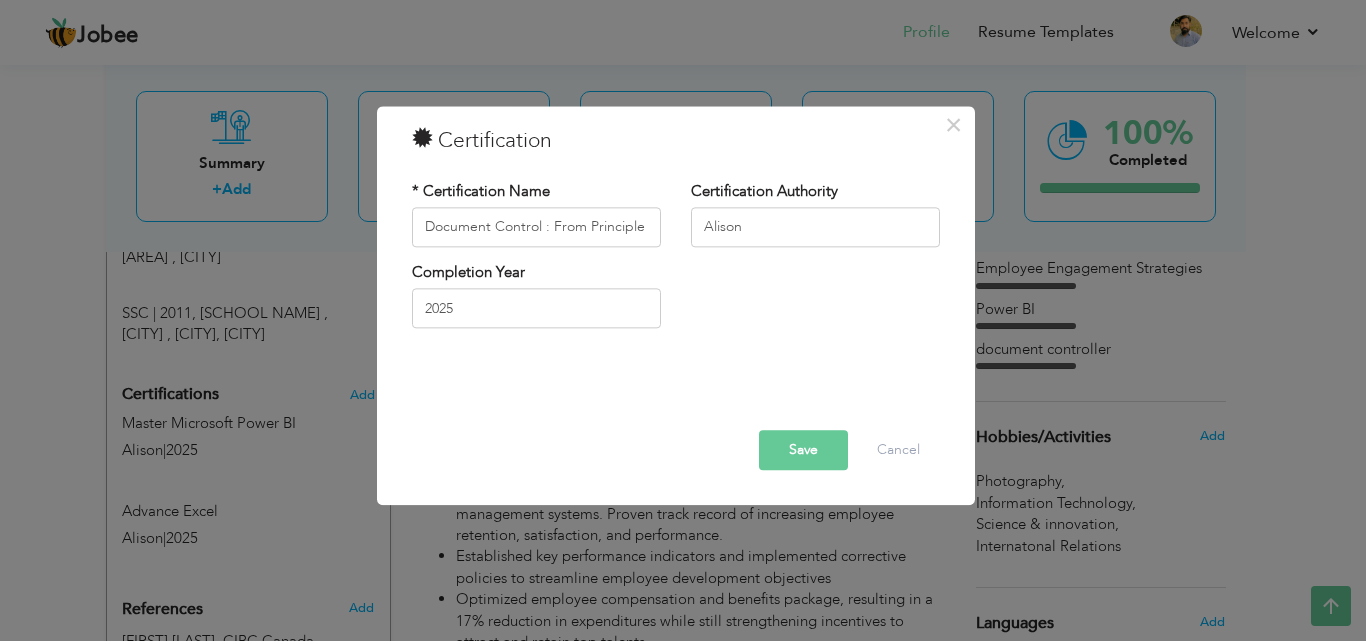 click on "Save" at bounding box center (803, 450) 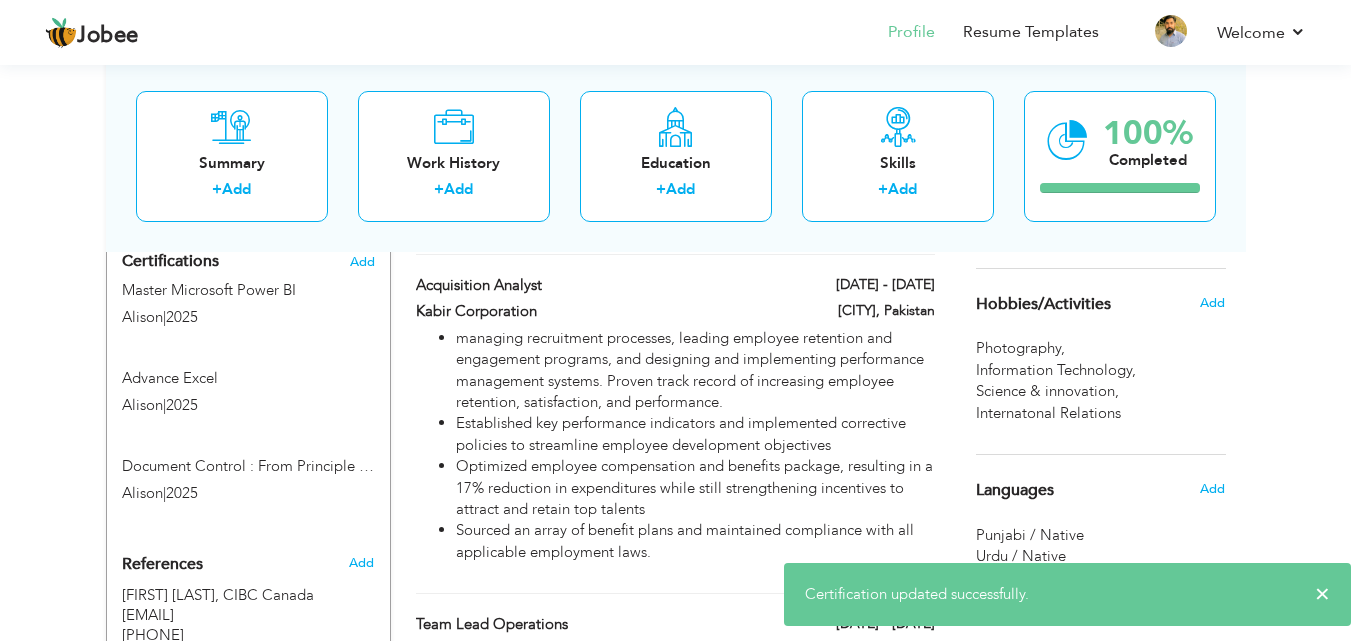 scroll, scrollTop: 1100, scrollLeft: 0, axis: vertical 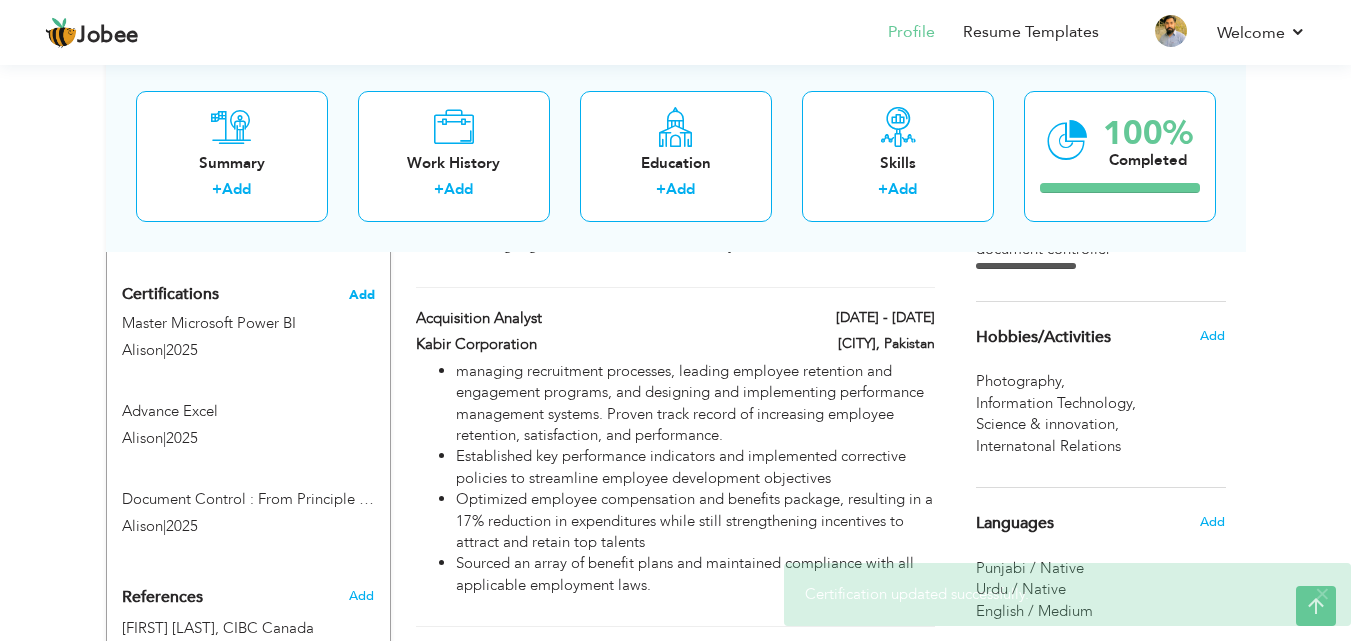 click on "Add" at bounding box center (362, 295) 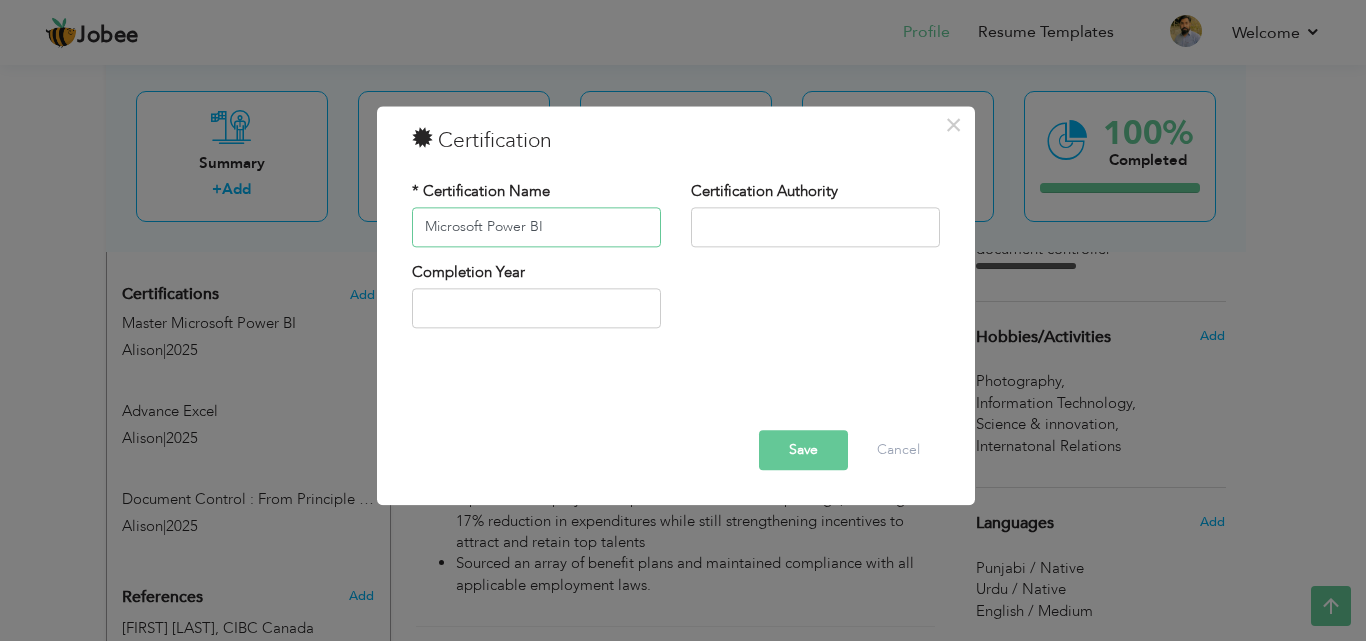 type on "Microsoft Power BI" 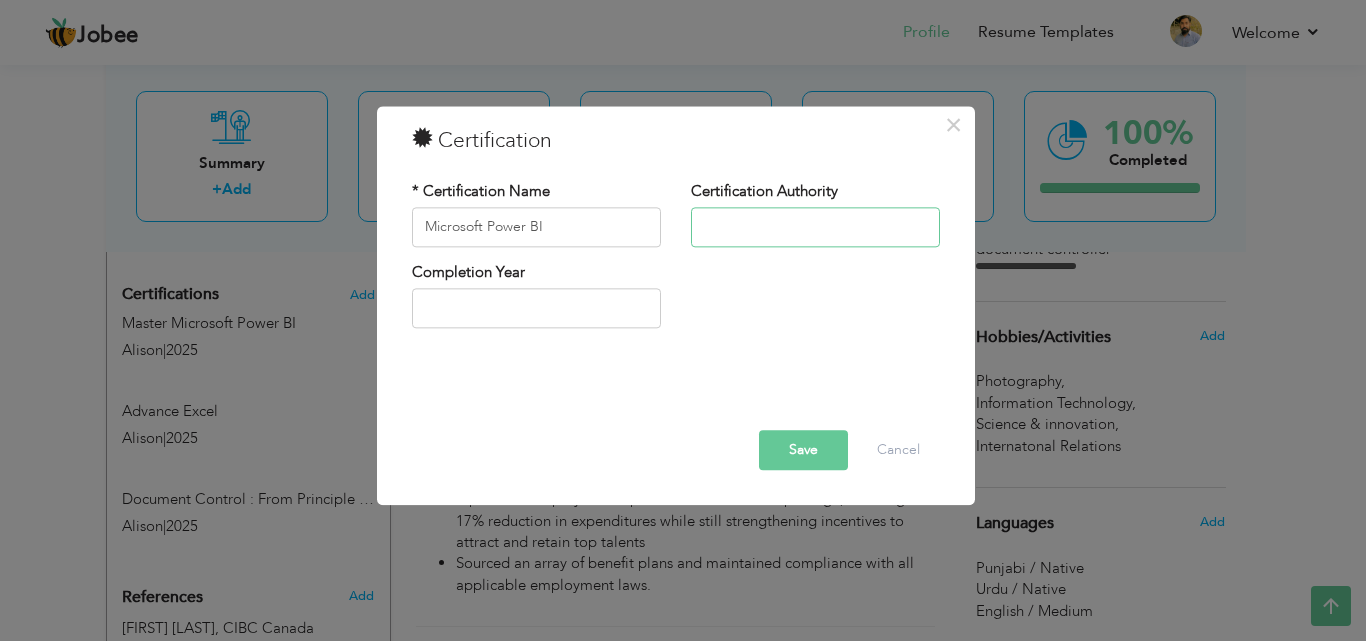 click at bounding box center (815, 227) 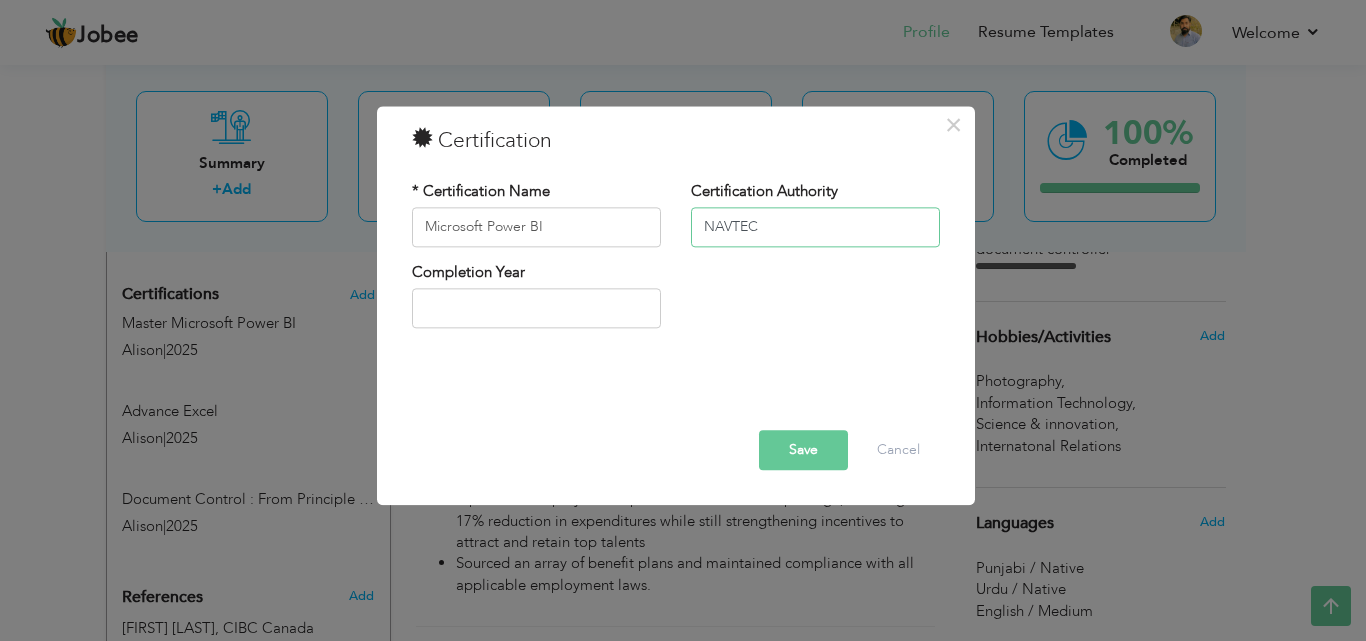 type on "NAVTEC" 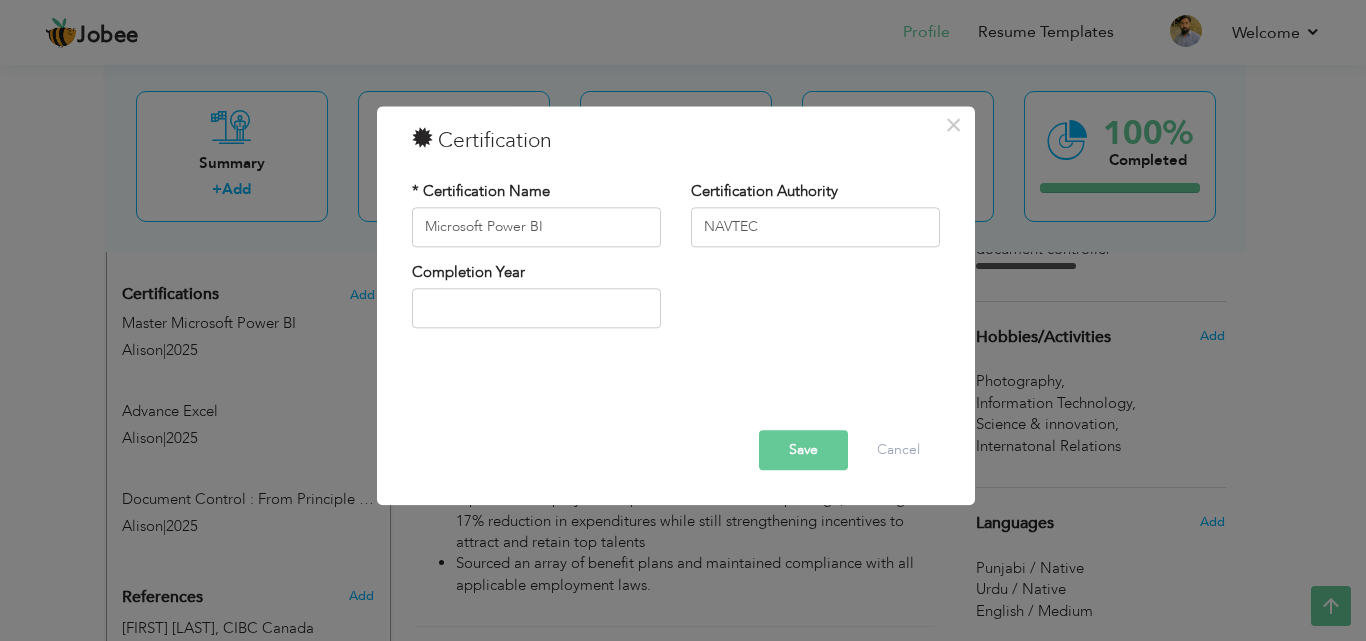 click on "* Certification Name
Microsoft Power BI
Certification Authority
NAVTEC
Completion Year" at bounding box center [676, 262] 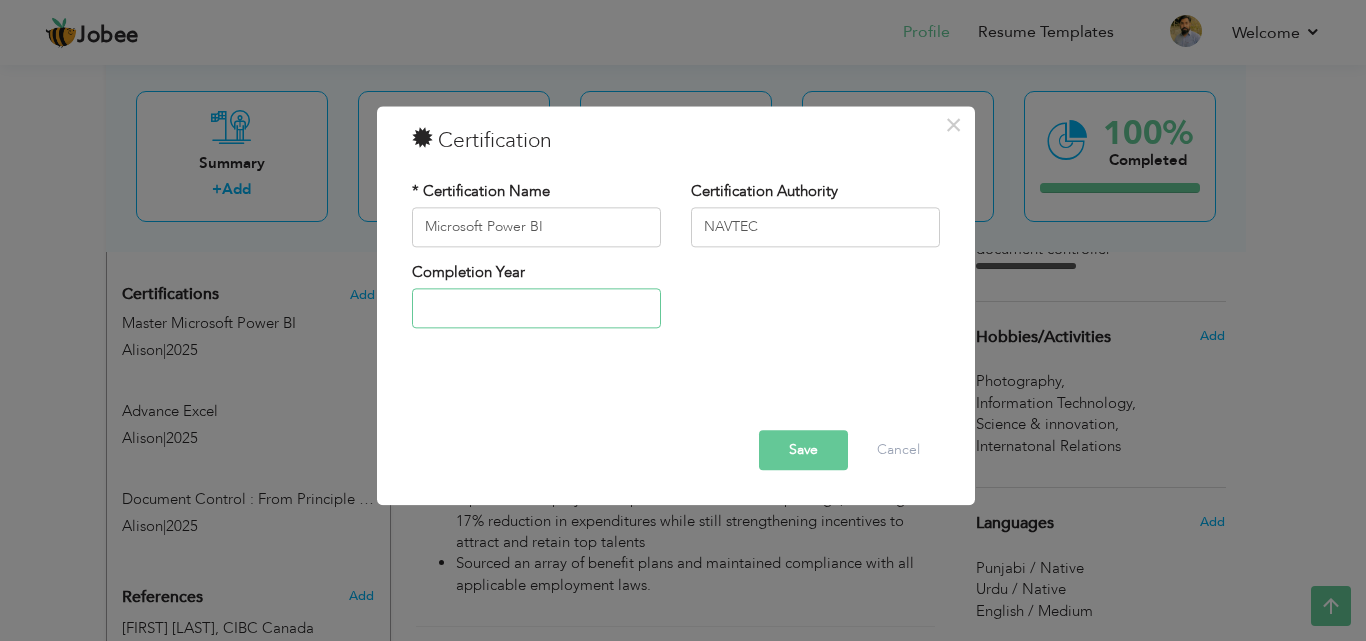 click at bounding box center [536, 309] 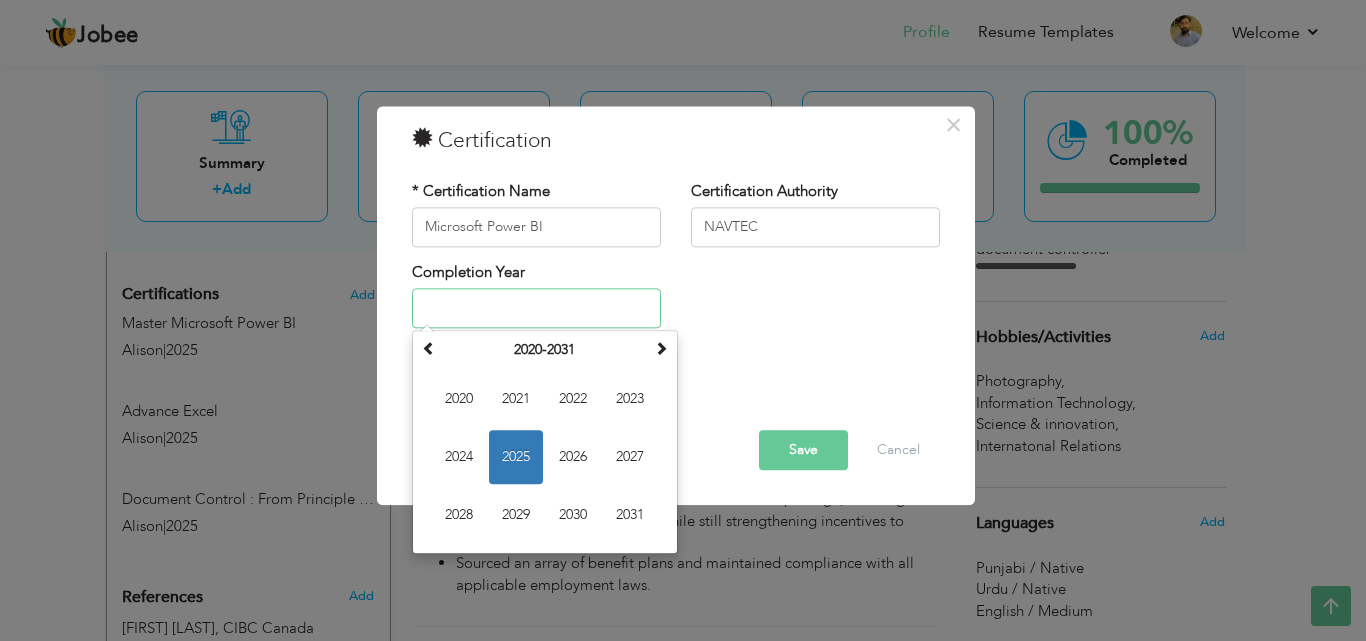 click on "2025" at bounding box center (516, 458) 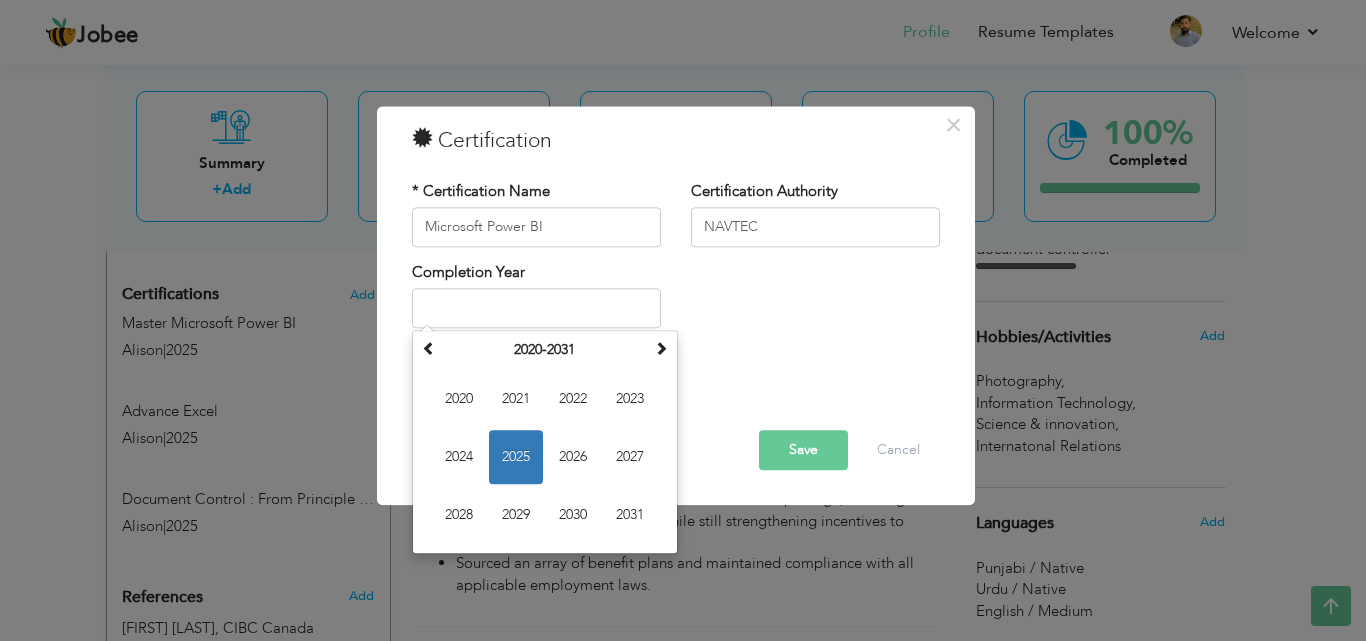 type on "2025" 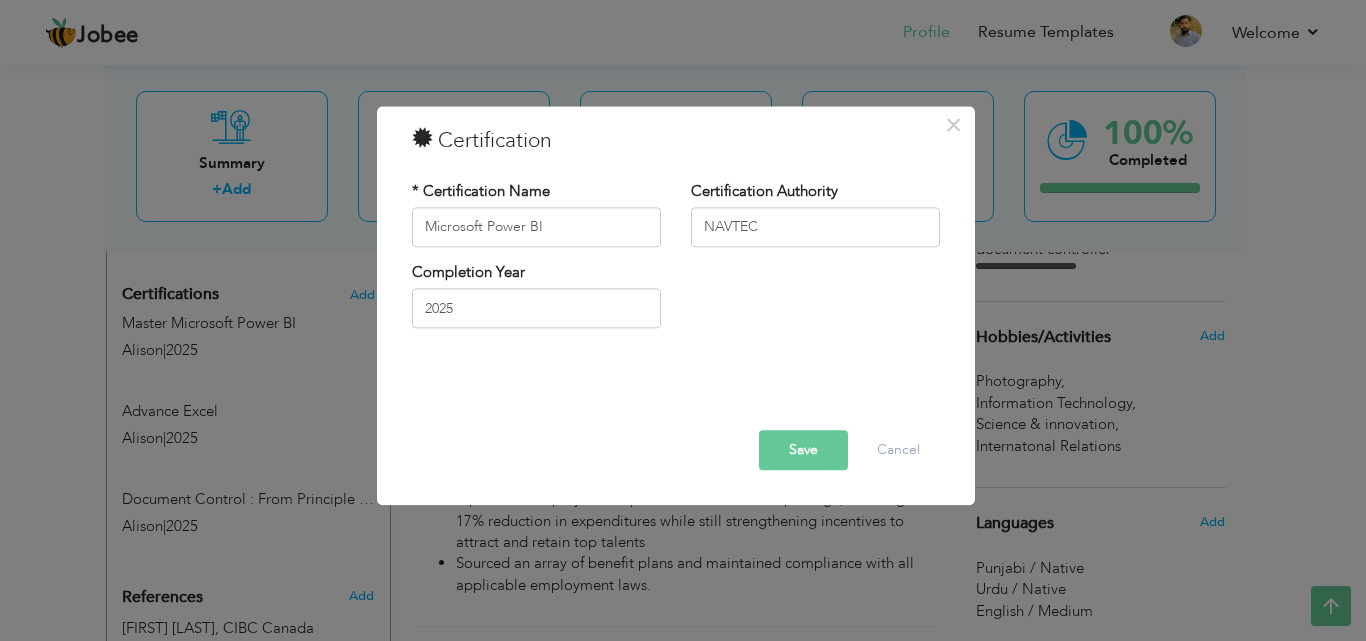 click on "Save" at bounding box center (803, 450) 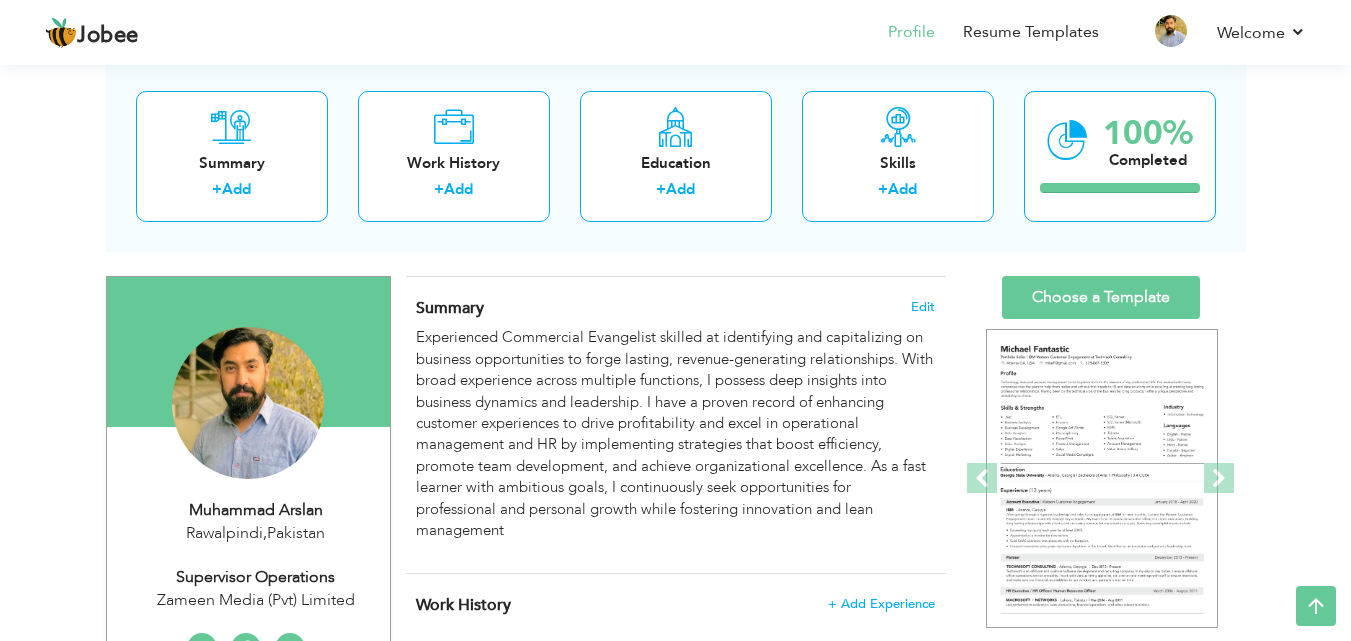scroll, scrollTop: 100, scrollLeft: 0, axis: vertical 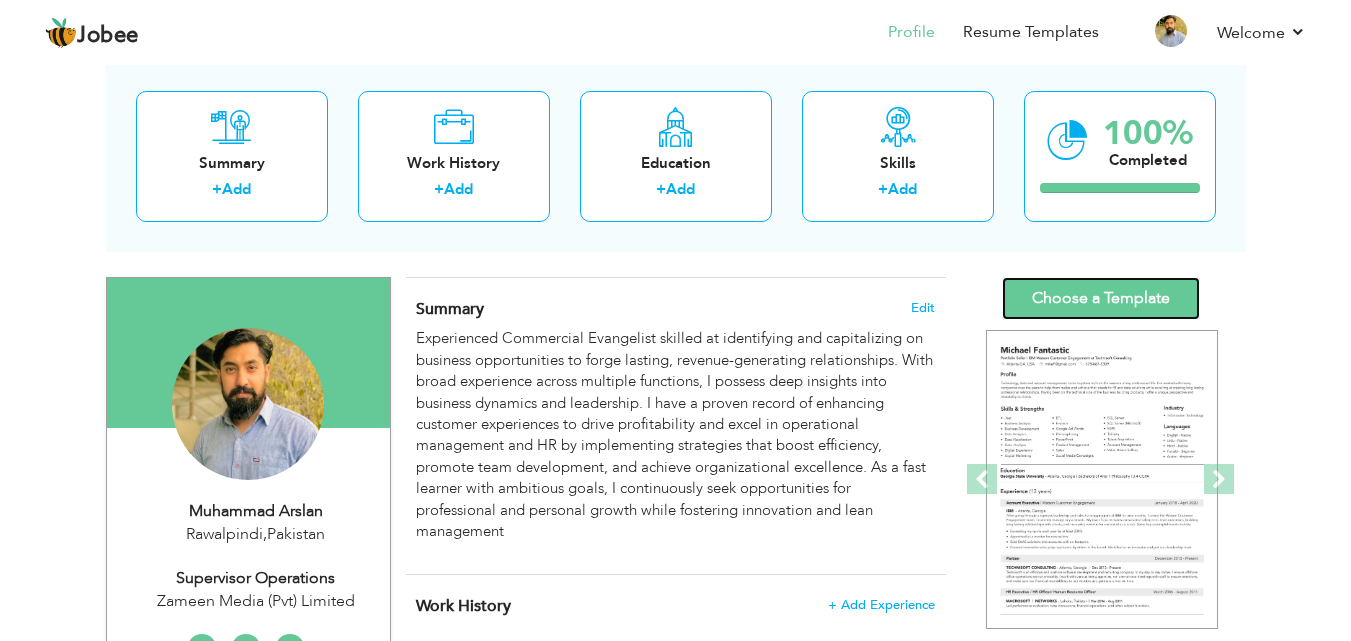 click on "Choose a Template" at bounding box center [1101, 298] 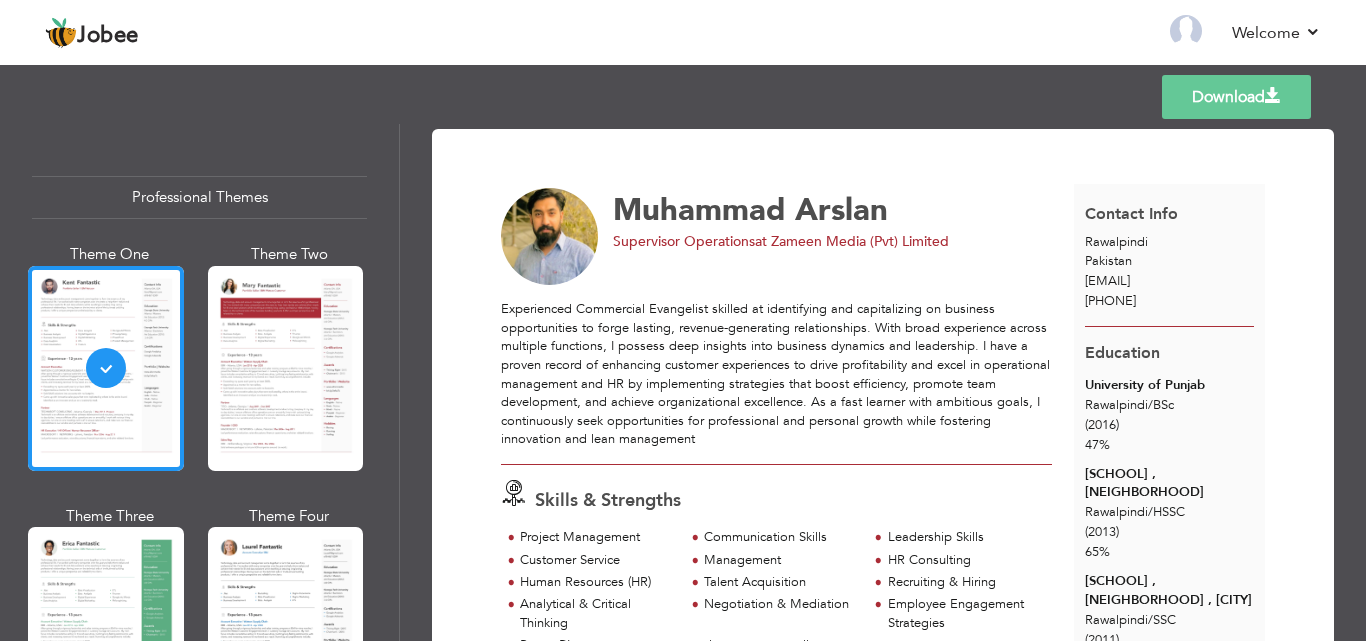 scroll, scrollTop: 0, scrollLeft: 0, axis: both 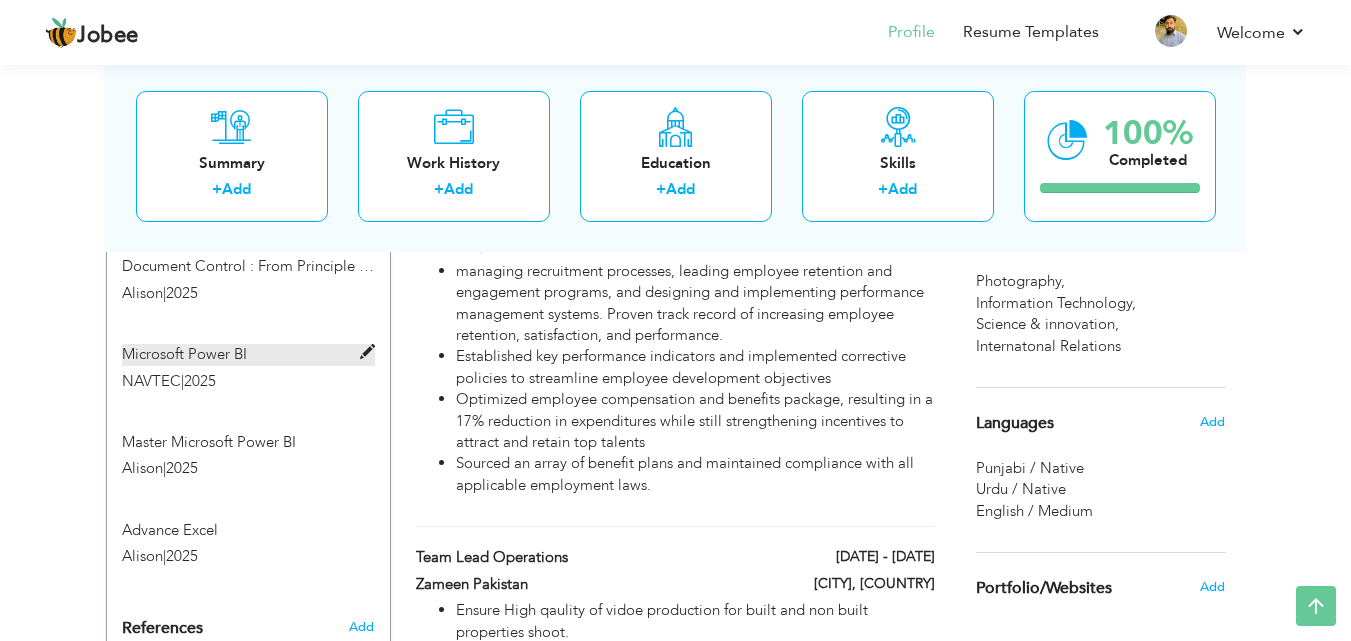click at bounding box center [367, 352] 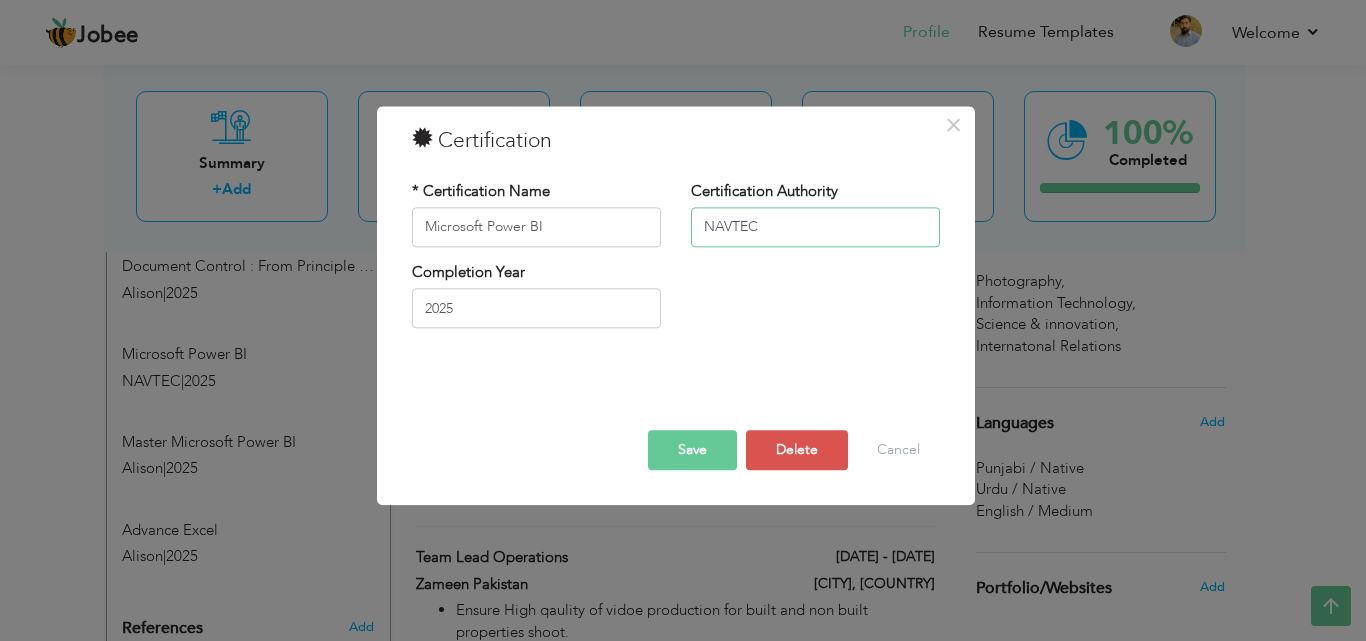 click on "NAVTEC" at bounding box center (815, 227) 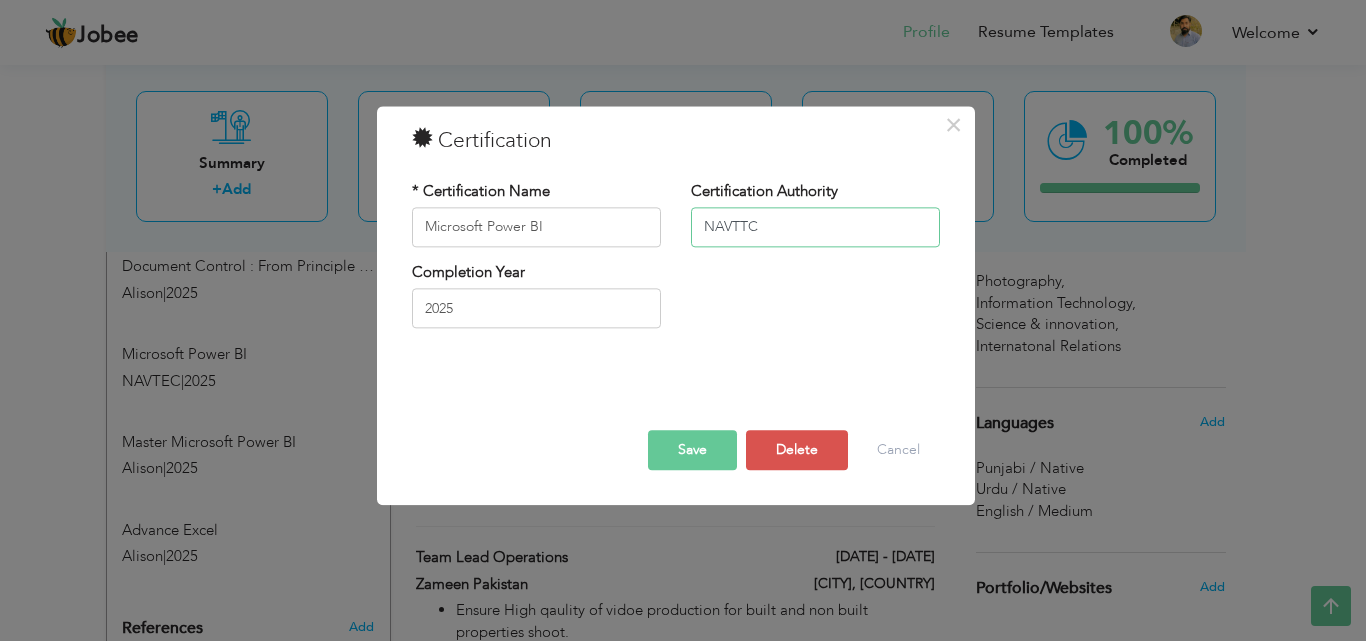type on "NAVTTC" 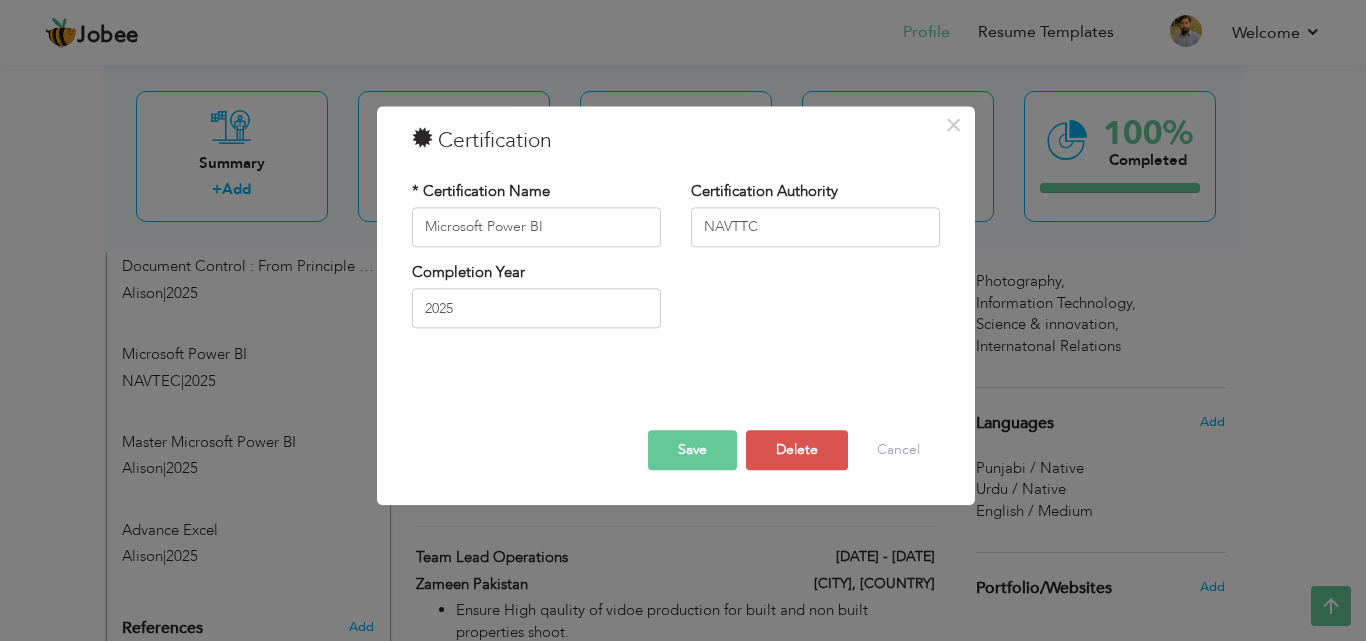 click on "Save" at bounding box center (692, 450) 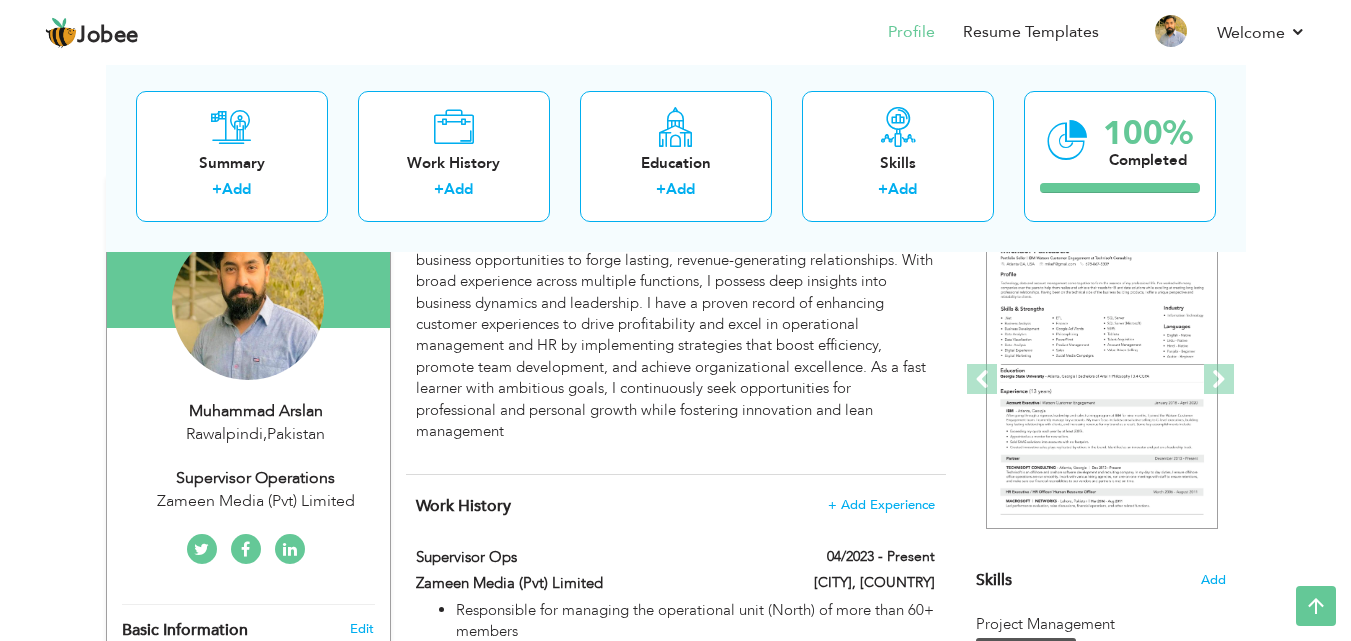 scroll, scrollTop: 0, scrollLeft: 0, axis: both 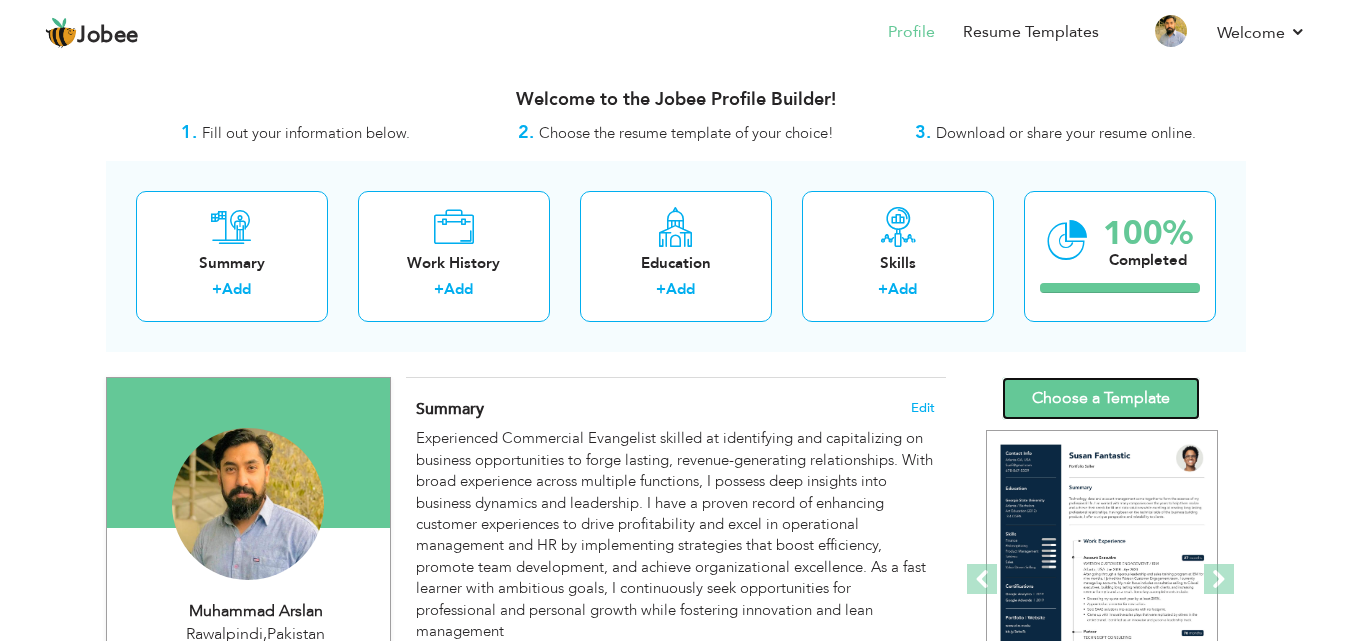 click on "Choose a Template" at bounding box center (1101, 398) 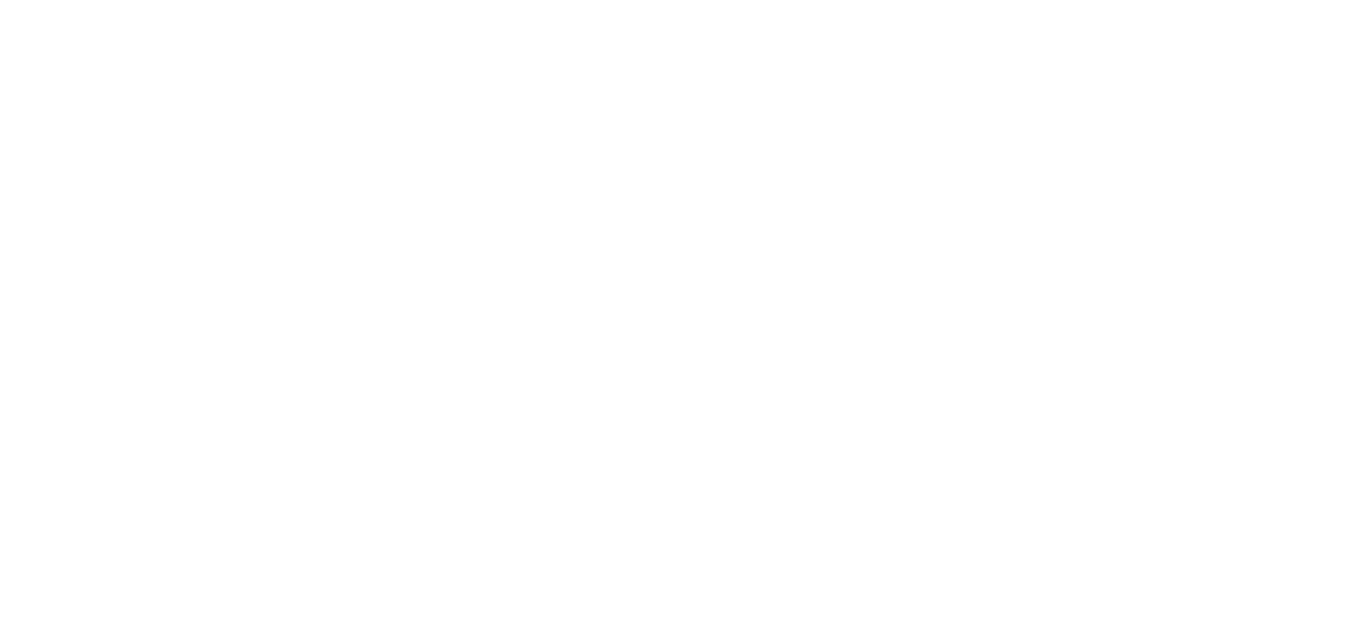 scroll, scrollTop: 0, scrollLeft: 0, axis: both 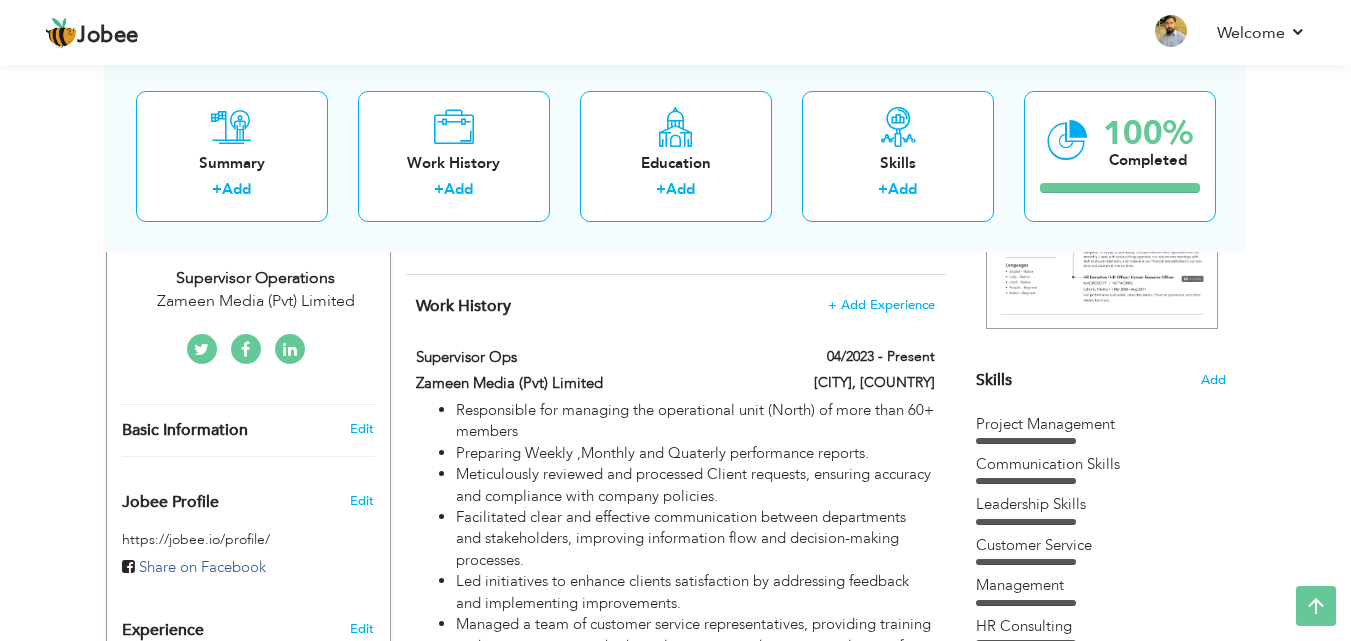 click on "Project Management" at bounding box center [1101, 424] 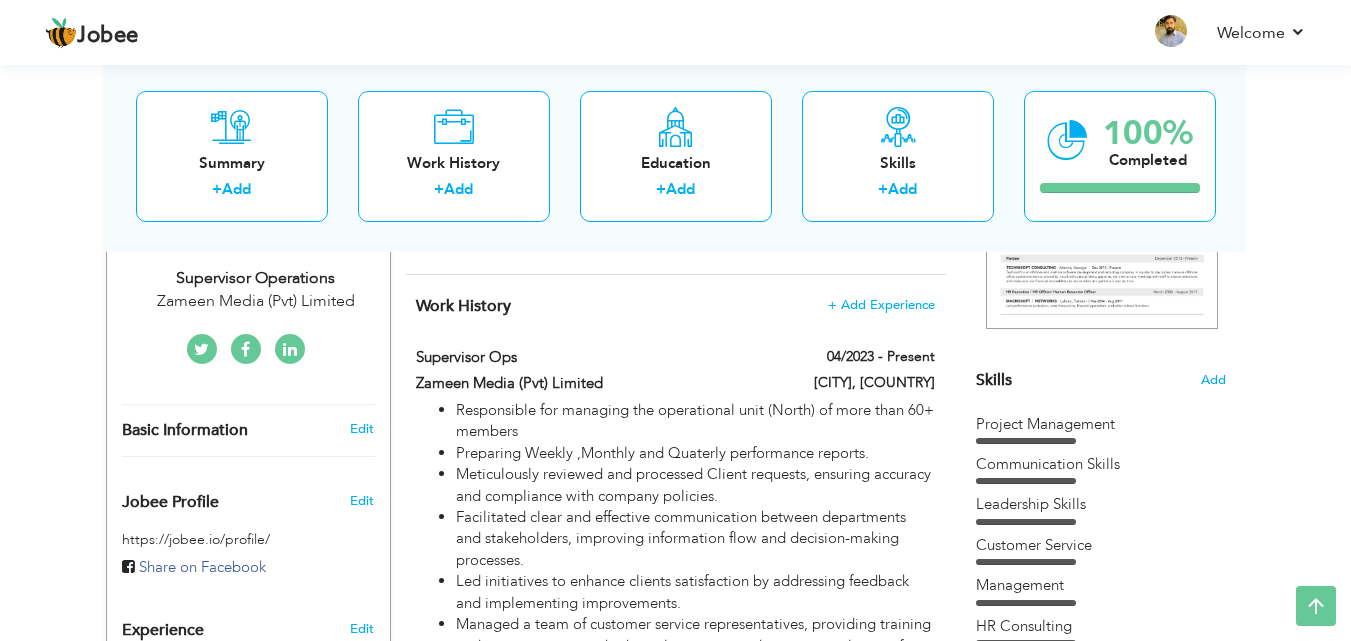 click on "Skills
Add" at bounding box center (1101, 184) 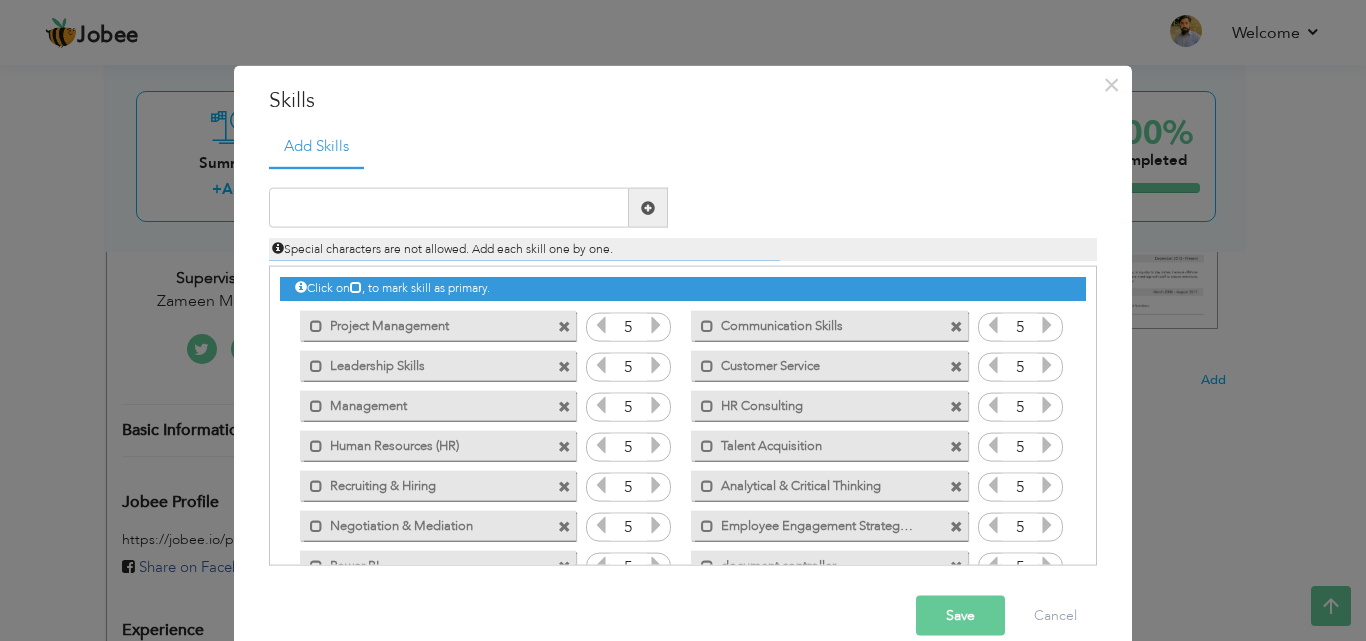 click at bounding box center [564, 326] 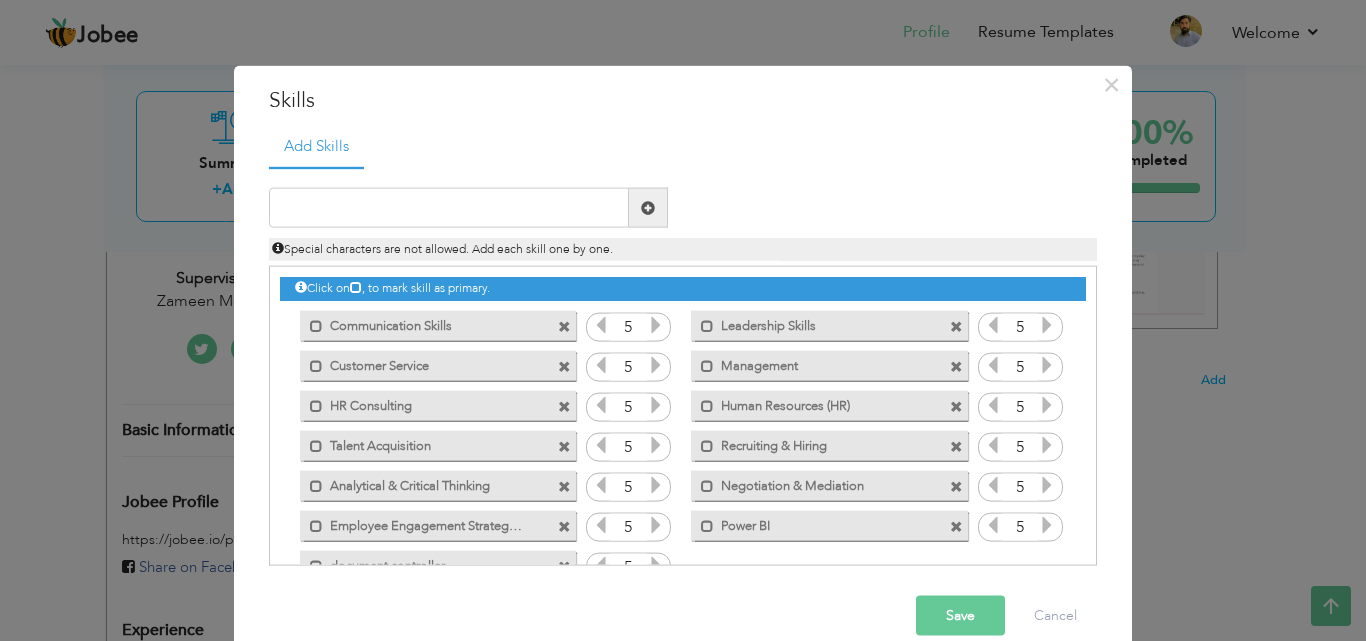 scroll, scrollTop: 45, scrollLeft: 0, axis: vertical 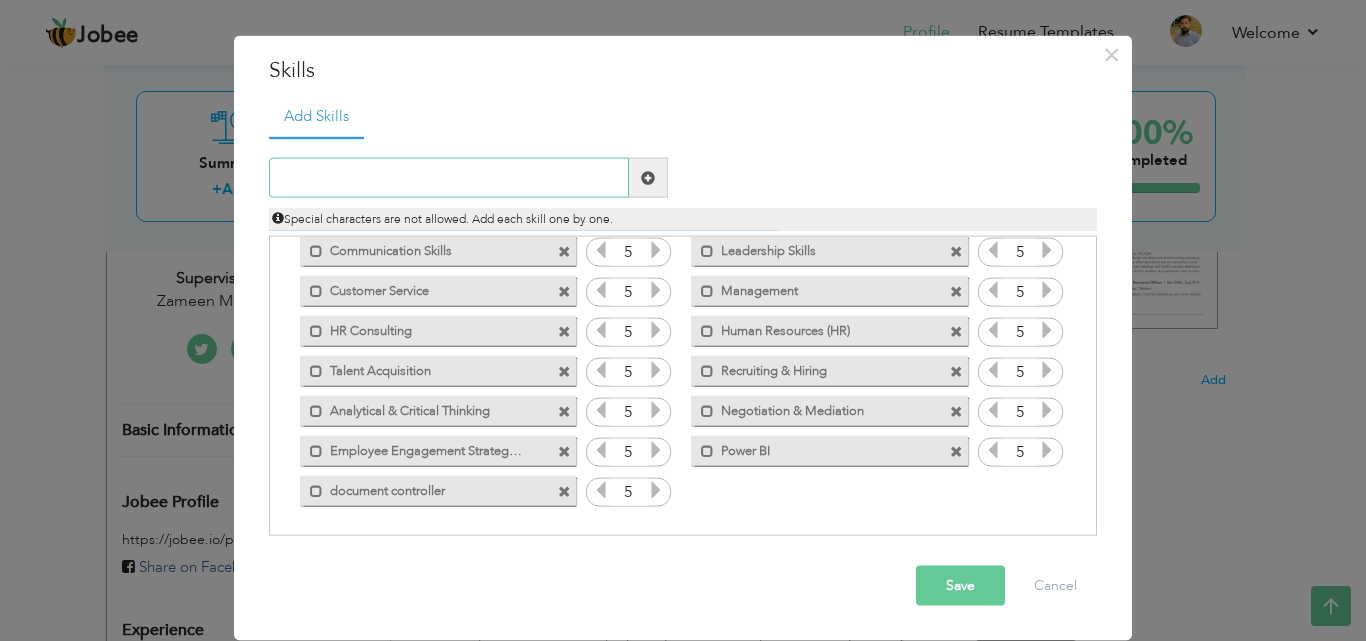 click at bounding box center [449, 178] 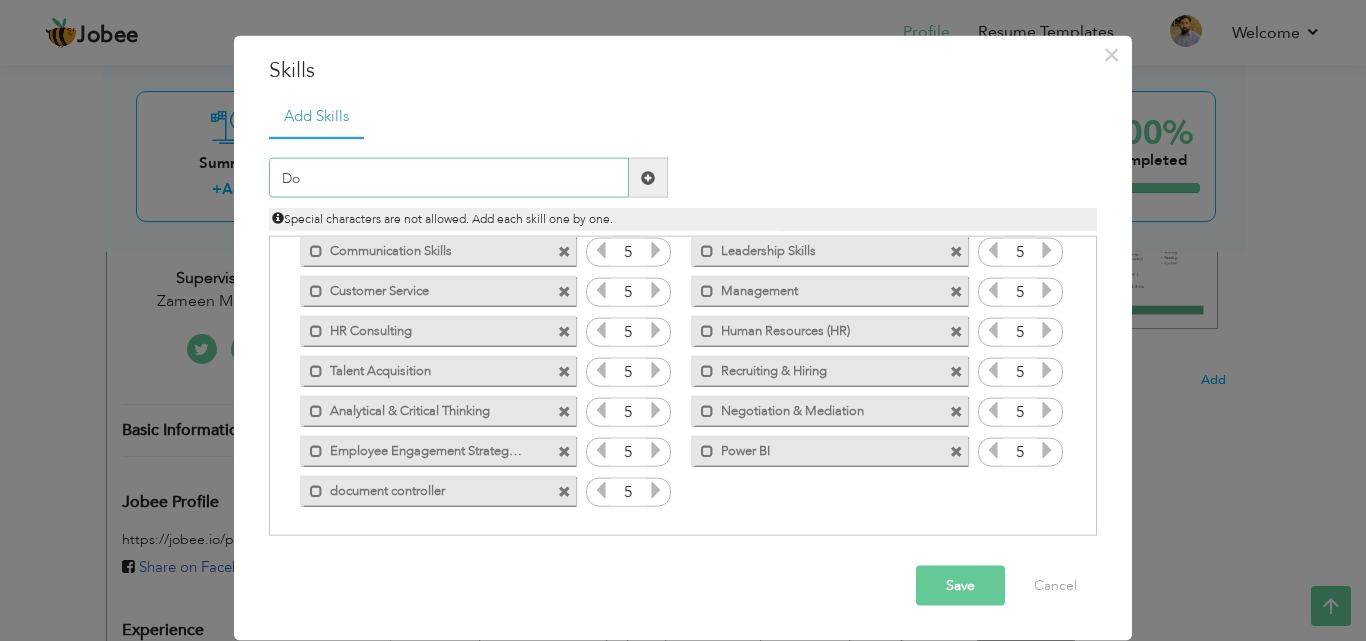 type on "D" 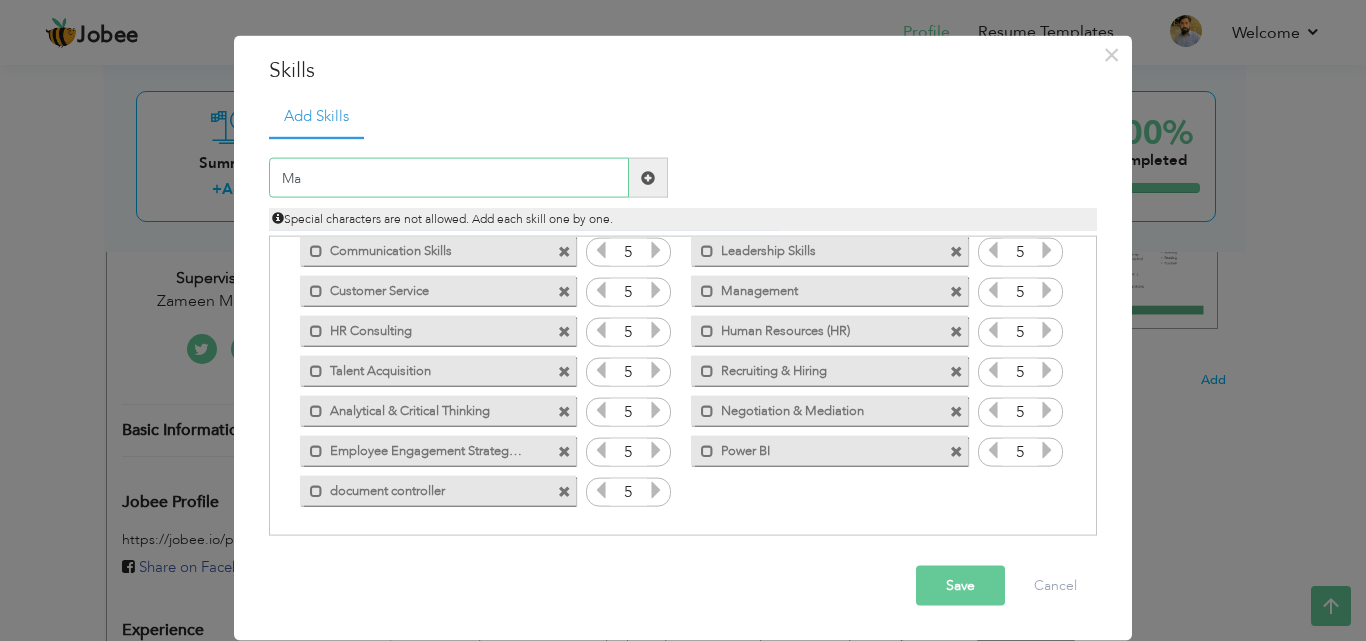 type on "M" 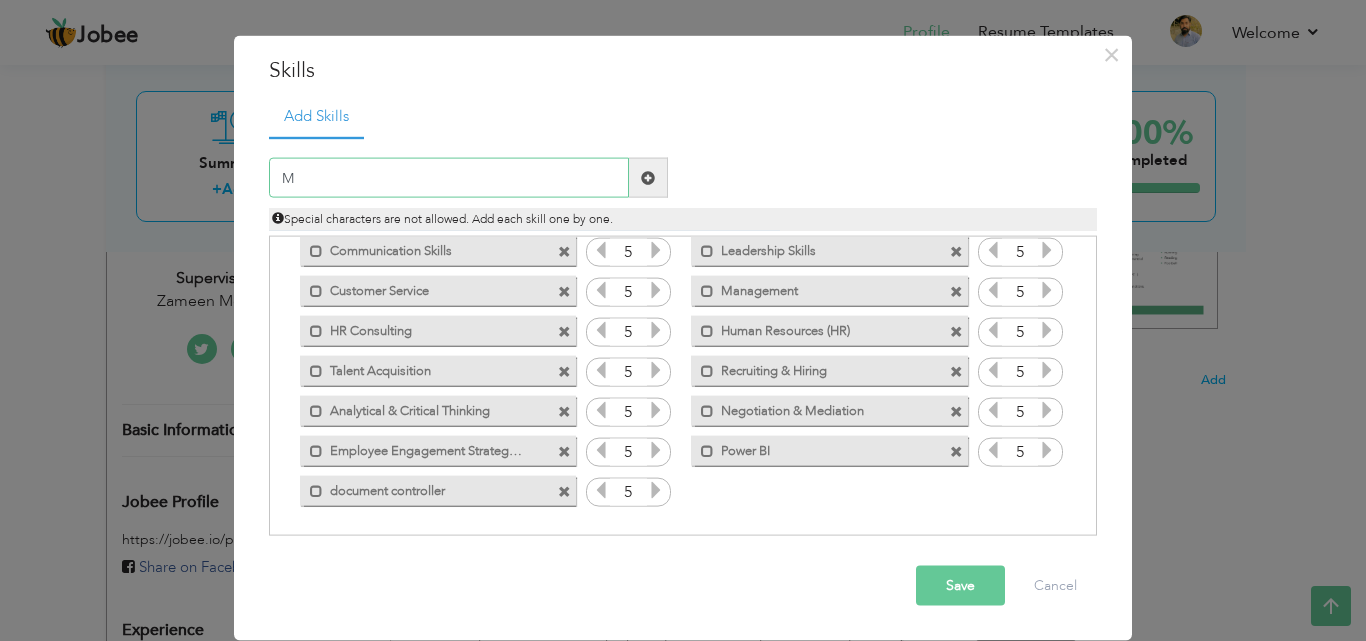 type 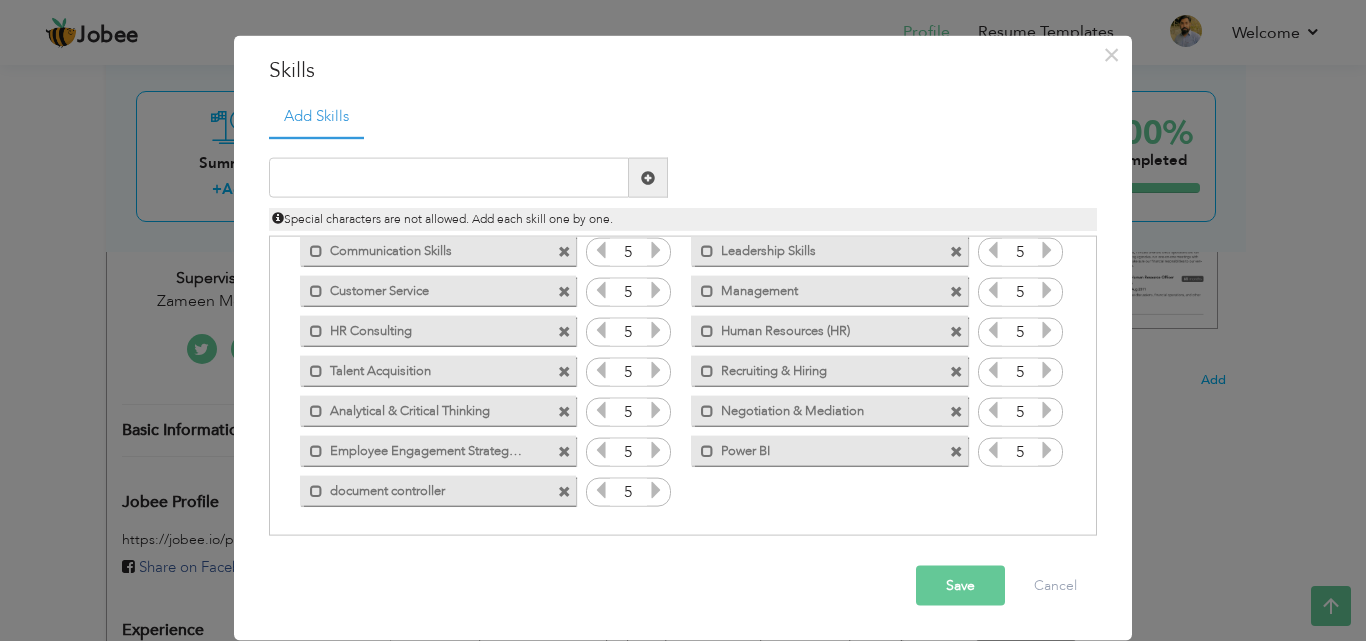 click on "Save
Cancel" at bounding box center [683, 586] 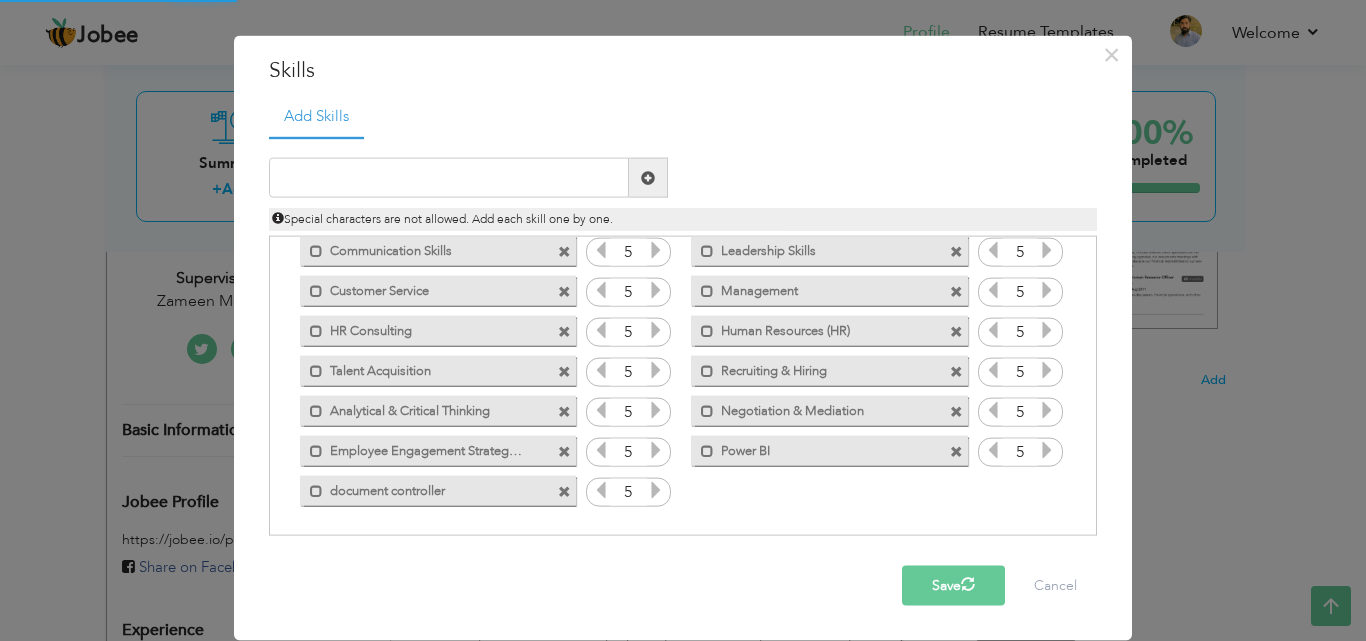 click on "Save" at bounding box center (953, 586) 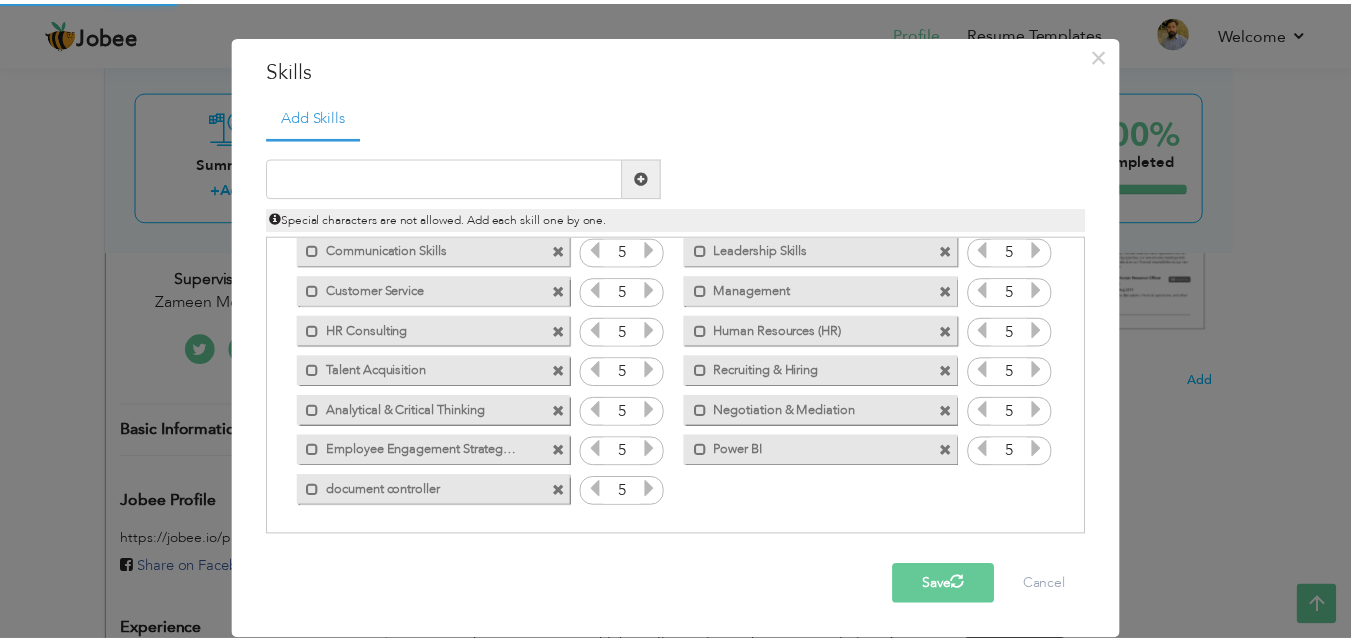 scroll, scrollTop: 0, scrollLeft: 0, axis: both 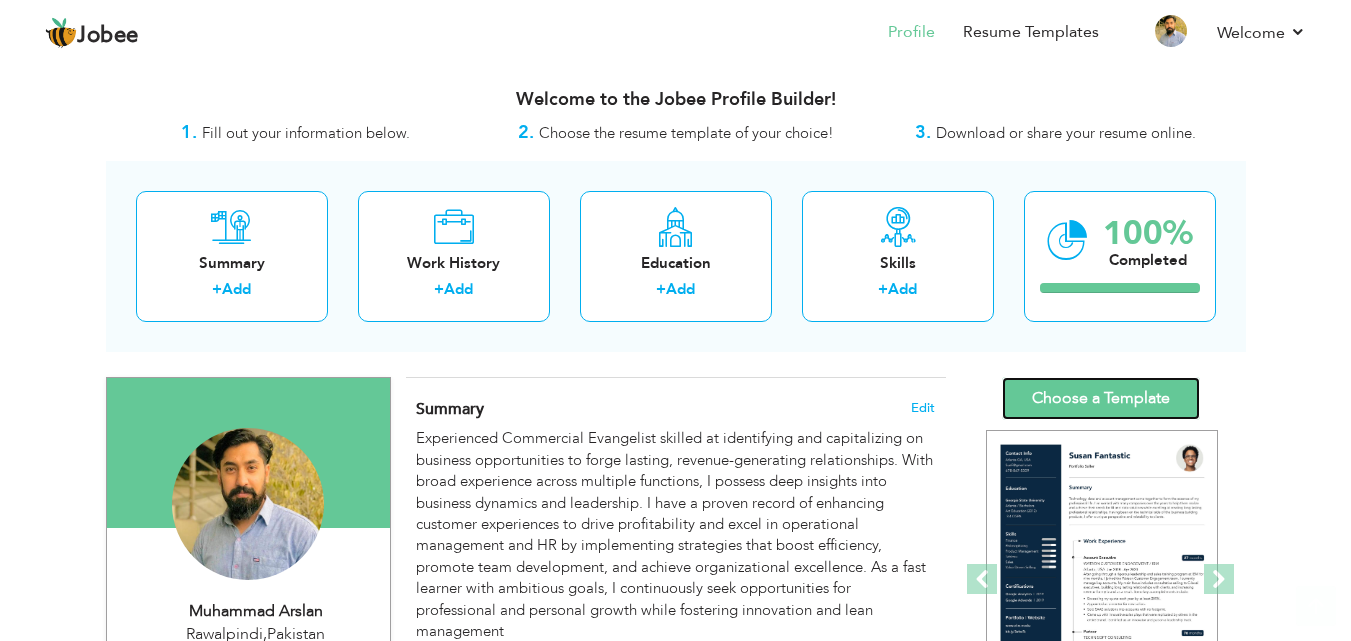 click on "Choose a Template" at bounding box center [1101, 398] 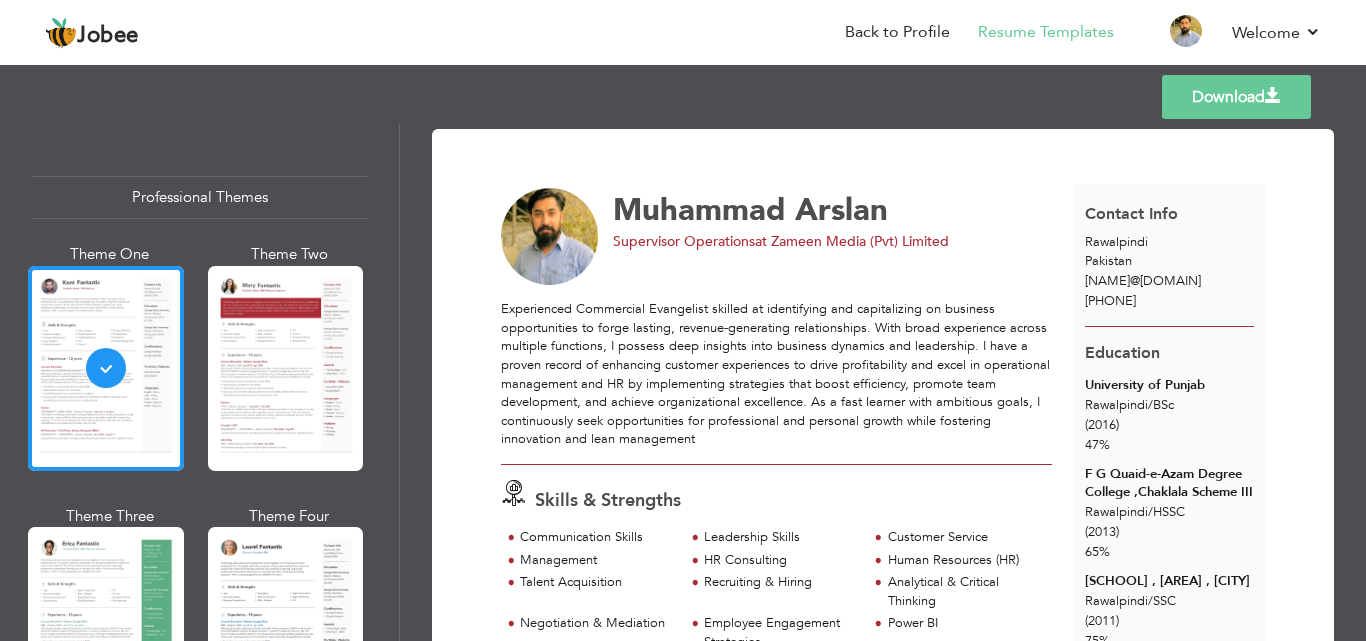 scroll, scrollTop: 0, scrollLeft: 0, axis: both 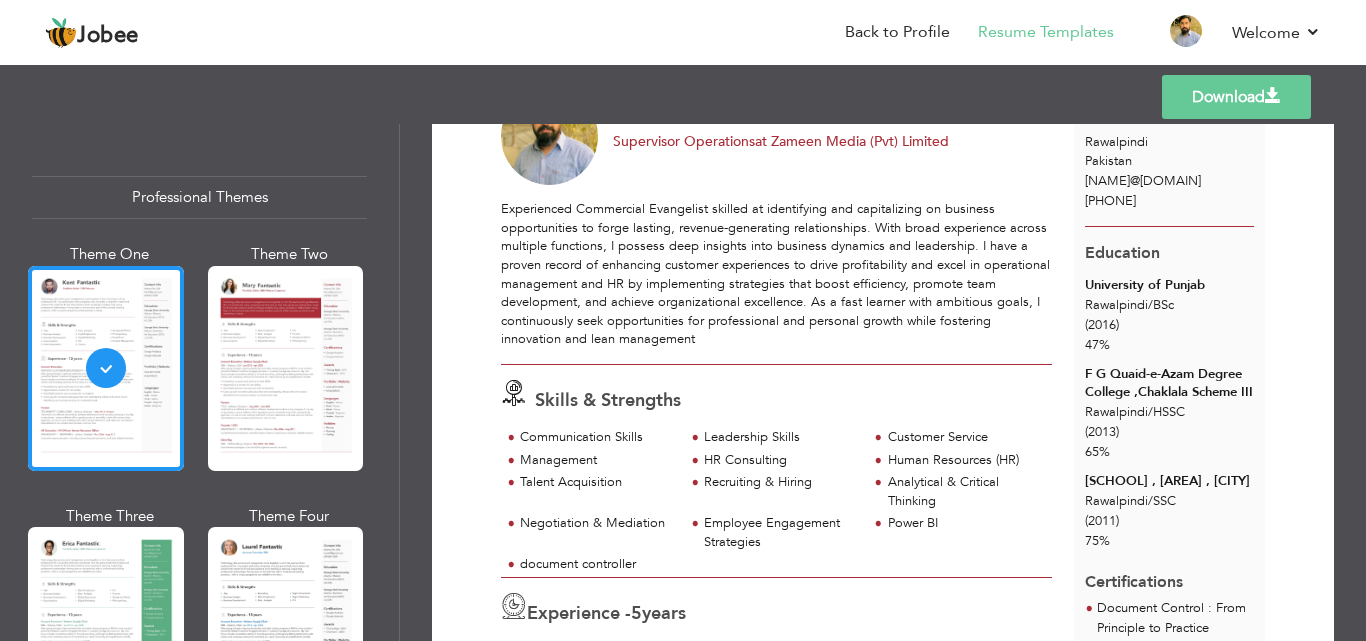 click on "Download" at bounding box center (1236, 97) 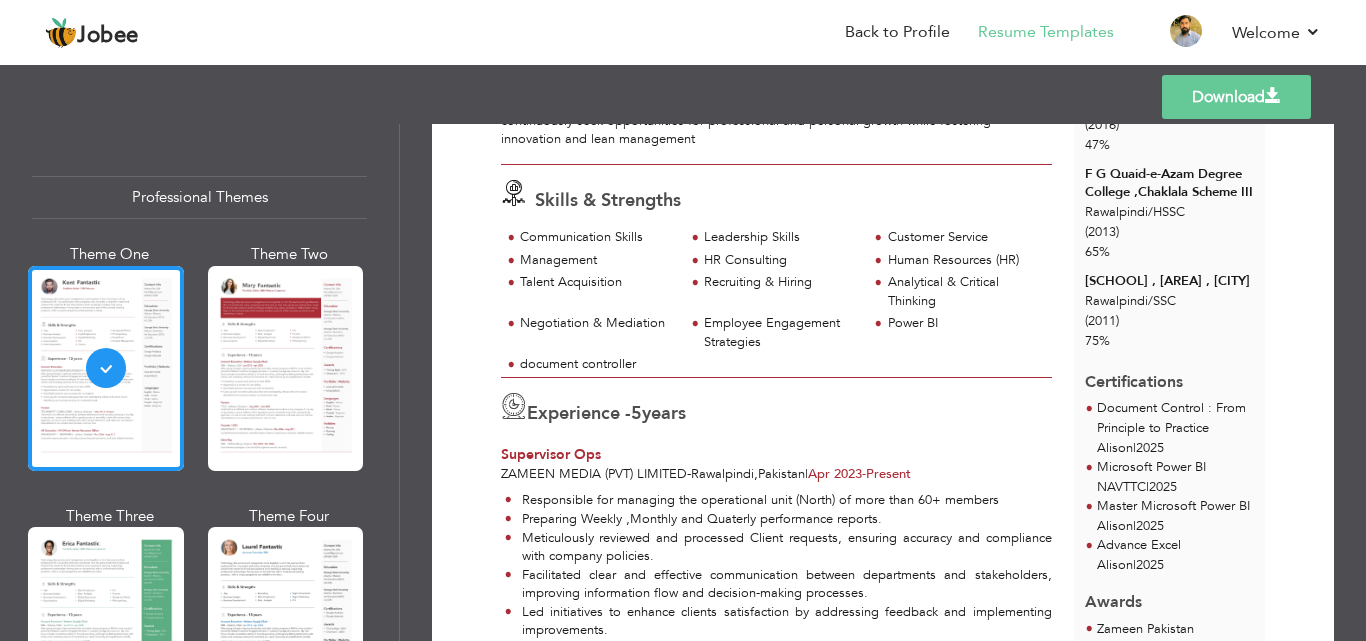 scroll, scrollTop: 0, scrollLeft: 0, axis: both 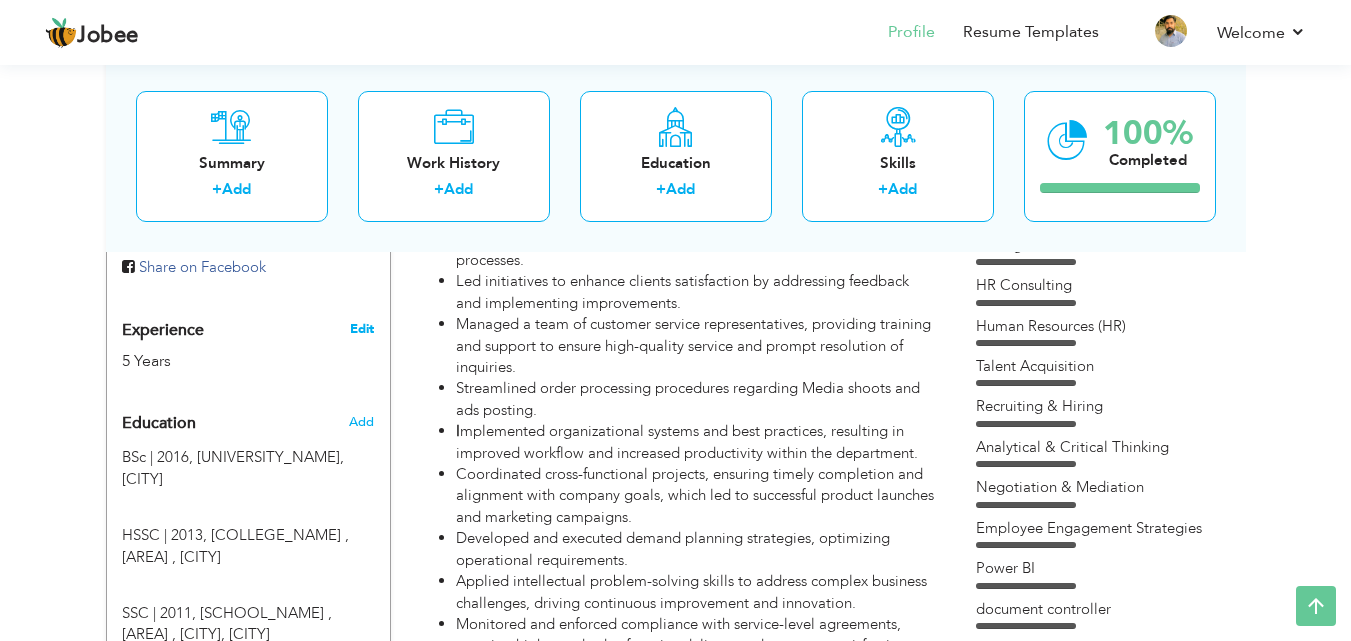 click on "Edit" at bounding box center (362, 329) 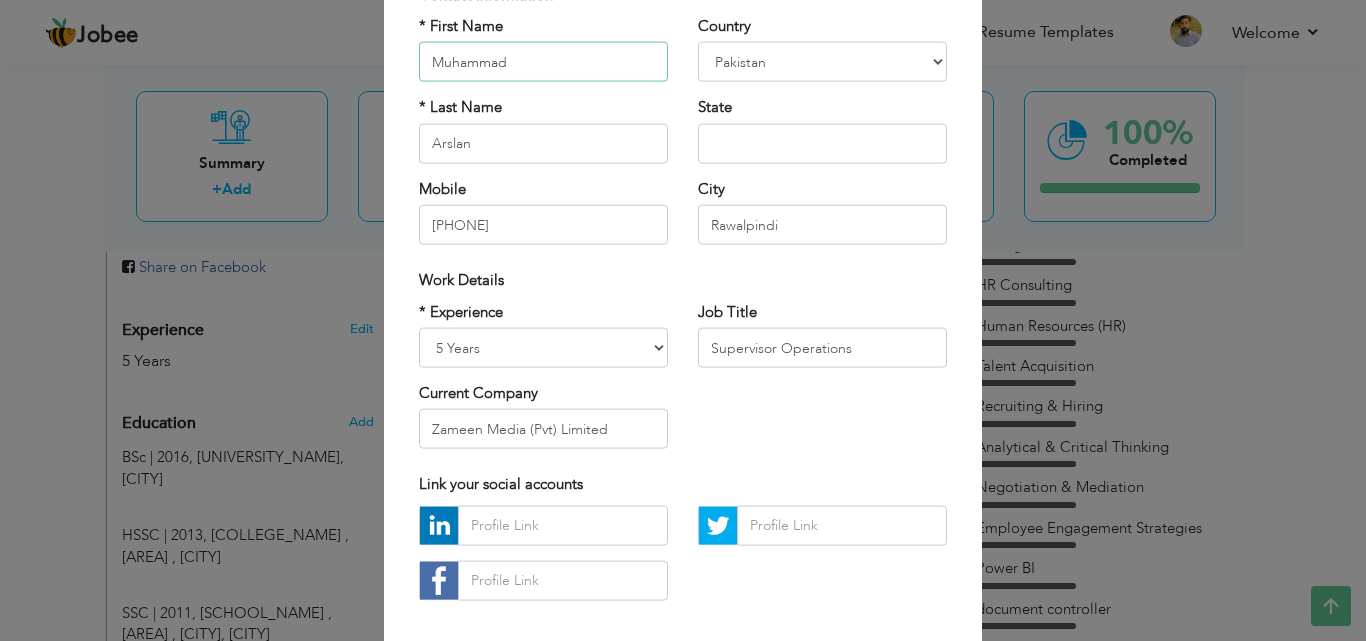 scroll, scrollTop: 200, scrollLeft: 0, axis: vertical 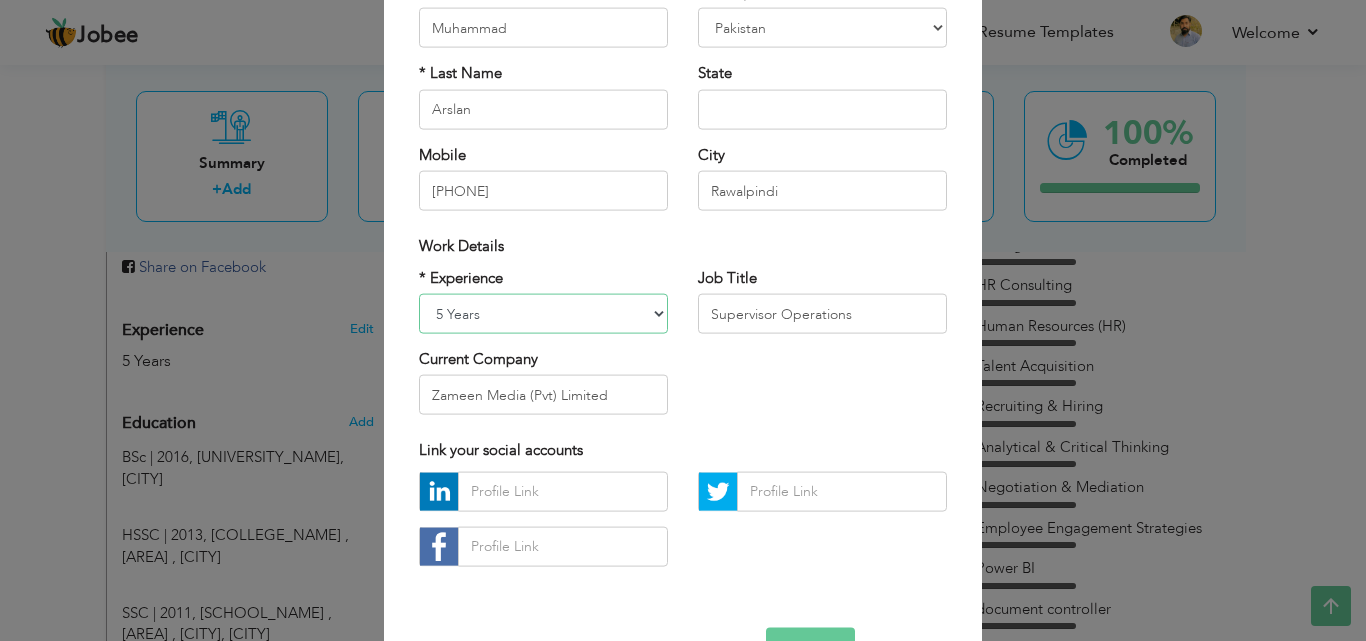click on "Entry Level Less than 1 Year 1 Year 2 Years 3 Years 4 Years 5 Years 6 Years 7 Years 8 Years 9 Years 10 Years 11 Years 12 Years 13 Years 14 Years 15 Years 16 Years 17 Years 18 Years 19 Years 20 Years 21 Years 22 Years 23 Years 24 Years 25 Years 26 Years 27 Years 28 Years 29 Years 30 Years 31 Years 32 Years 33 Years 34 Years 35 Years More than 35 Years" at bounding box center [543, 314] 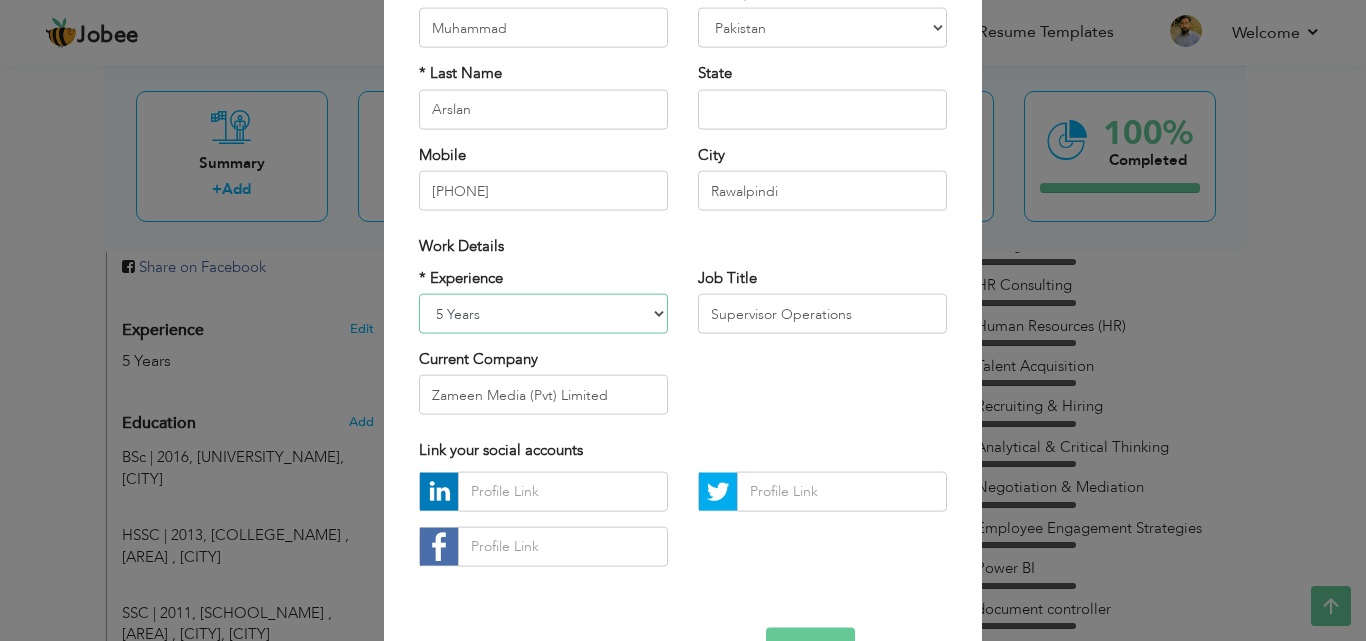 select on "number:9" 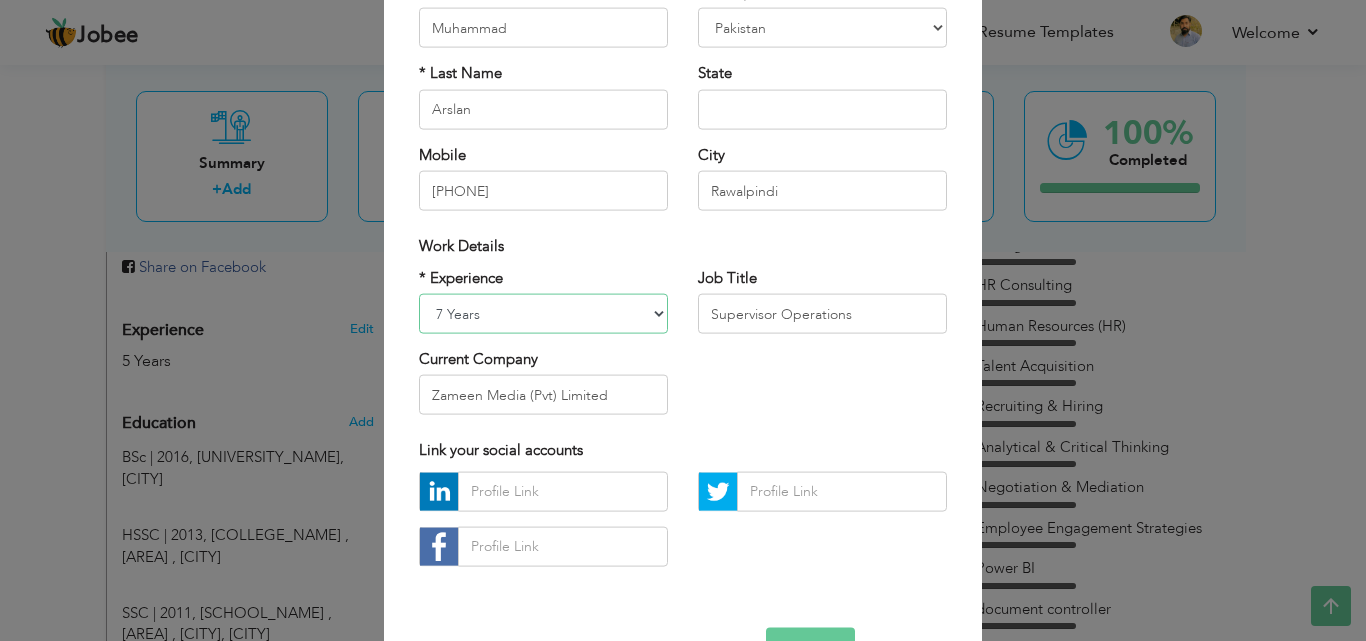 click on "Entry Level Less than 1 Year 1 Year 2 Years 3 Years 4 Years 5 Years 6 Years 7 Years 8 Years 9 Years 10 Years 11 Years 12 Years 13 Years 14 Years 15 Years 16 Years 17 Years 18 Years 19 Years 20 Years 21 Years 22 Years 23 Years 24 Years 25 Years 26 Years 27 Years 28 Years 29 Years 30 Years 31 Years 32 Years 33 Years 34 Years 35 Years More than 35 Years" at bounding box center [543, 314] 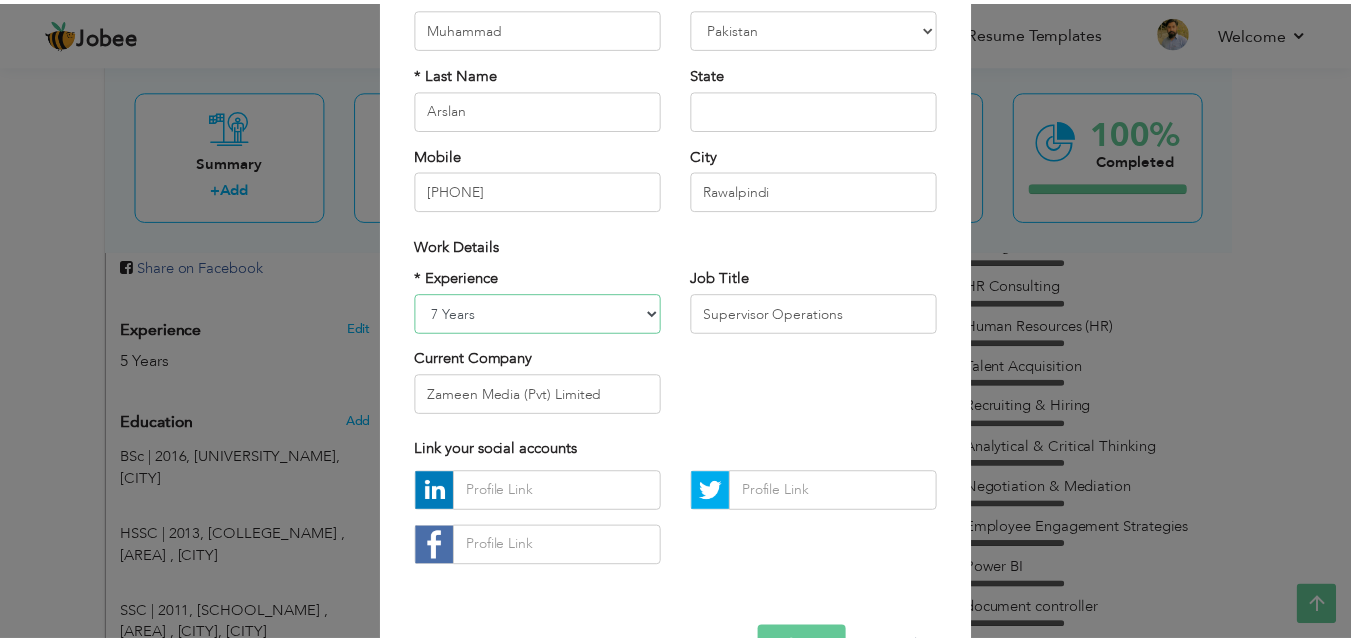 scroll, scrollTop: 261, scrollLeft: 0, axis: vertical 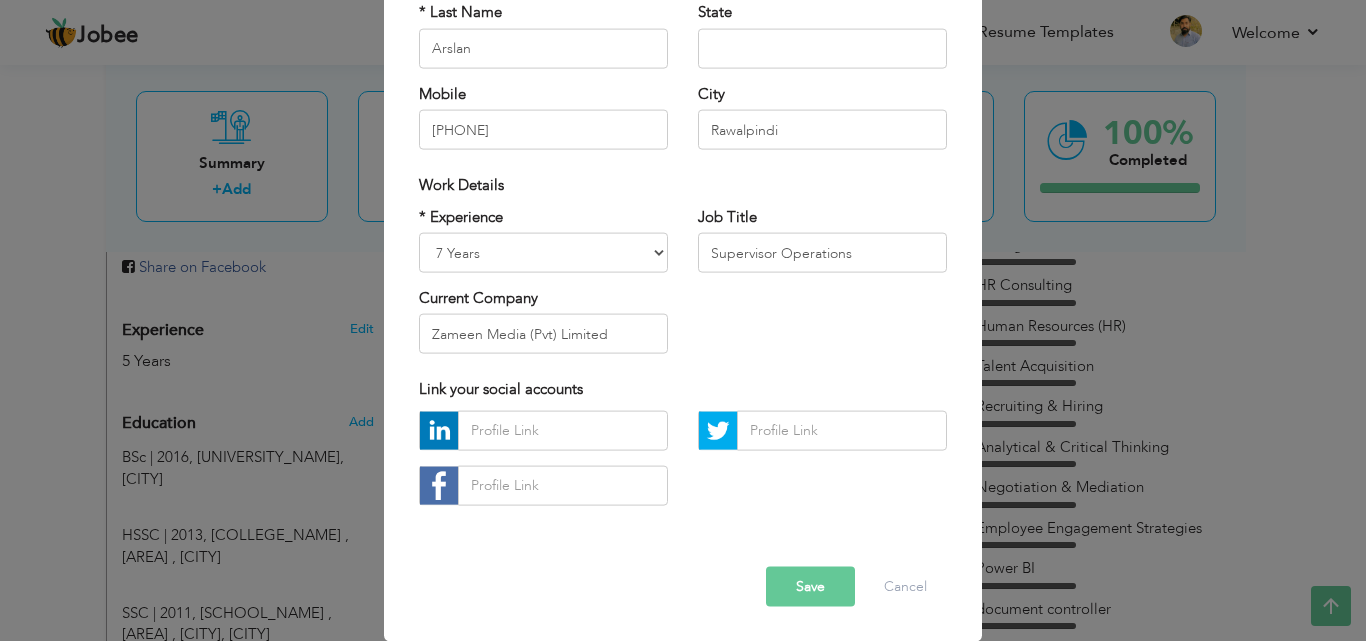 click on "Save" at bounding box center (810, 586) 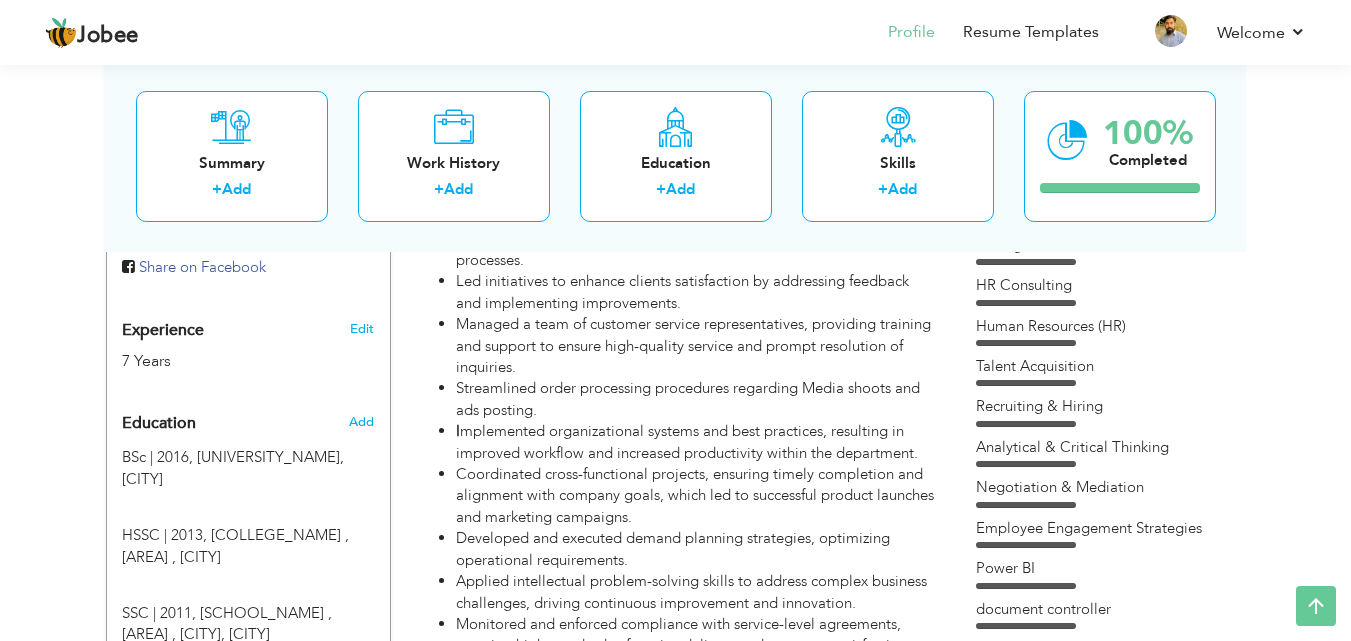 scroll, scrollTop: 0, scrollLeft: 0, axis: both 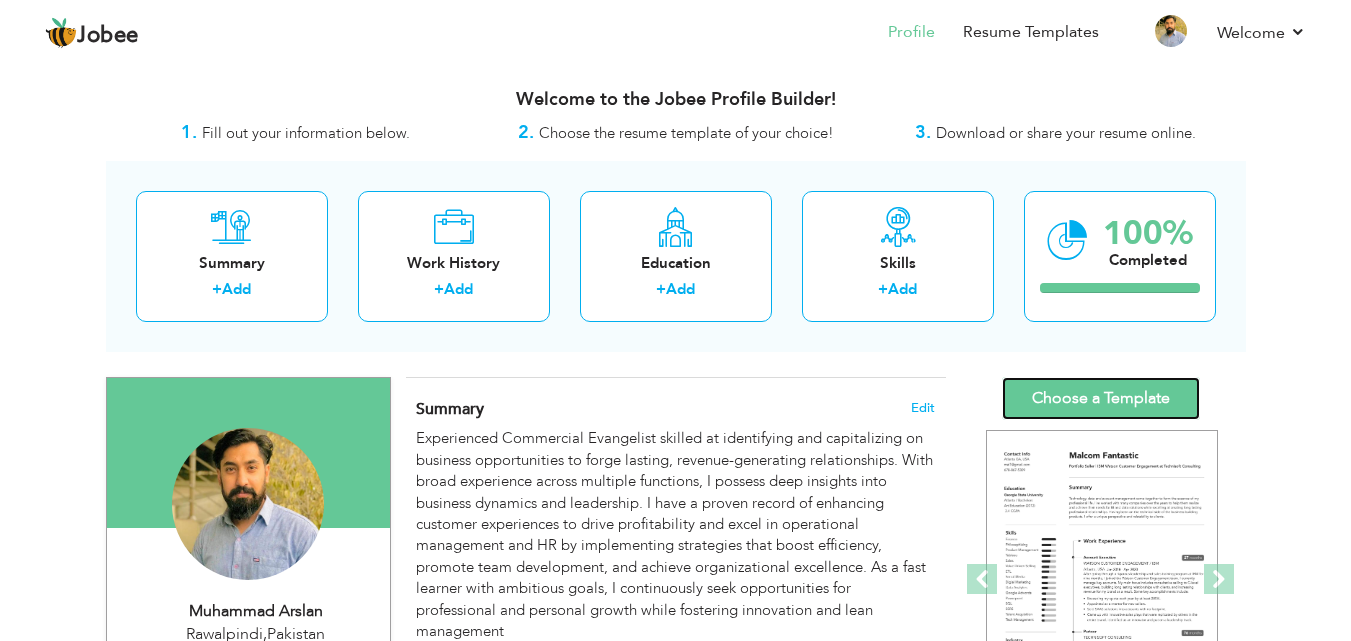click on "Choose a Template" at bounding box center [1101, 398] 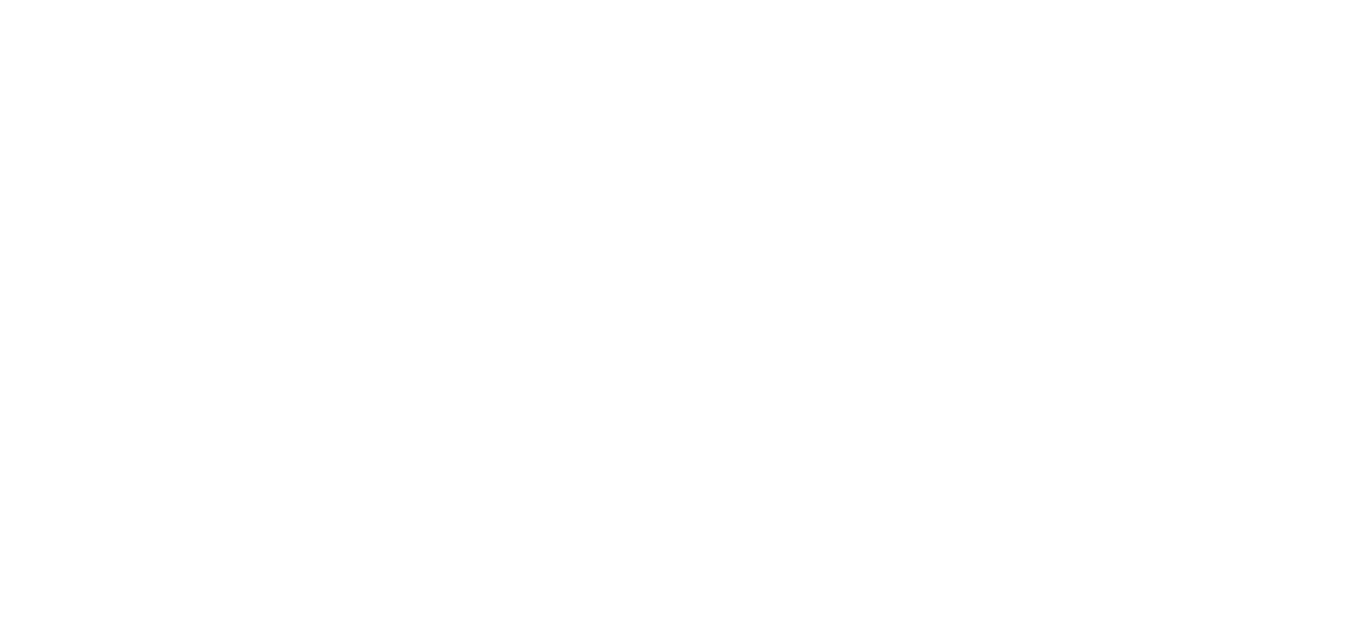 scroll, scrollTop: 0, scrollLeft: 0, axis: both 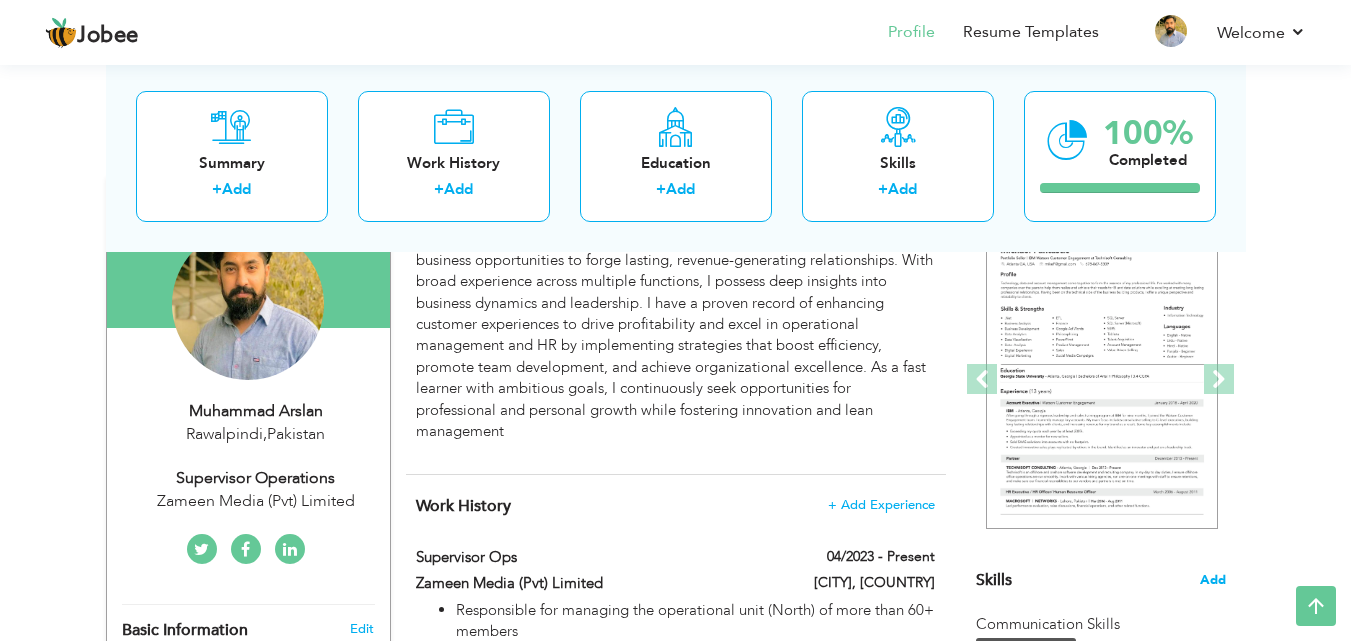 click on "Add" at bounding box center (1213, 580) 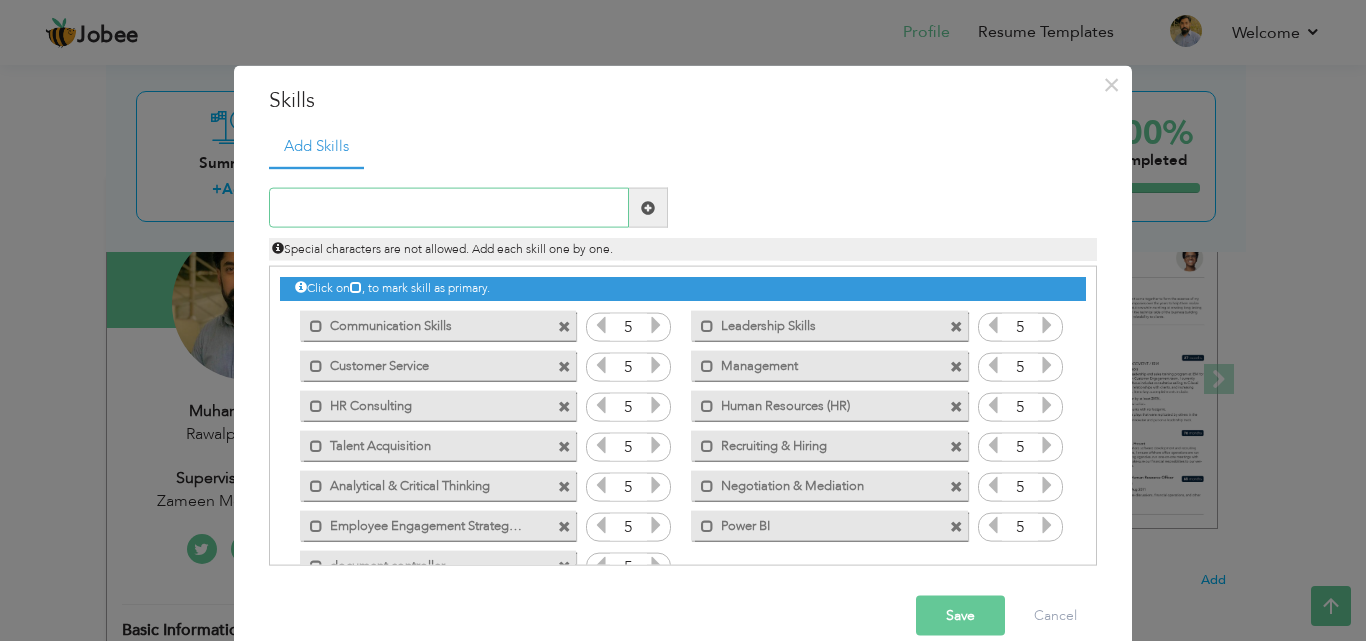 scroll, scrollTop: 45, scrollLeft: 0, axis: vertical 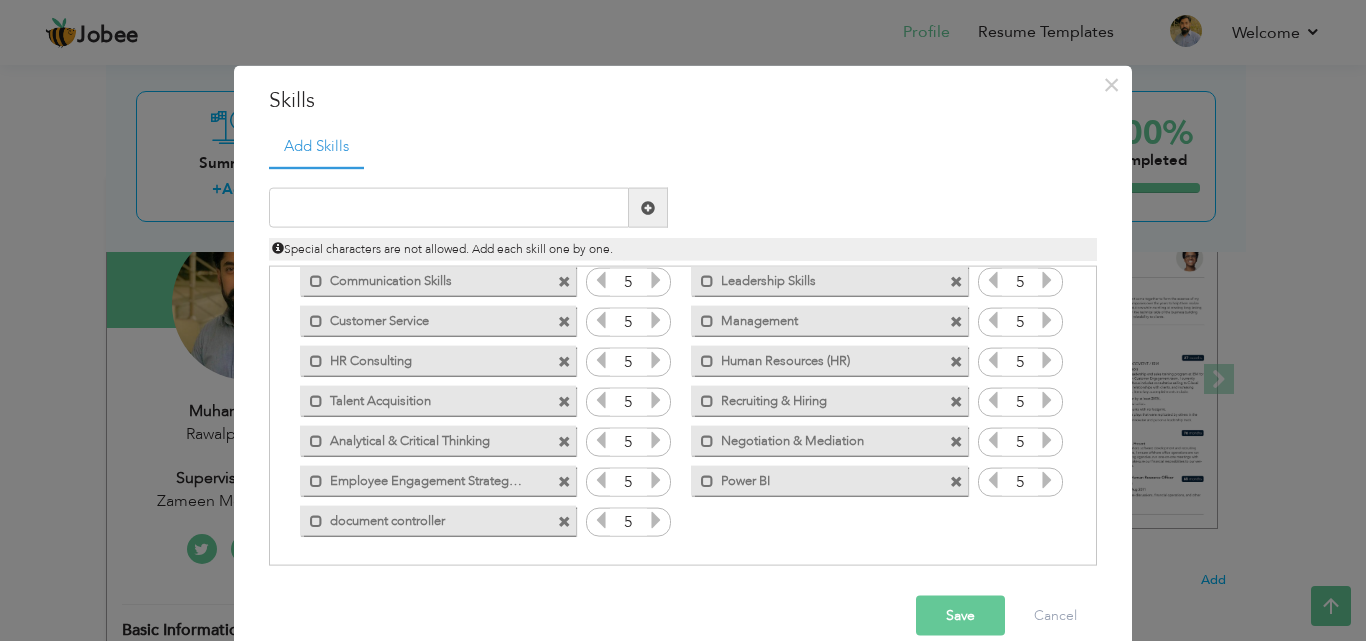 click at bounding box center (564, 441) 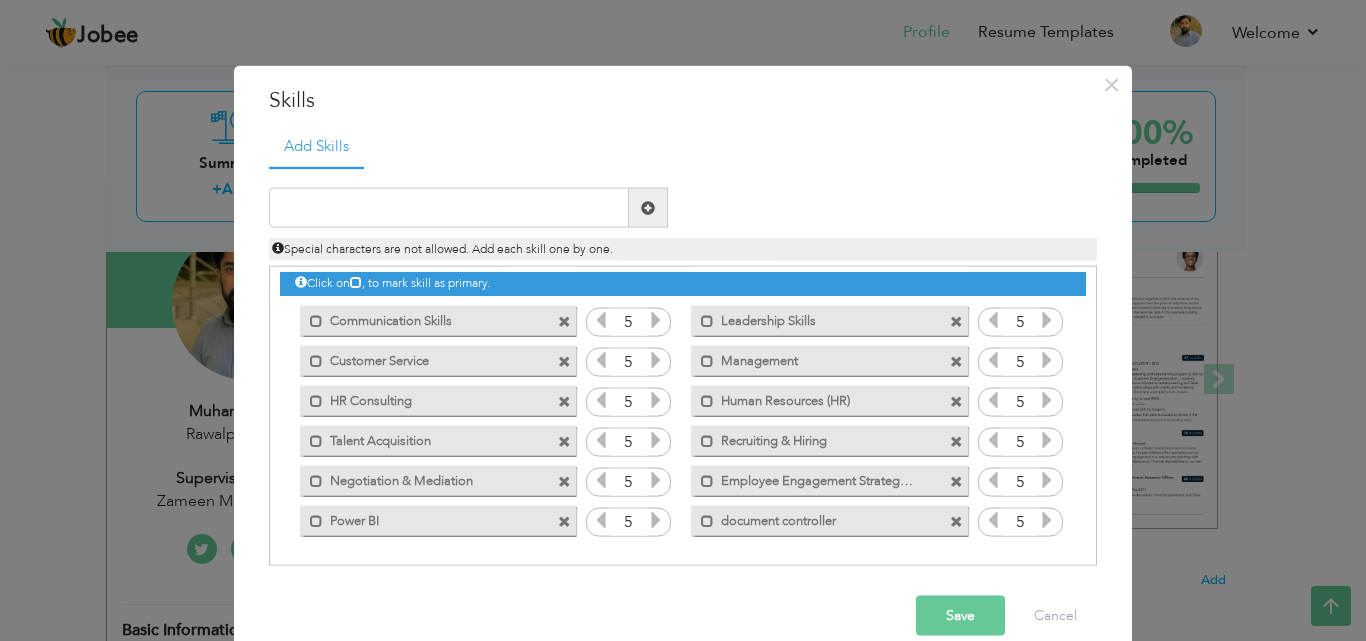 scroll, scrollTop: 5, scrollLeft: 0, axis: vertical 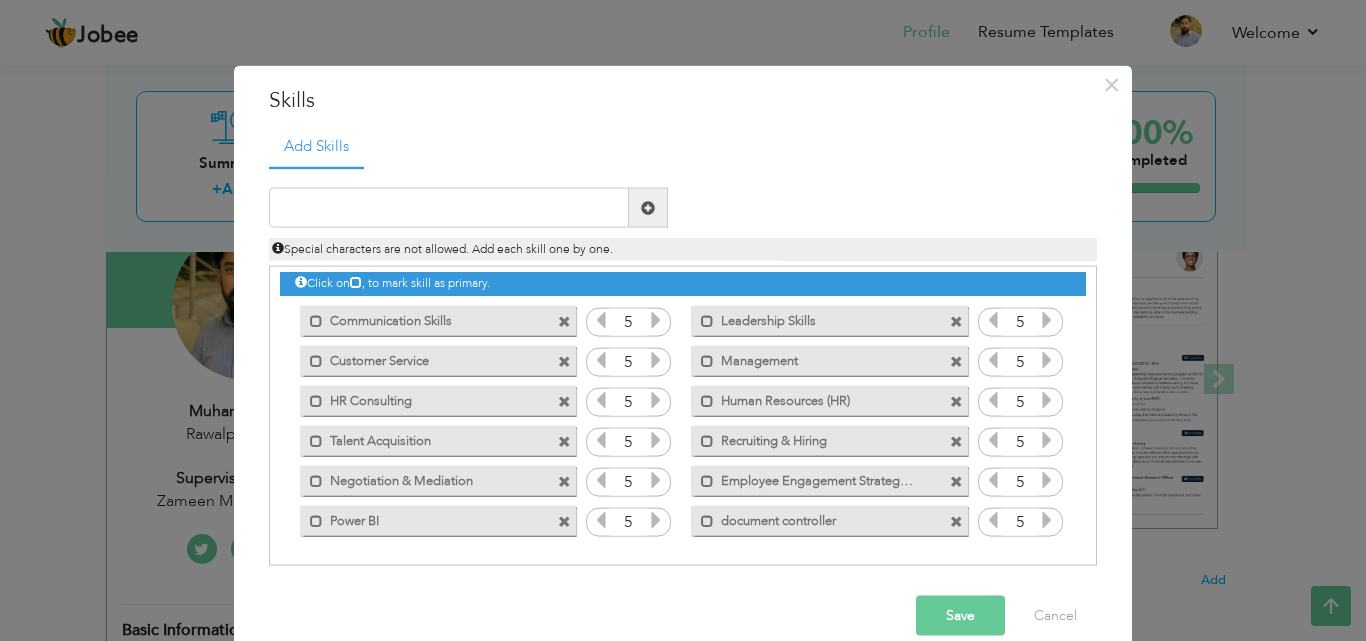 click at bounding box center [956, 481] 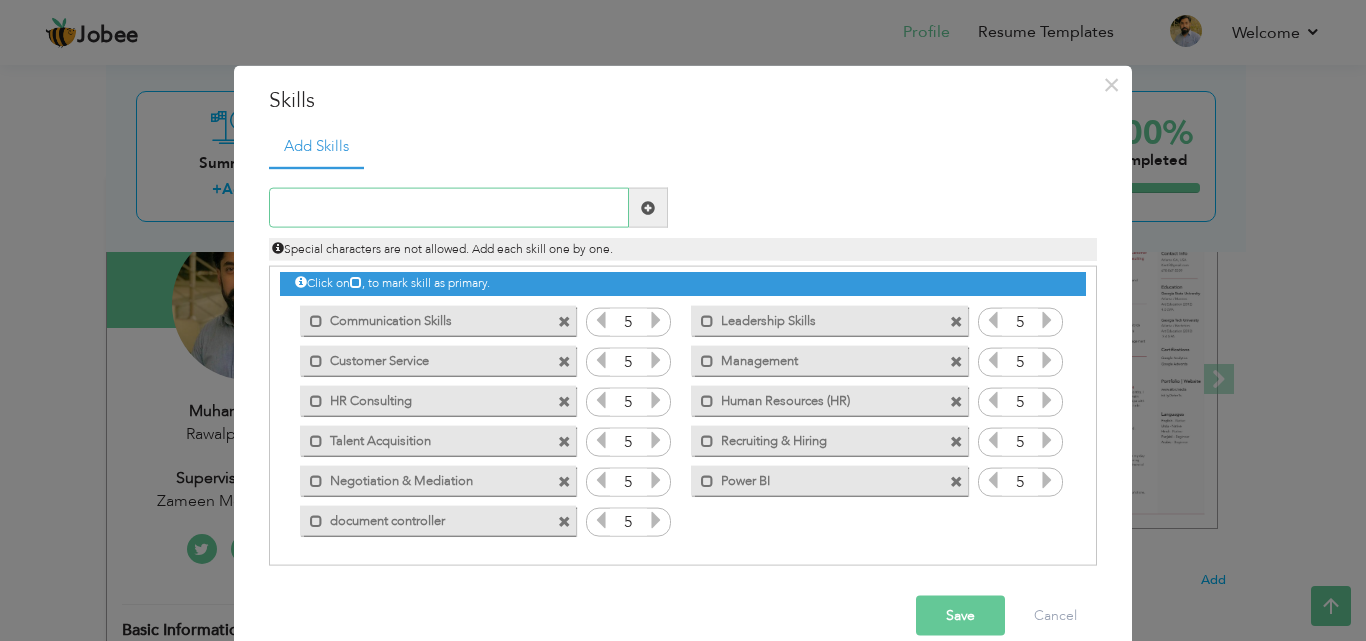 click at bounding box center (449, 208) 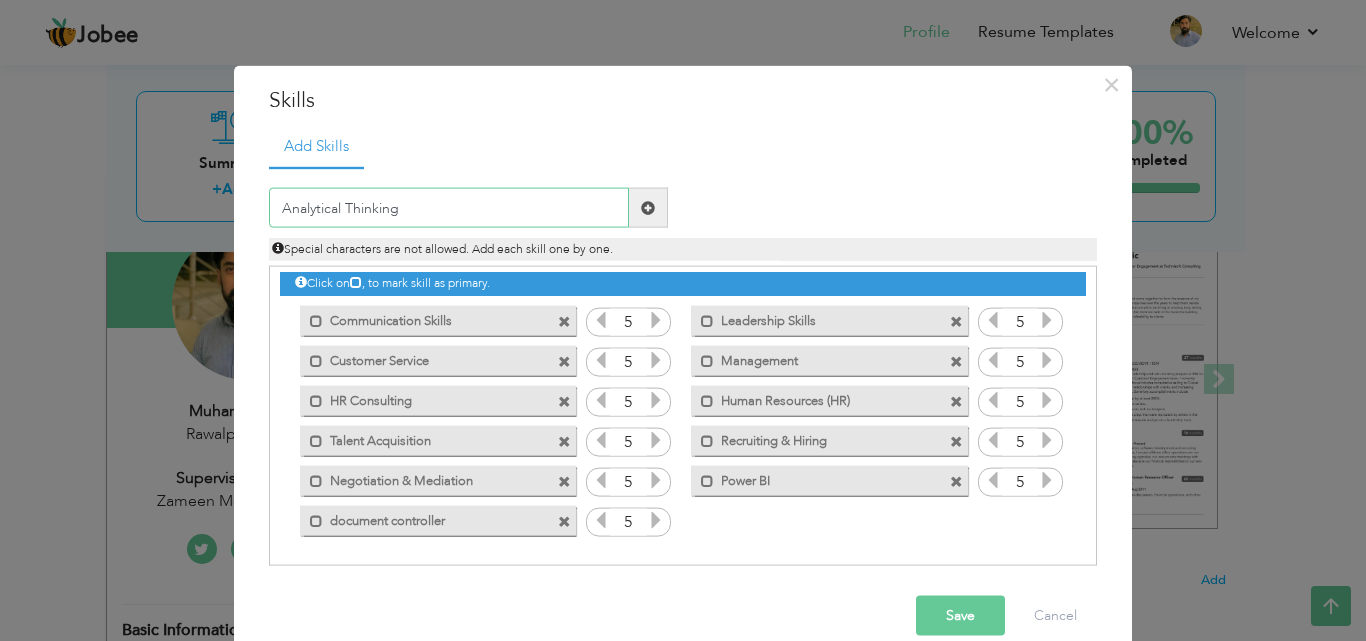 type on "Analytical Thinking" 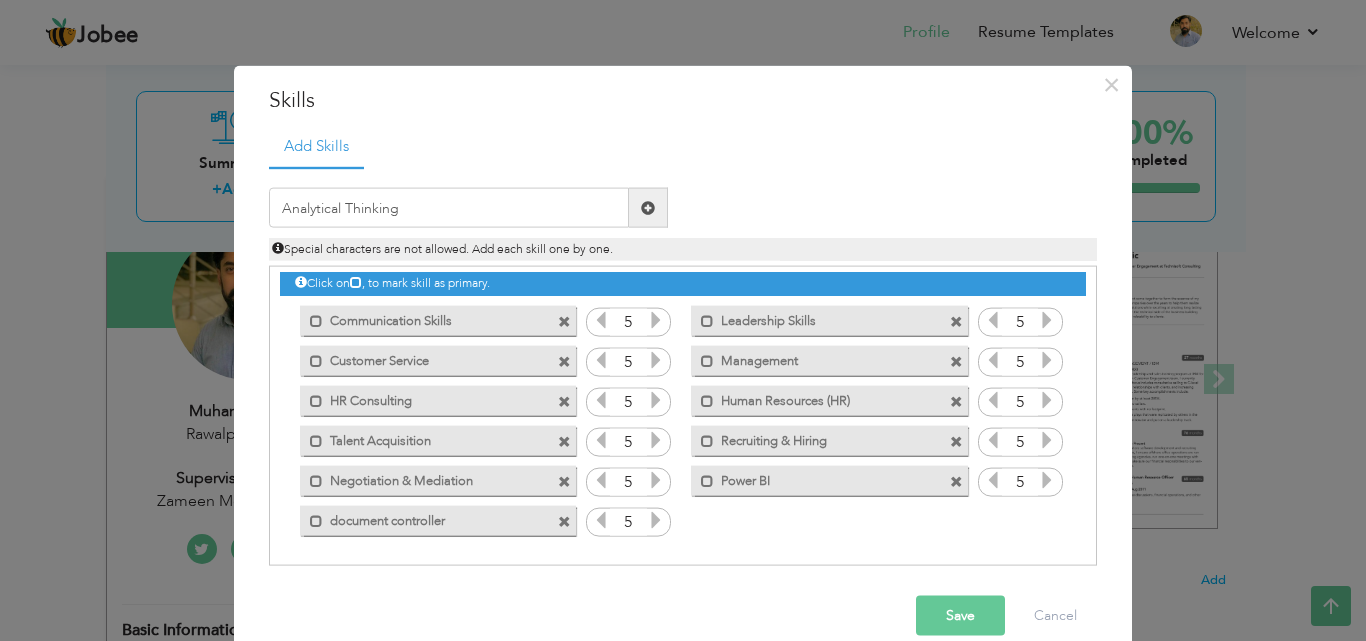 click on "Save" at bounding box center [960, 616] 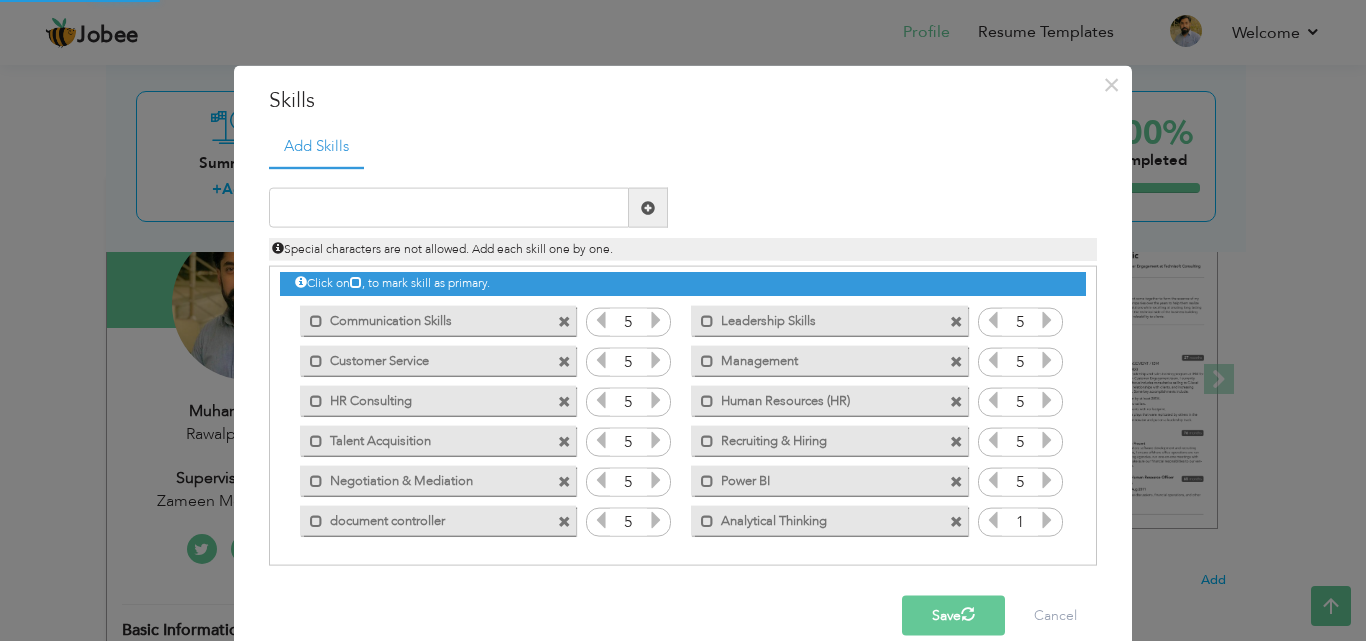 click at bounding box center (1047, 520) 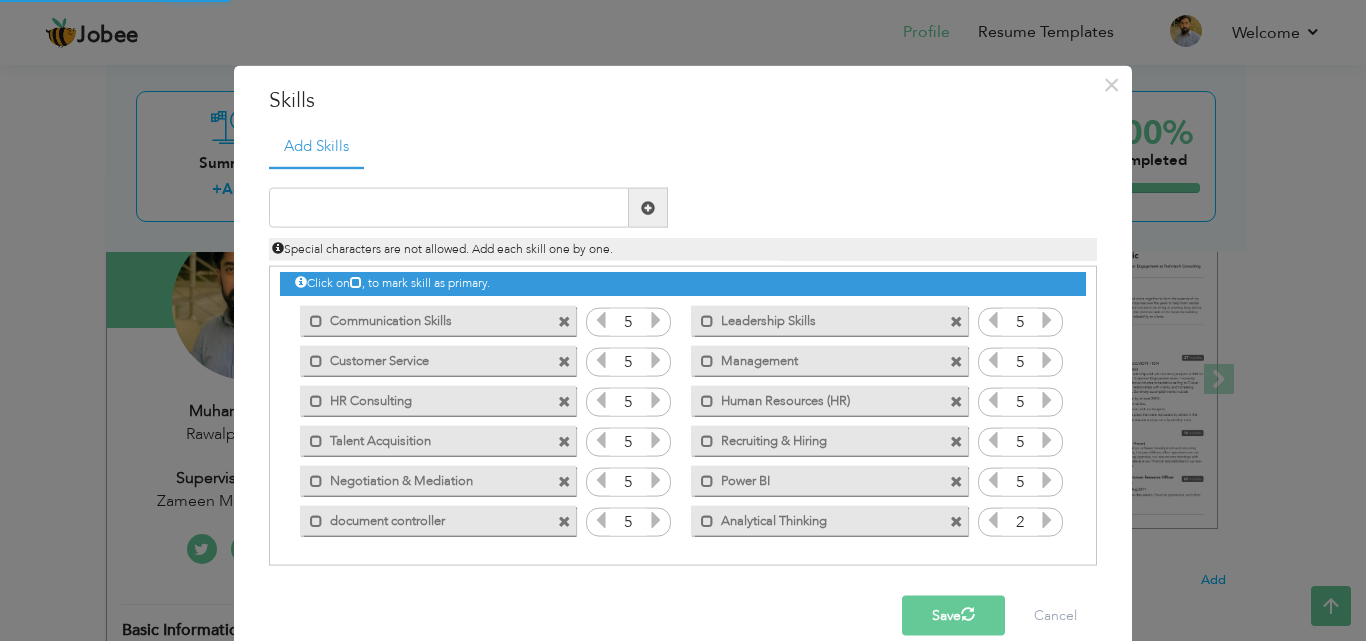 click at bounding box center [1047, 520] 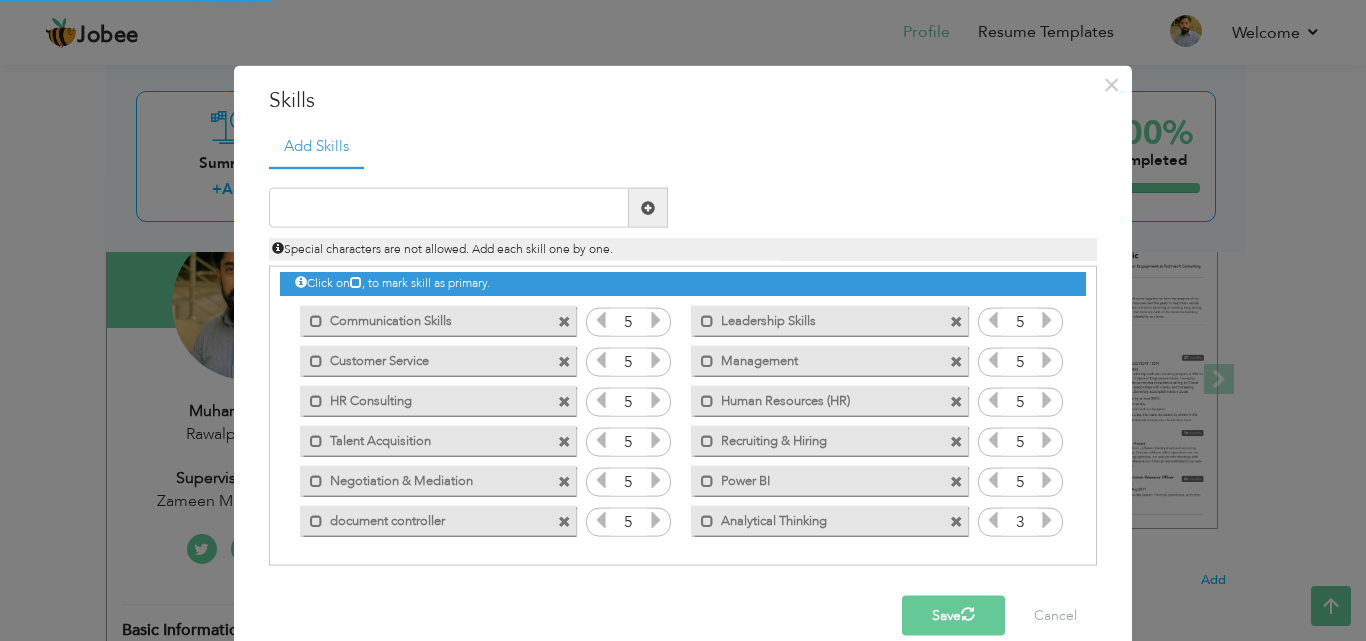 click at bounding box center (1047, 520) 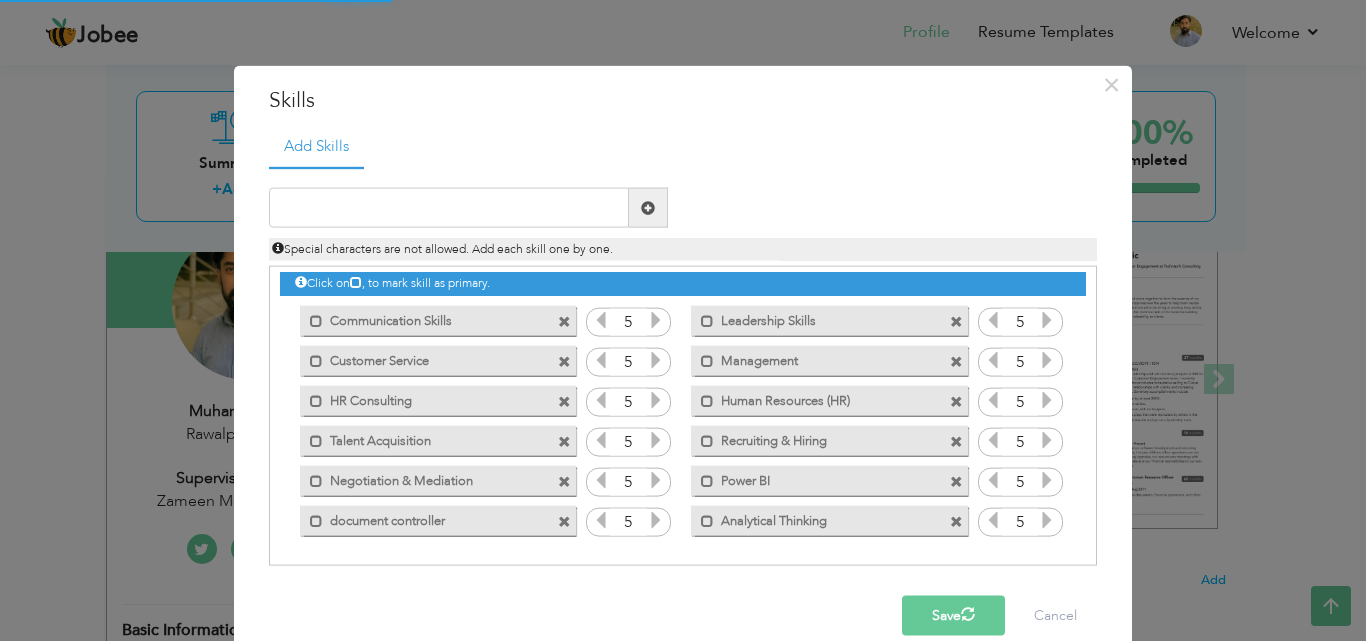 click at bounding box center [1047, 520] 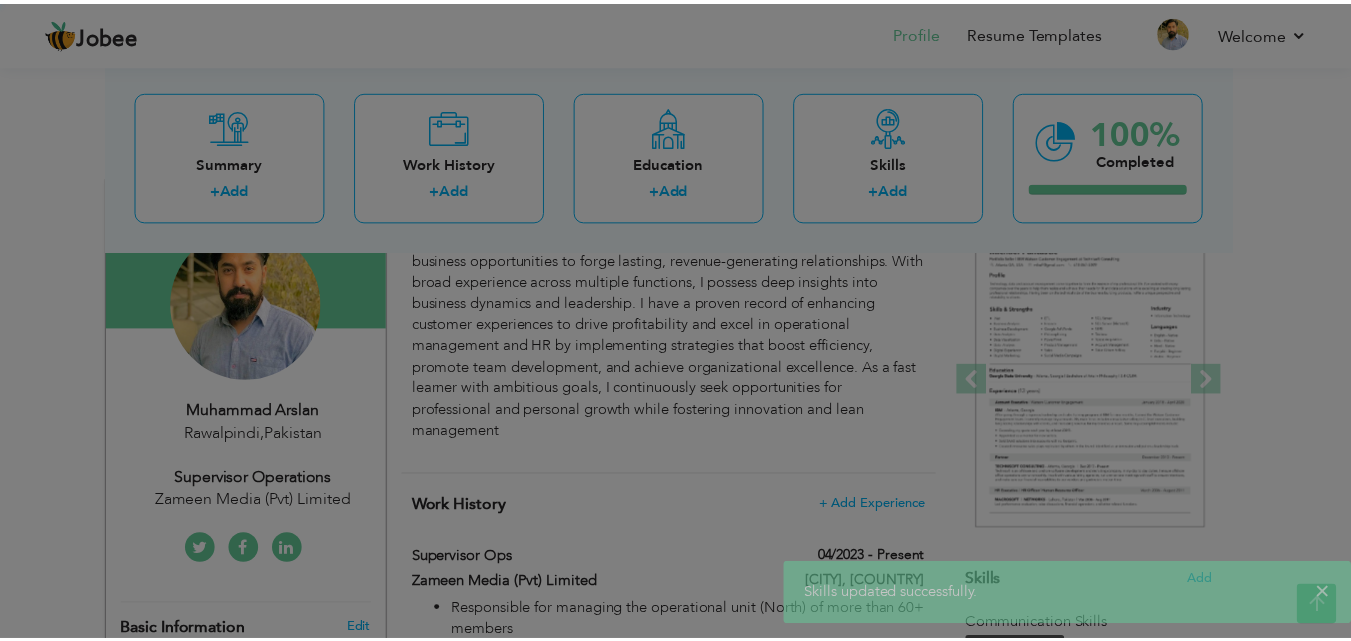 scroll, scrollTop: 0, scrollLeft: 0, axis: both 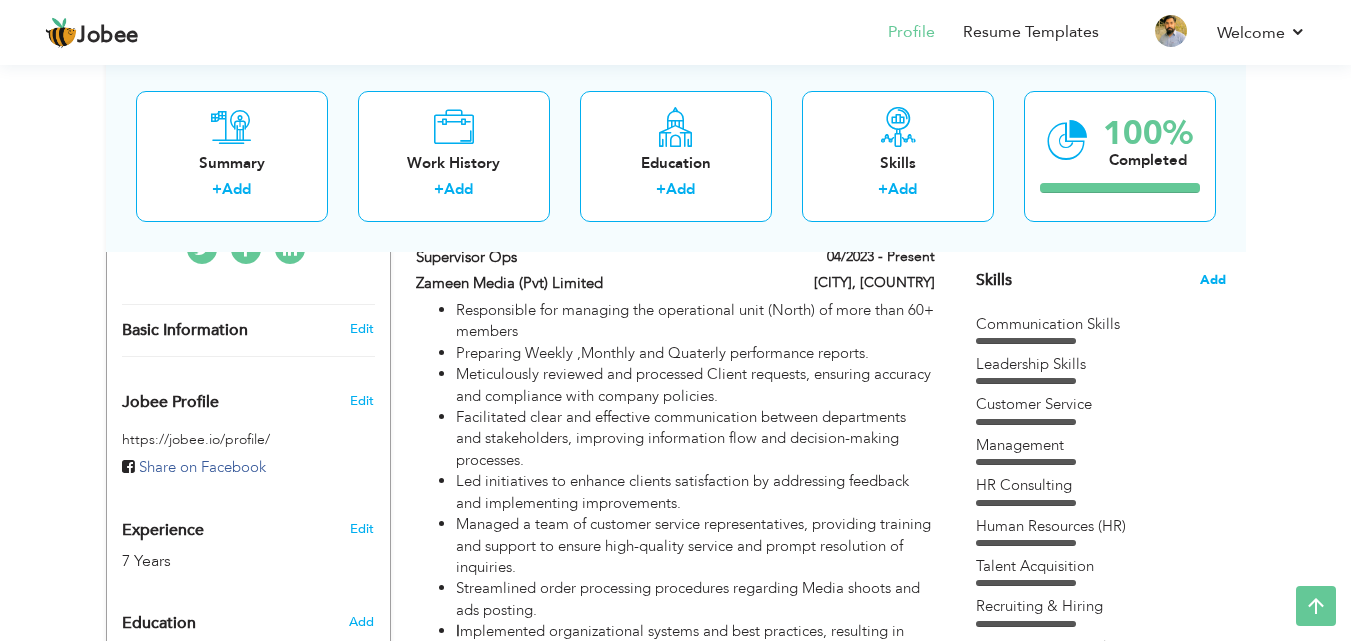 click on "Add" at bounding box center (1213, 280) 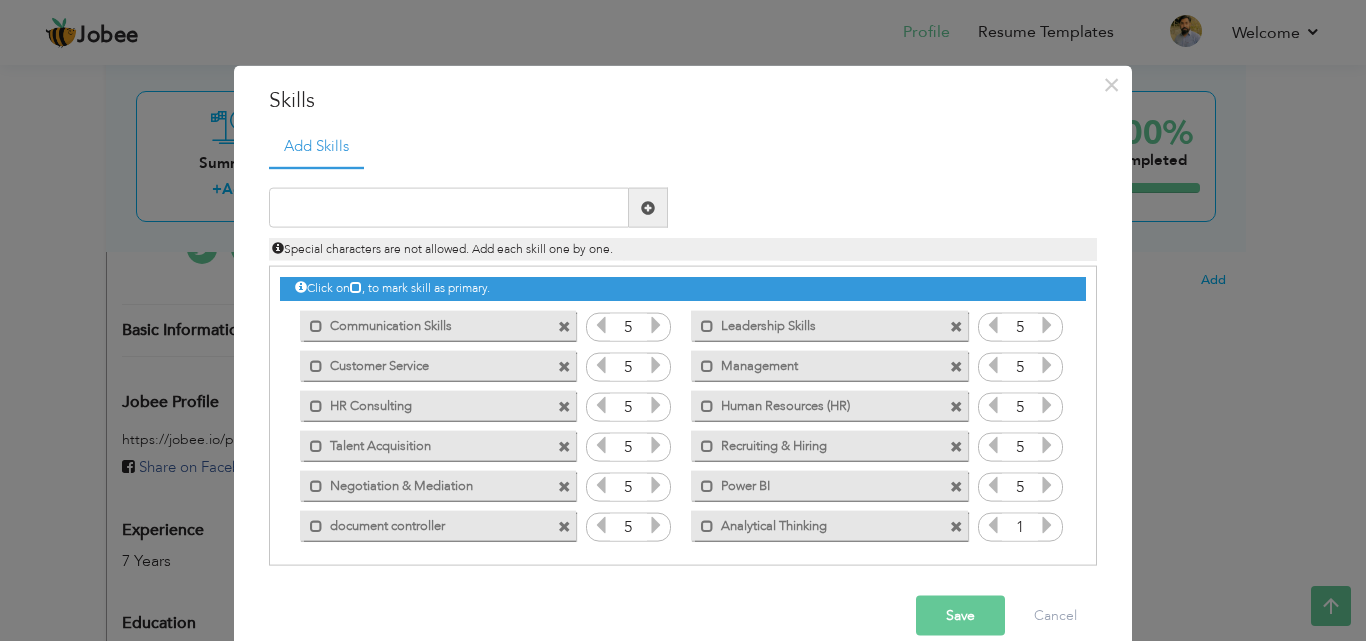 click at bounding box center (1047, 525) 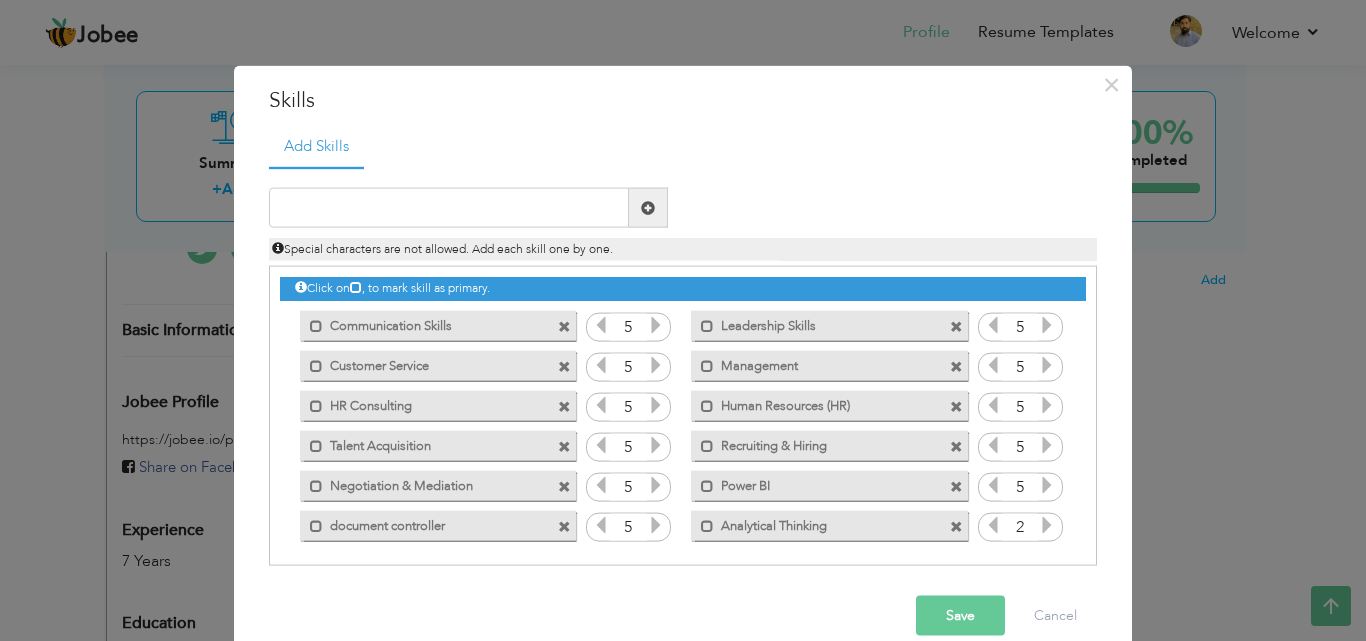 click at bounding box center [1047, 525] 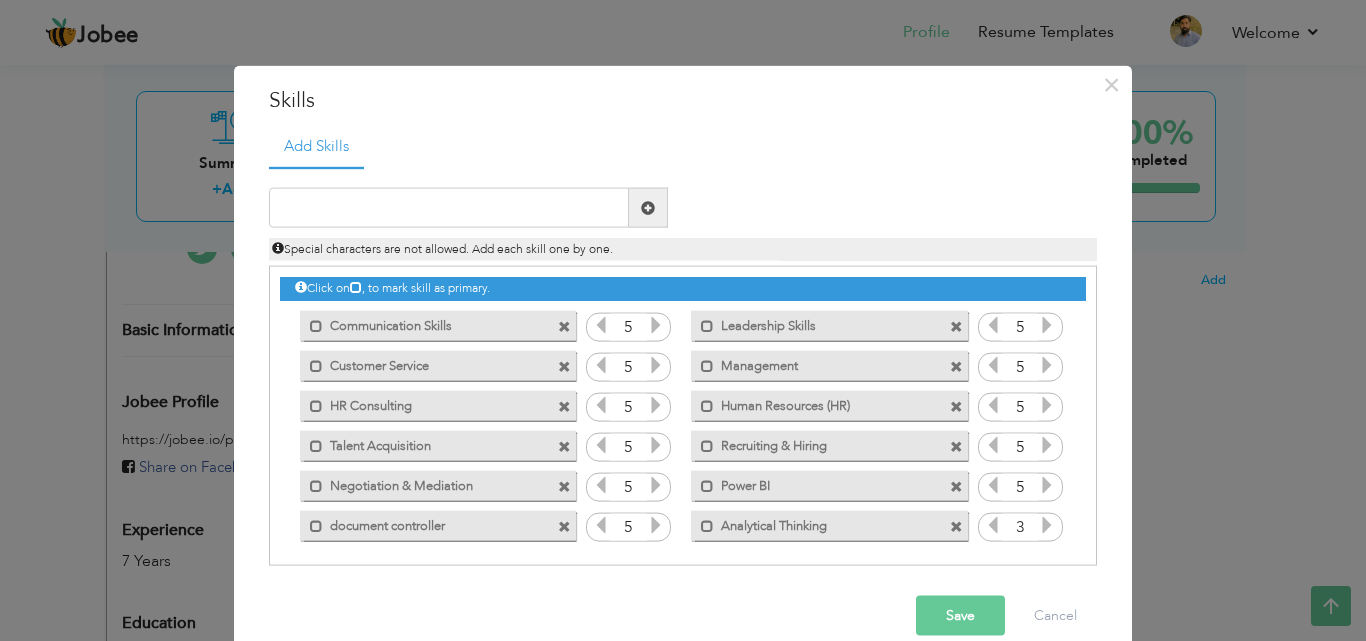 click at bounding box center (1047, 525) 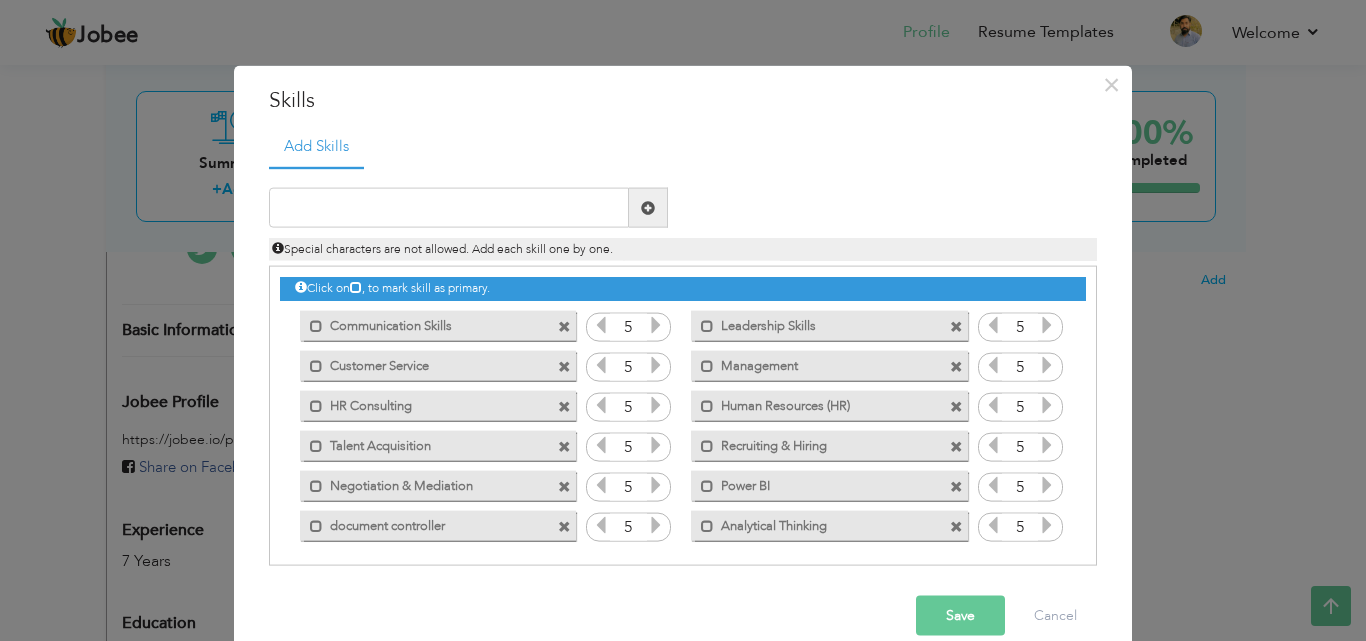 click at bounding box center (1047, 525) 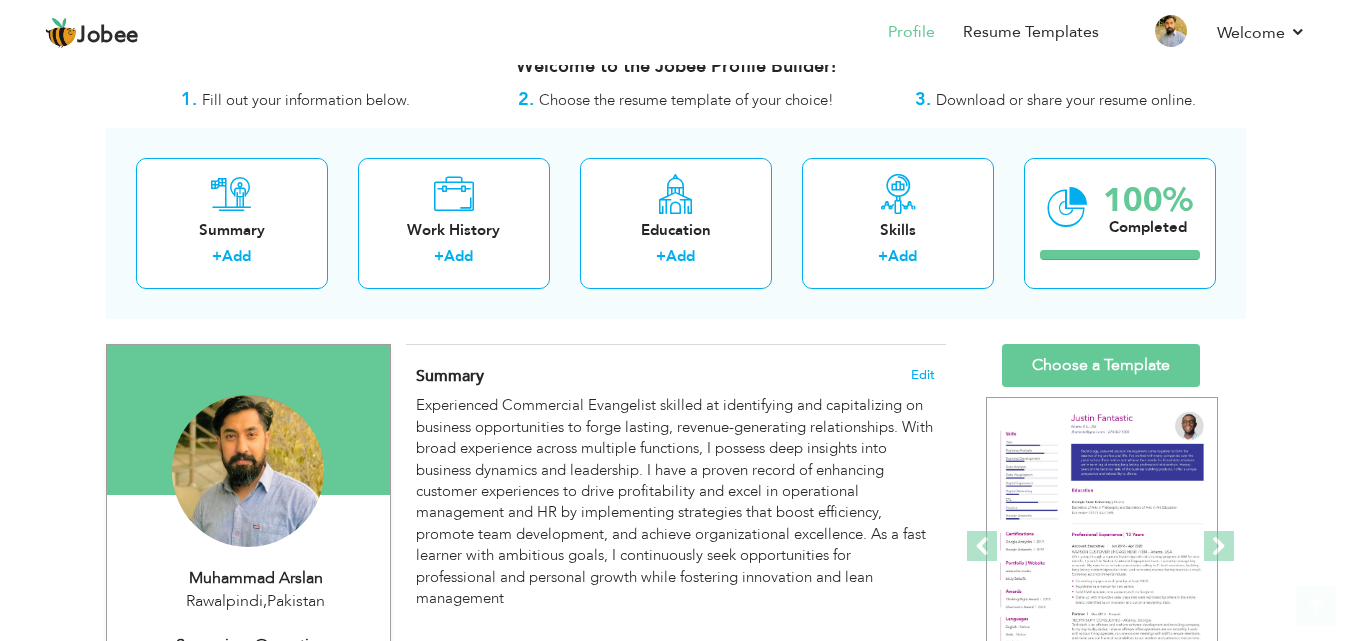 scroll, scrollTop: 0, scrollLeft: 0, axis: both 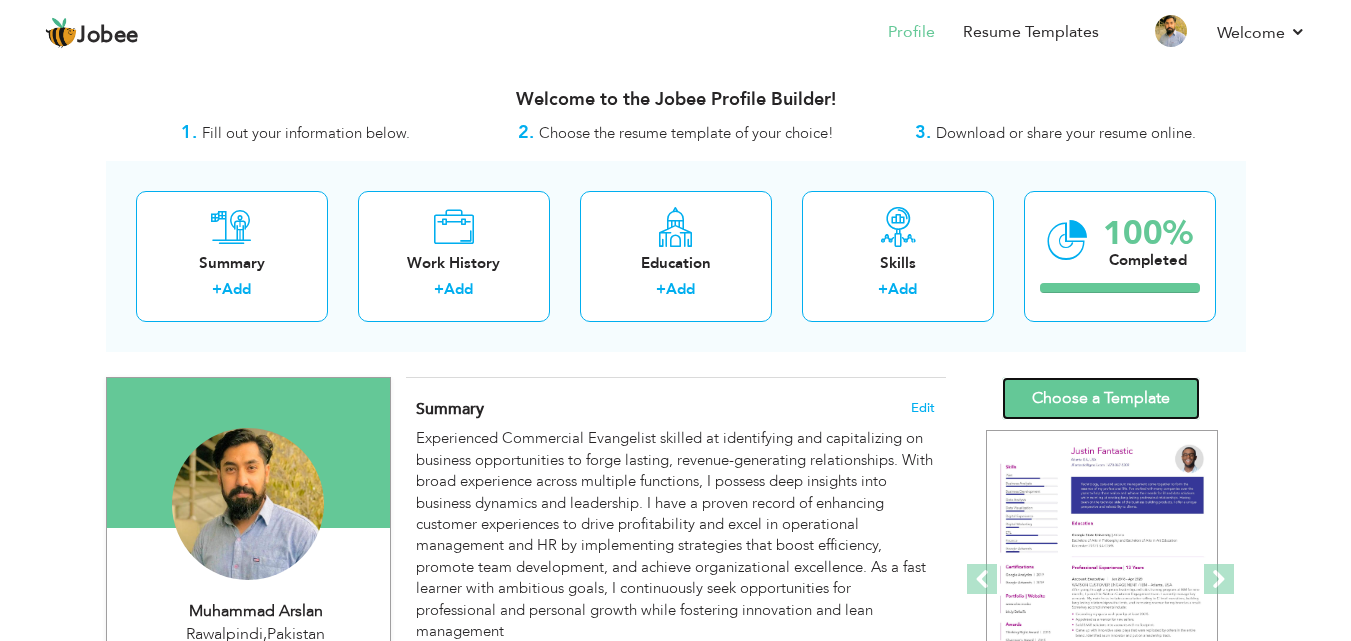 click on "Choose a Template" at bounding box center (1101, 398) 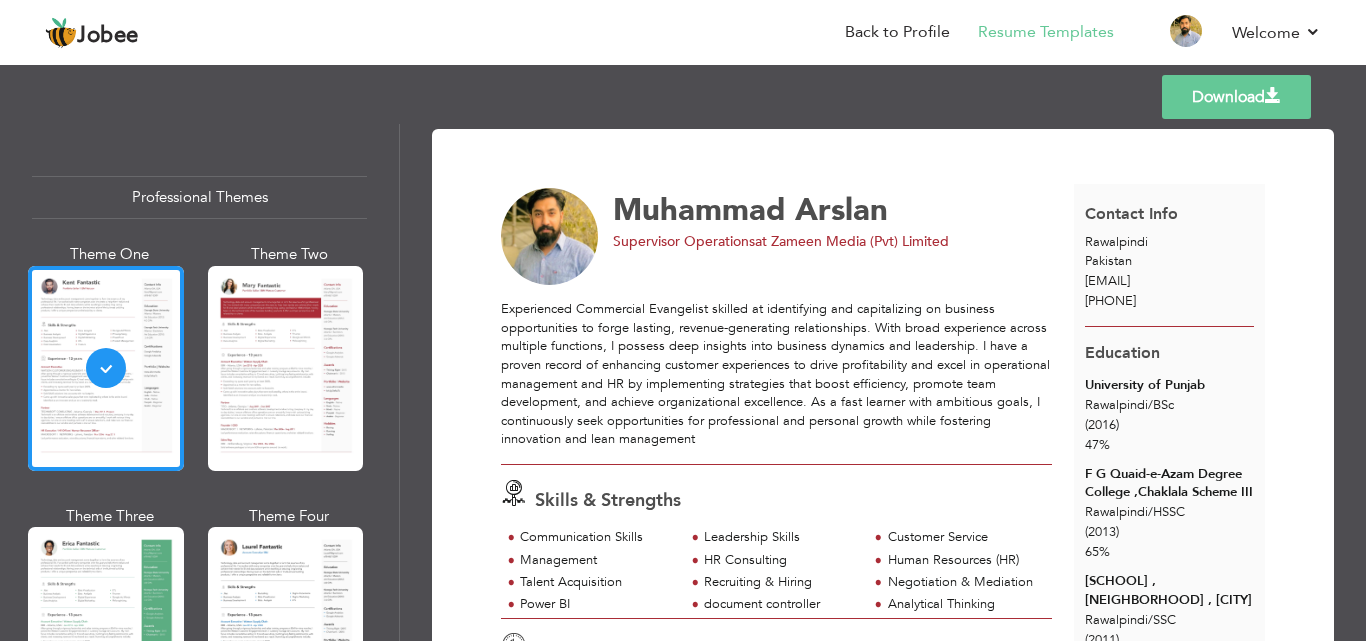 scroll, scrollTop: 0, scrollLeft: 0, axis: both 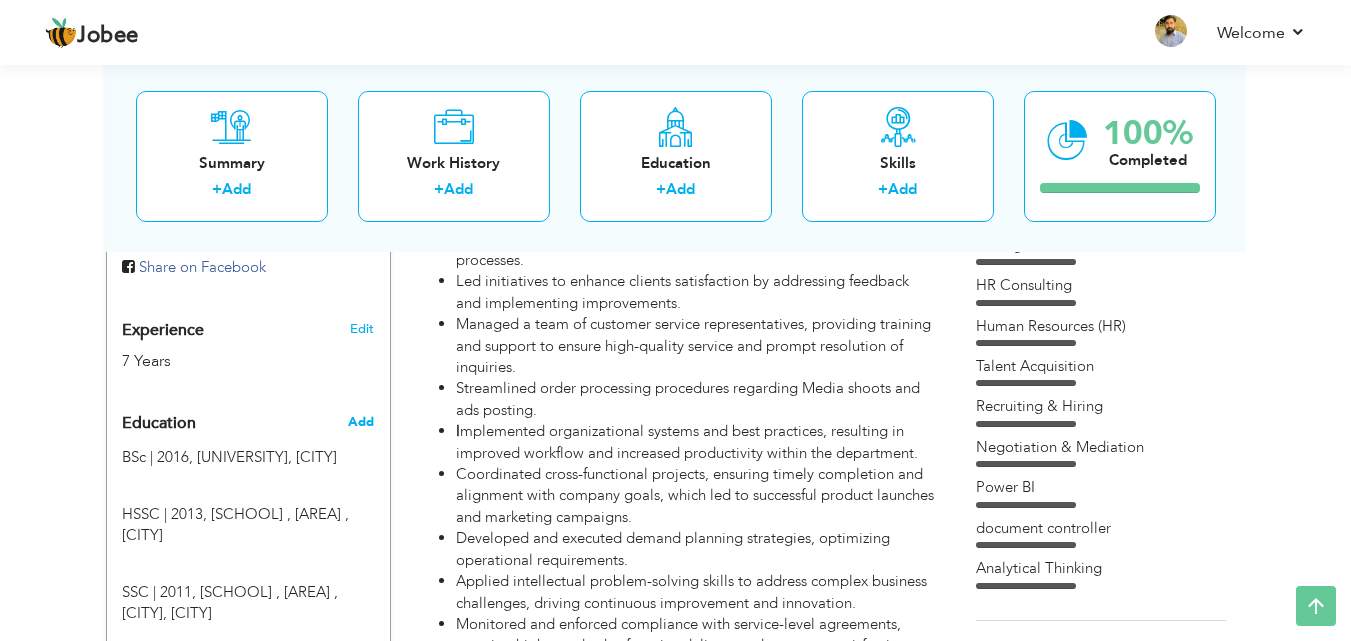 click on "Add" at bounding box center [361, 422] 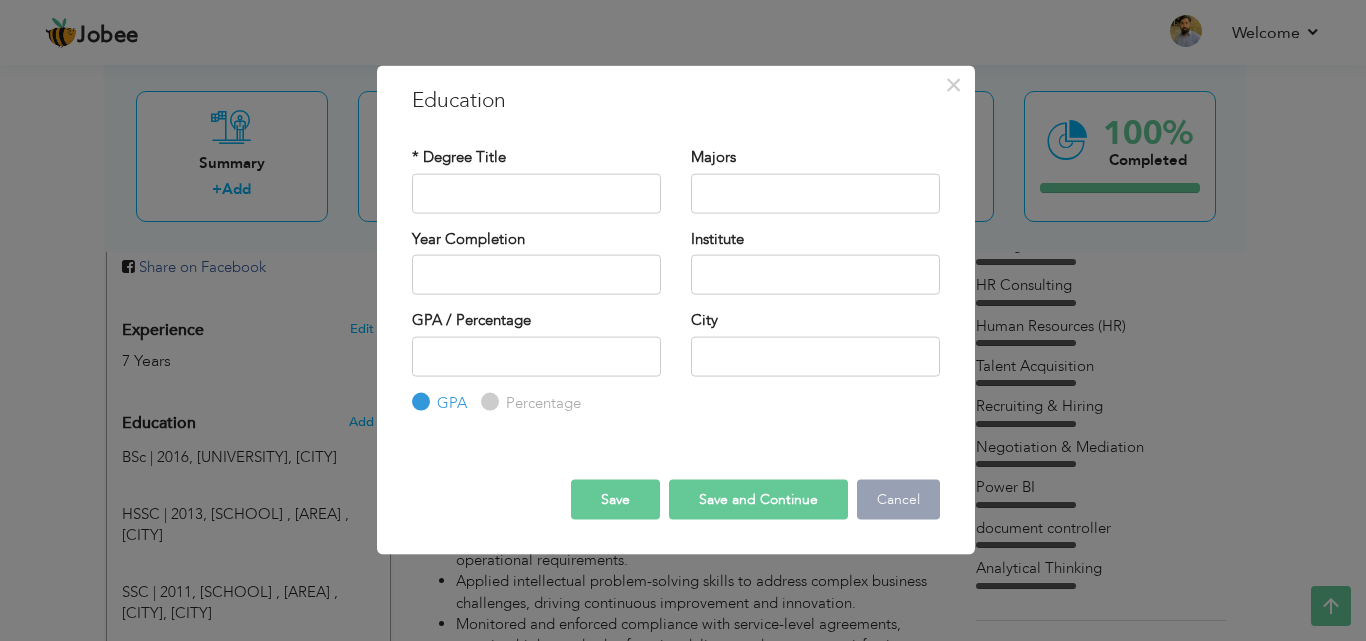 click on "Cancel" at bounding box center [898, 500] 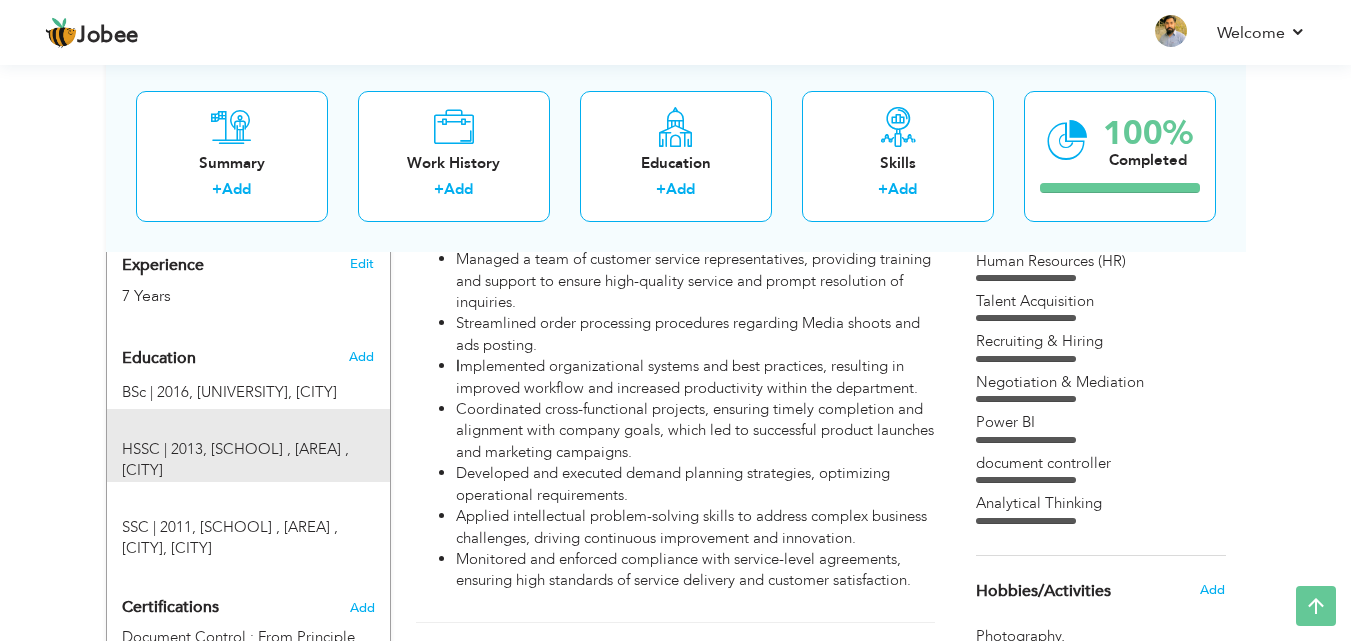 scroll, scrollTop: 800, scrollLeft: 0, axis: vertical 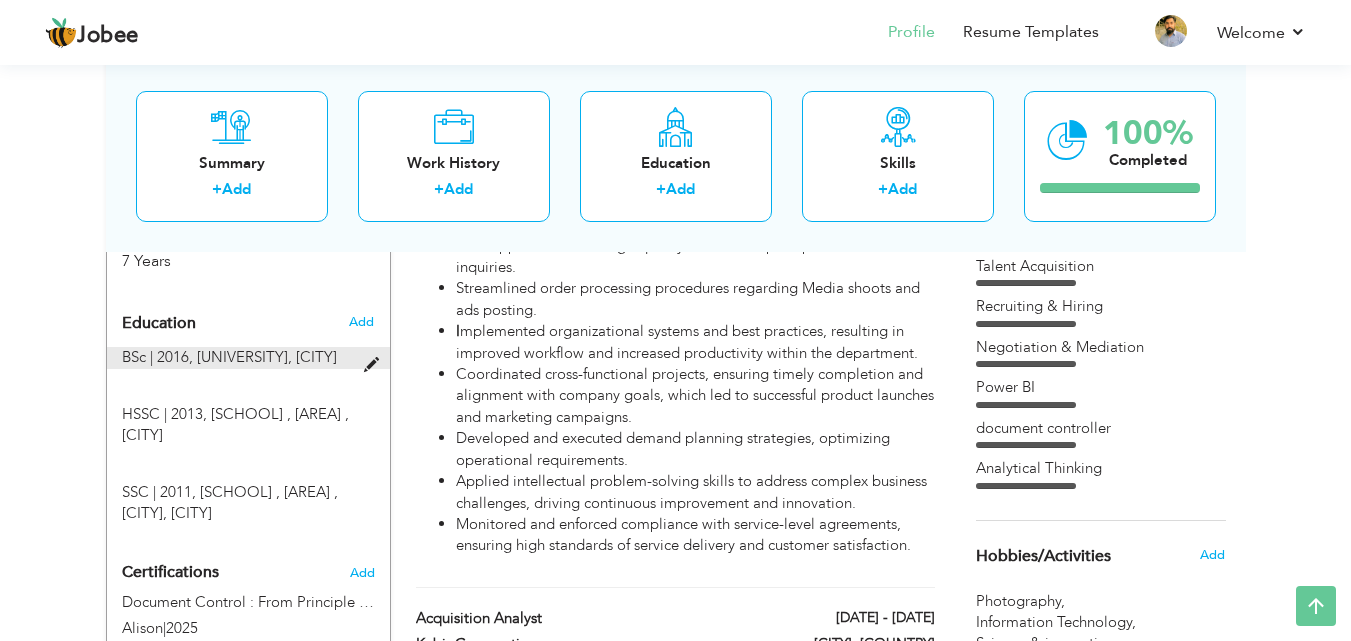 click at bounding box center [376, 365] 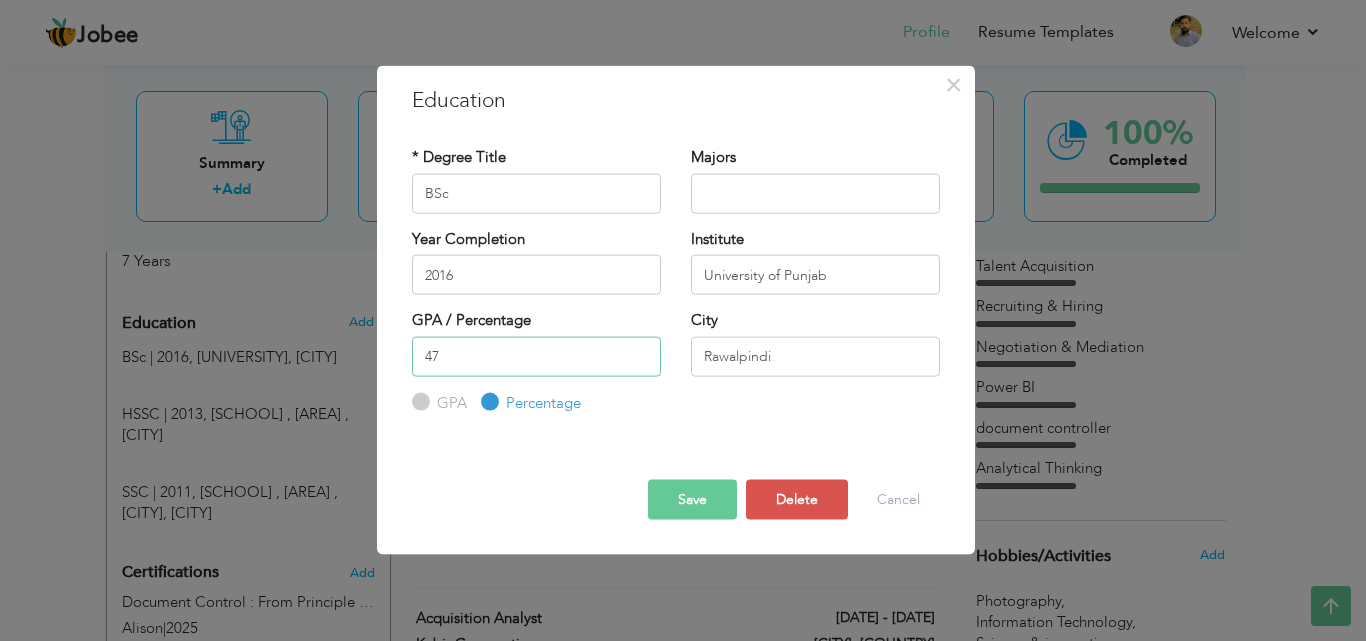 drag, startPoint x: 571, startPoint y: 361, endPoint x: 260, endPoint y: 341, distance: 311.64243 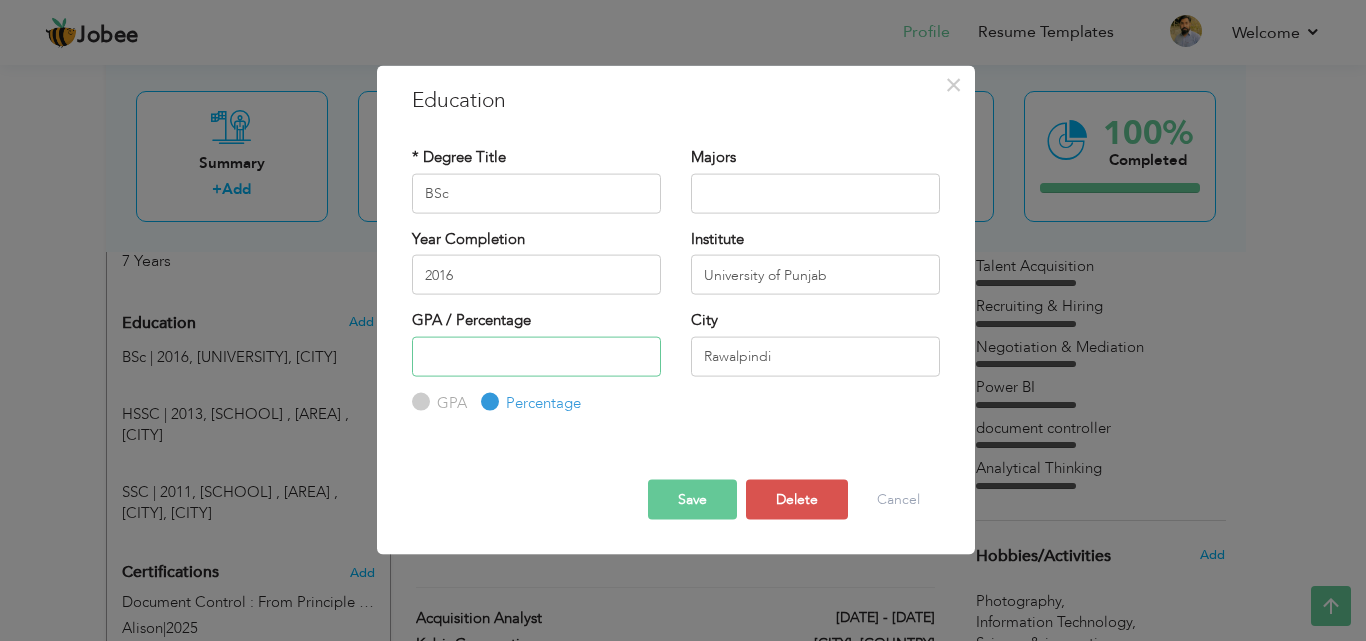 type 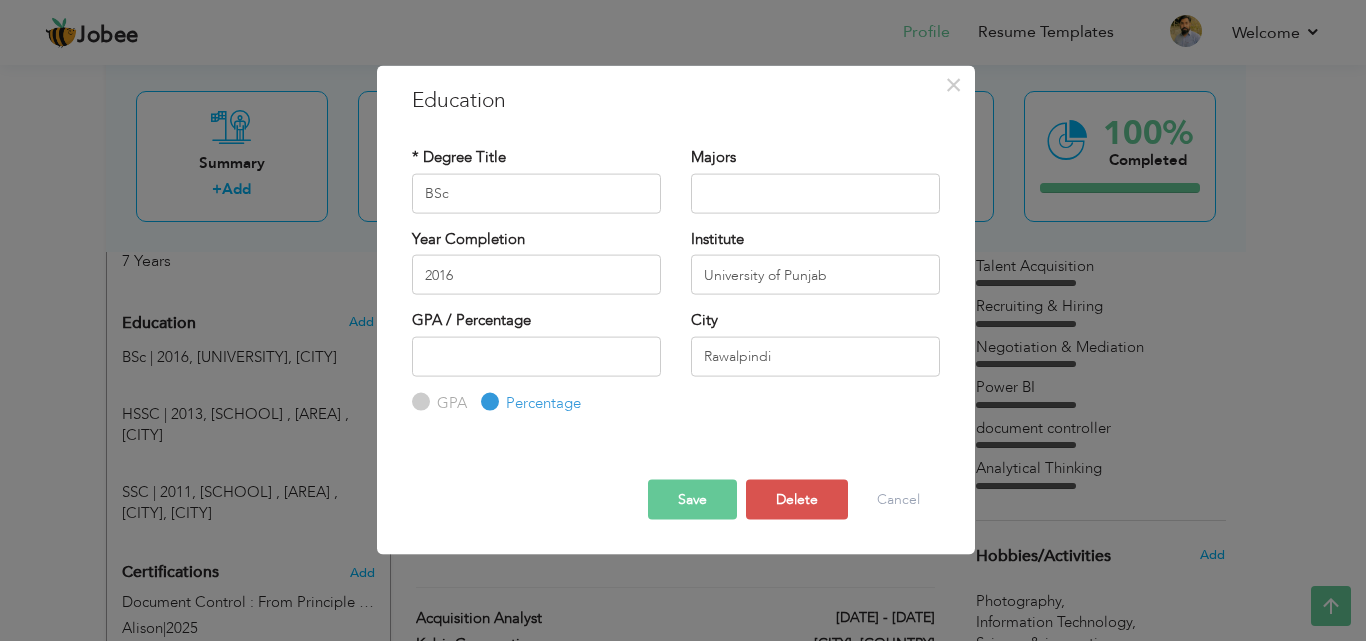click on "Save" at bounding box center (692, 500) 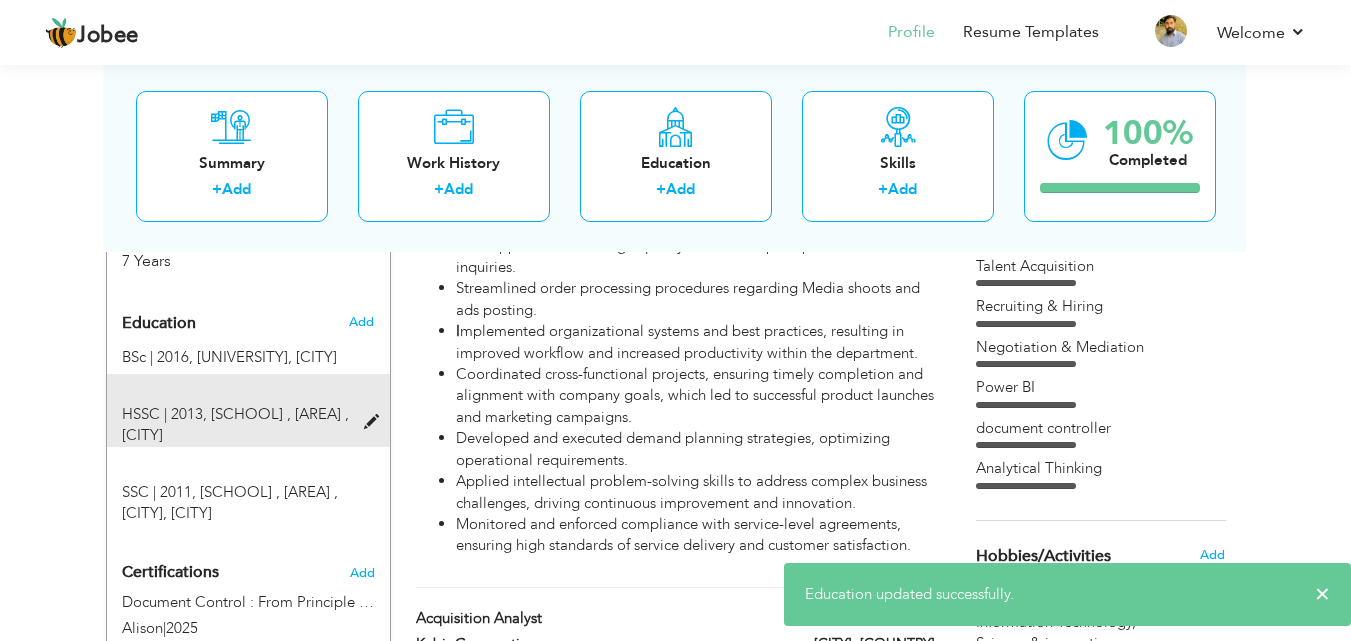 click at bounding box center (376, 422) 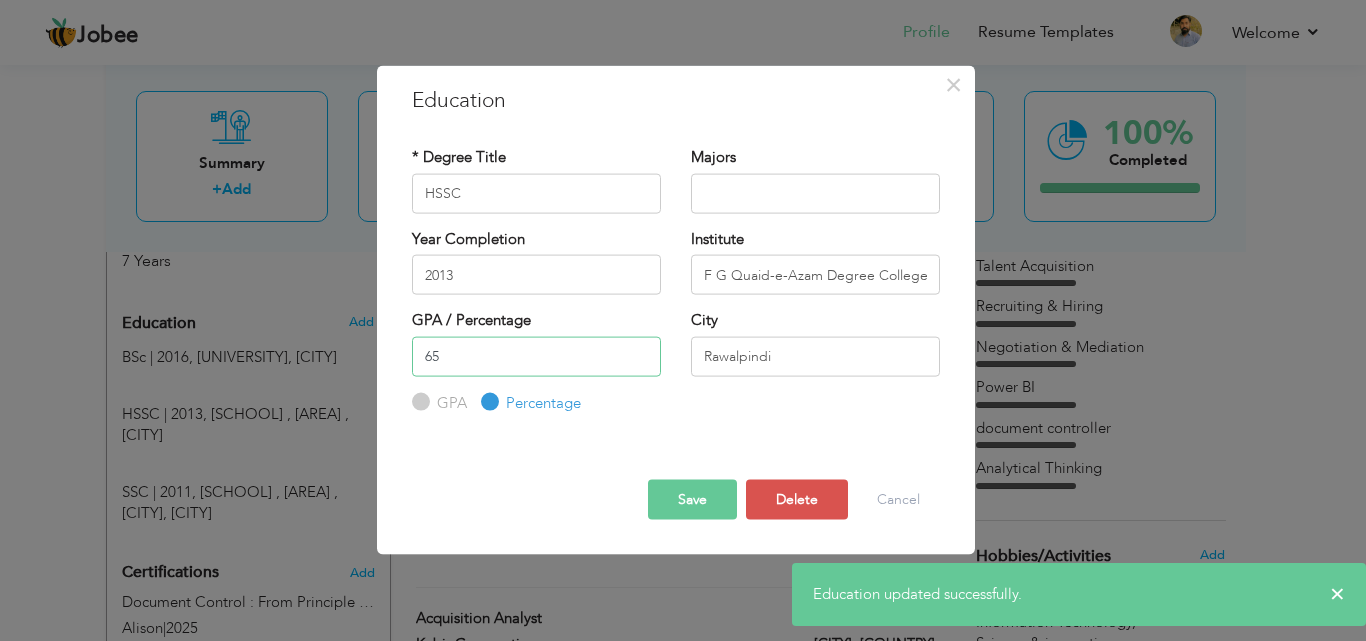 drag, startPoint x: 502, startPoint y: 362, endPoint x: 229, endPoint y: 350, distance: 273.2636 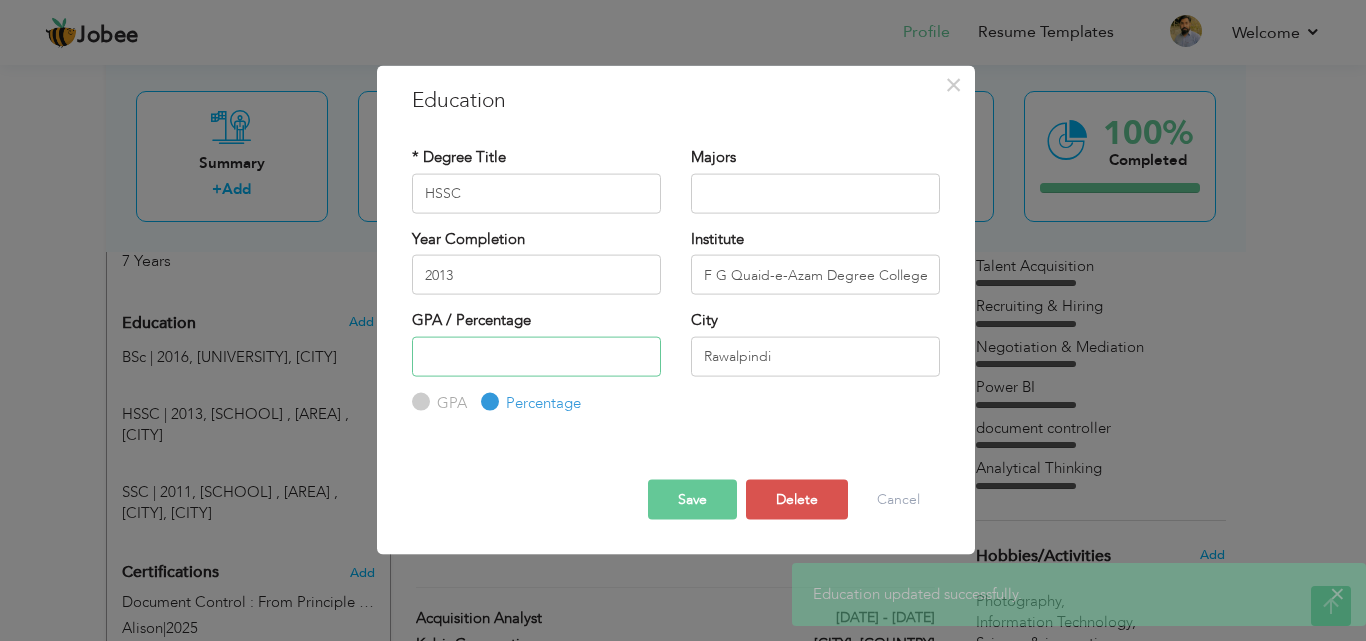 type 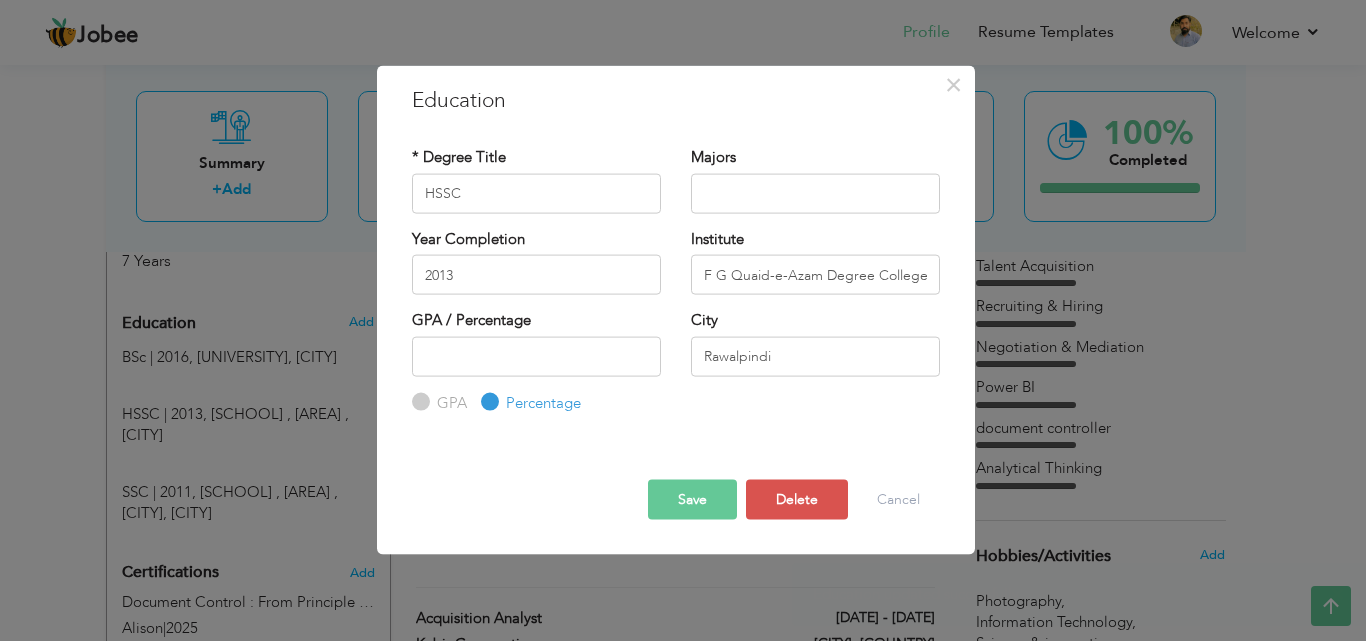 click on "Save" at bounding box center (692, 500) 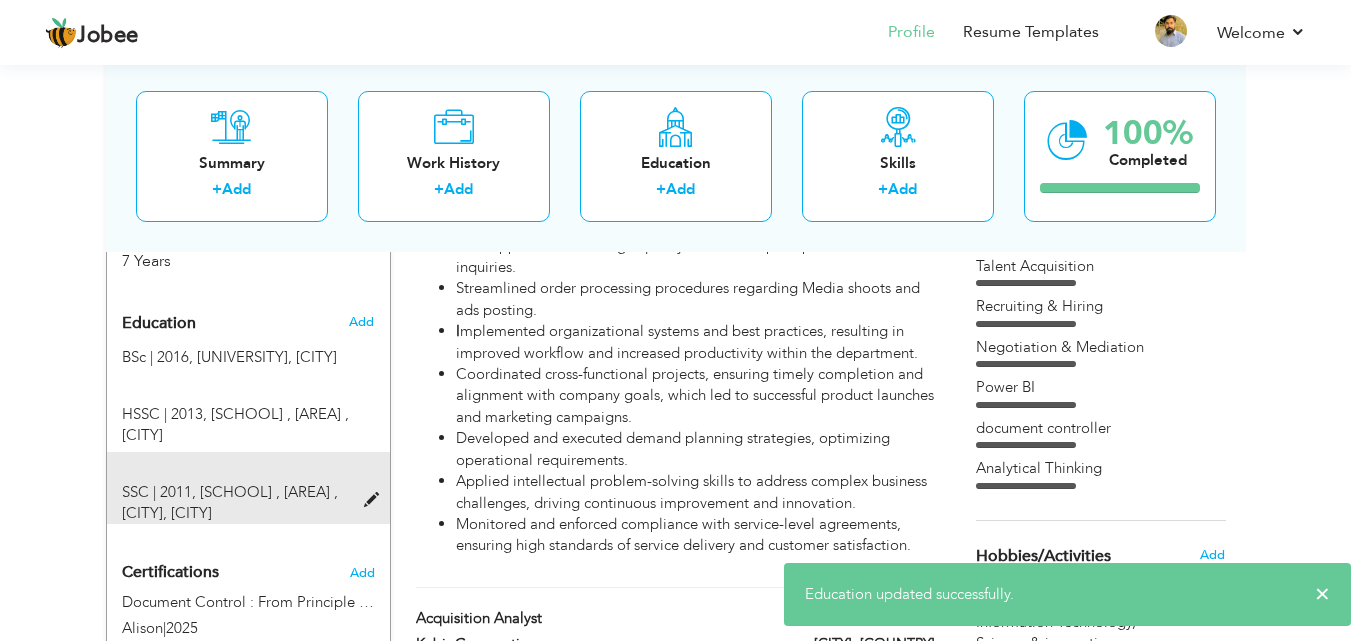 click at bounding box center (376, 500) 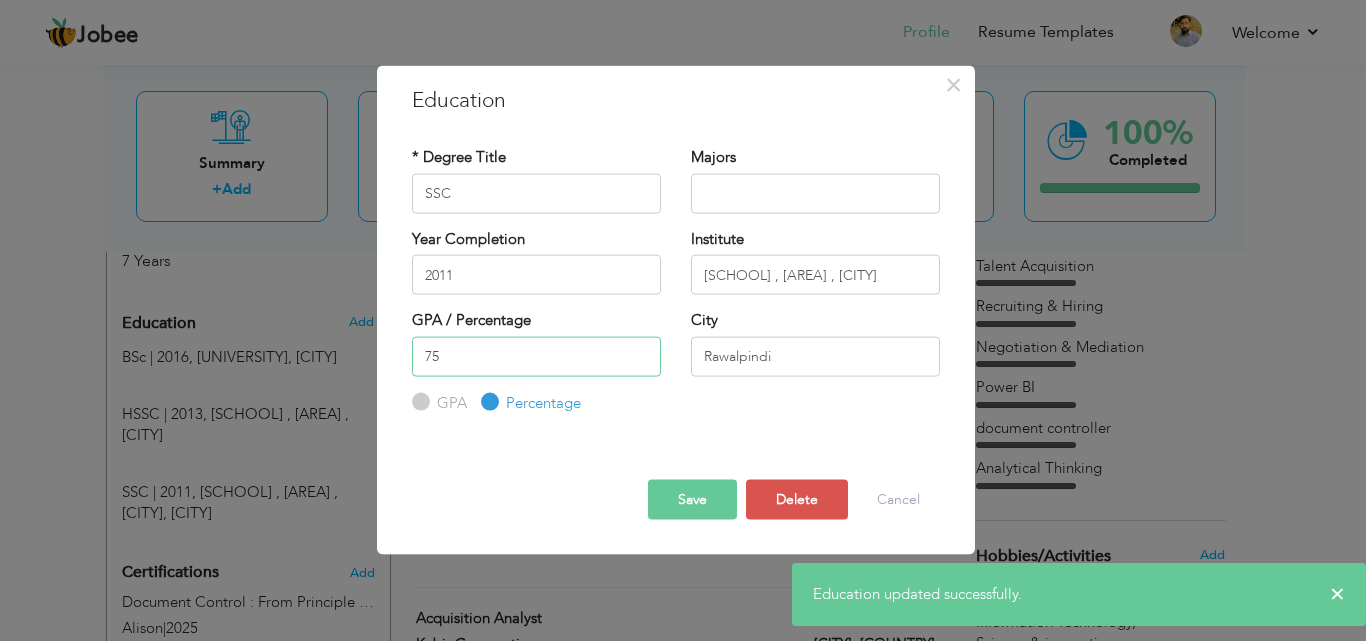drag, startPoint x: 427, startPoint y: 350, endPoint x: 287, endPoint y: 339, distance: 140.43147 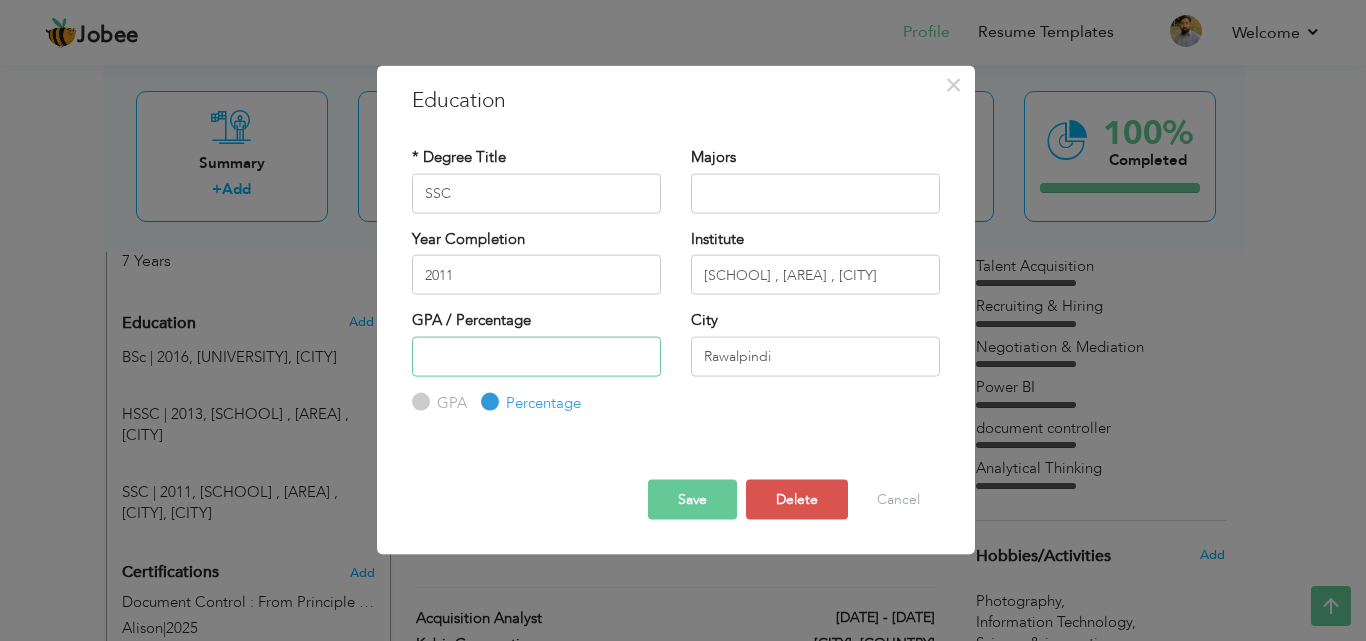 type 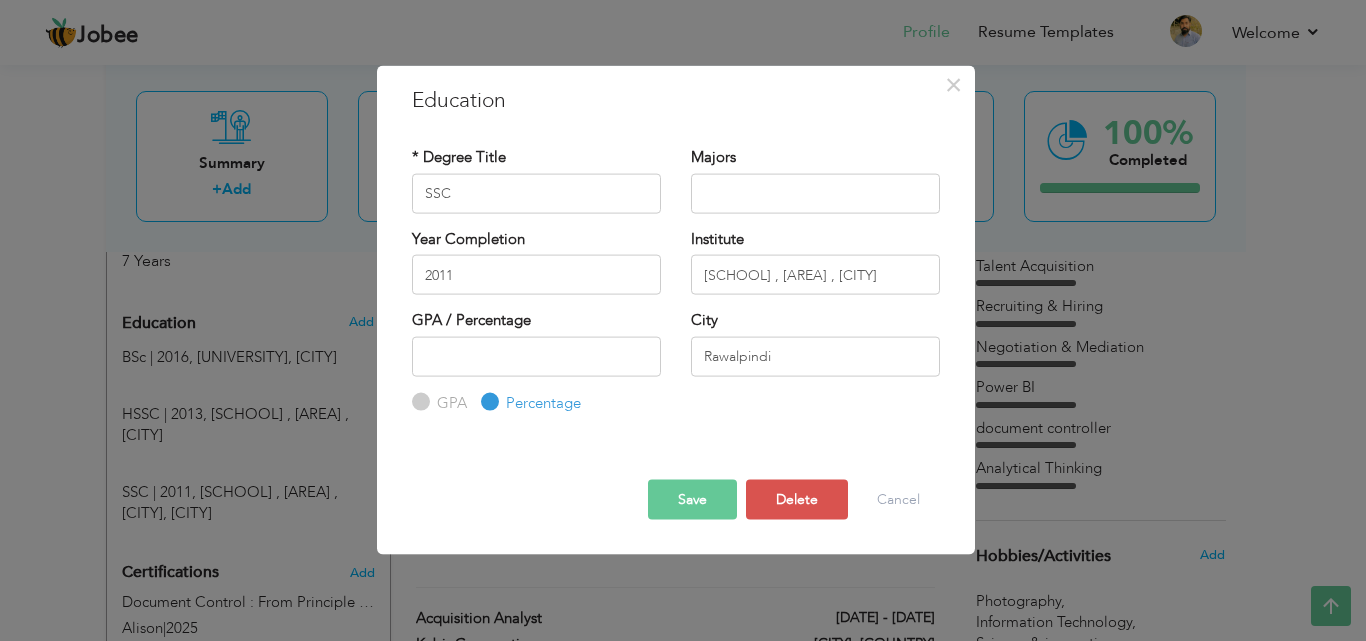click on "Save" at bounding box center [692, 500] 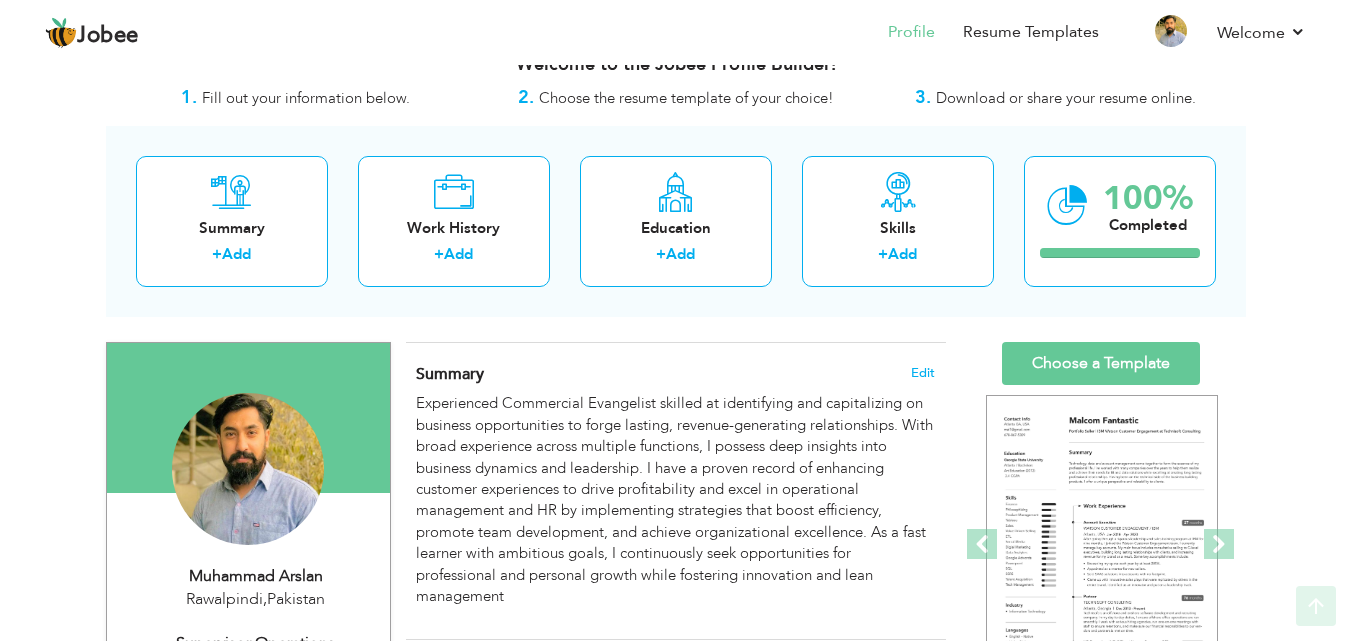 scroll, scrollTop: 0, scrollLeft: 0, axis: both 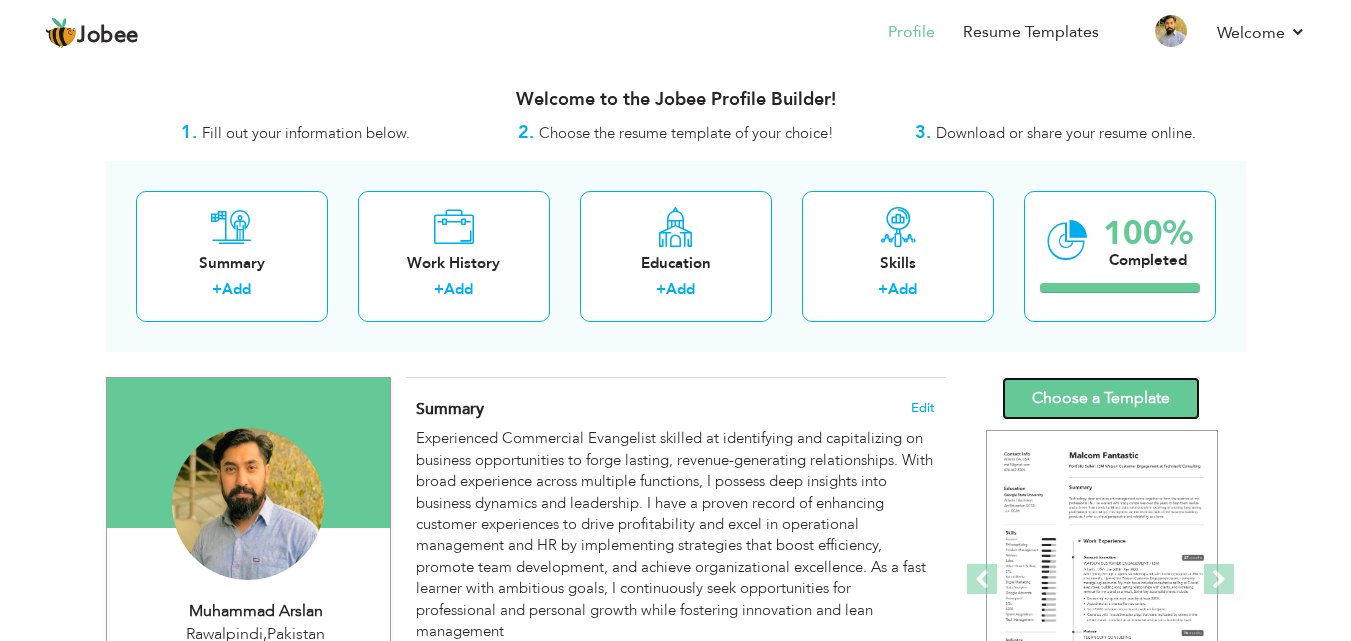 click on "Choose a Template" at bounding box center (1101, 398) 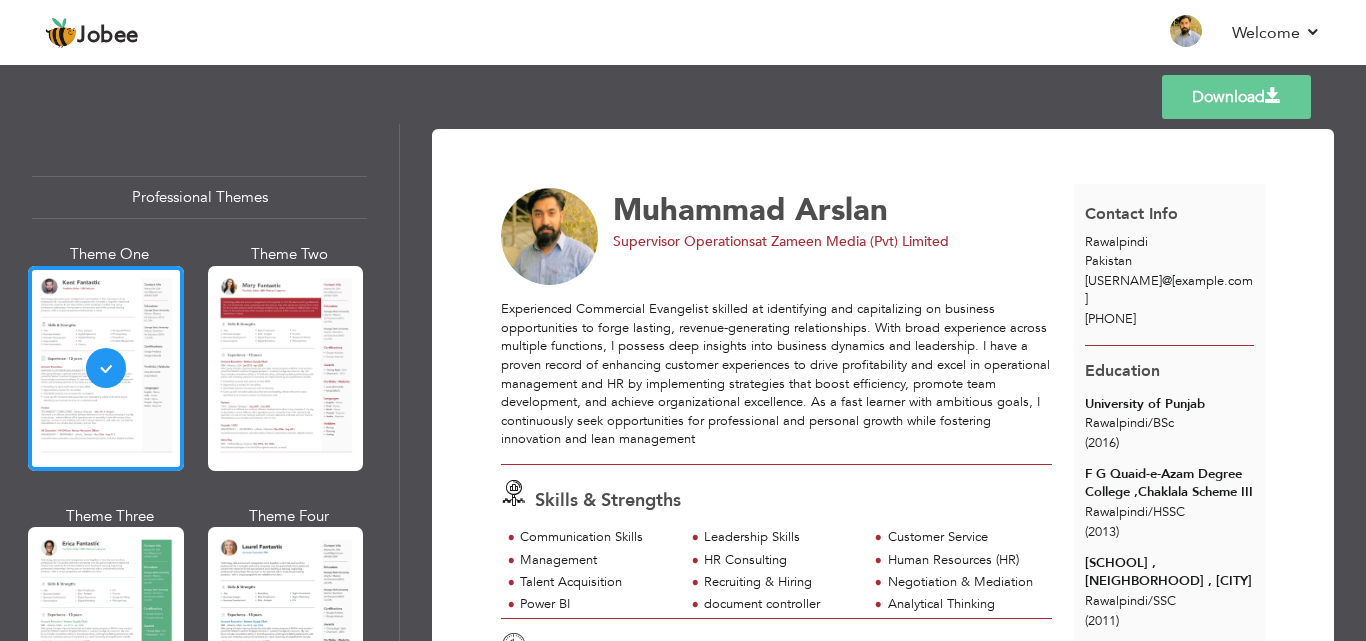 scroll, scrollTop: 0, scrollLeft: 0, axis: both 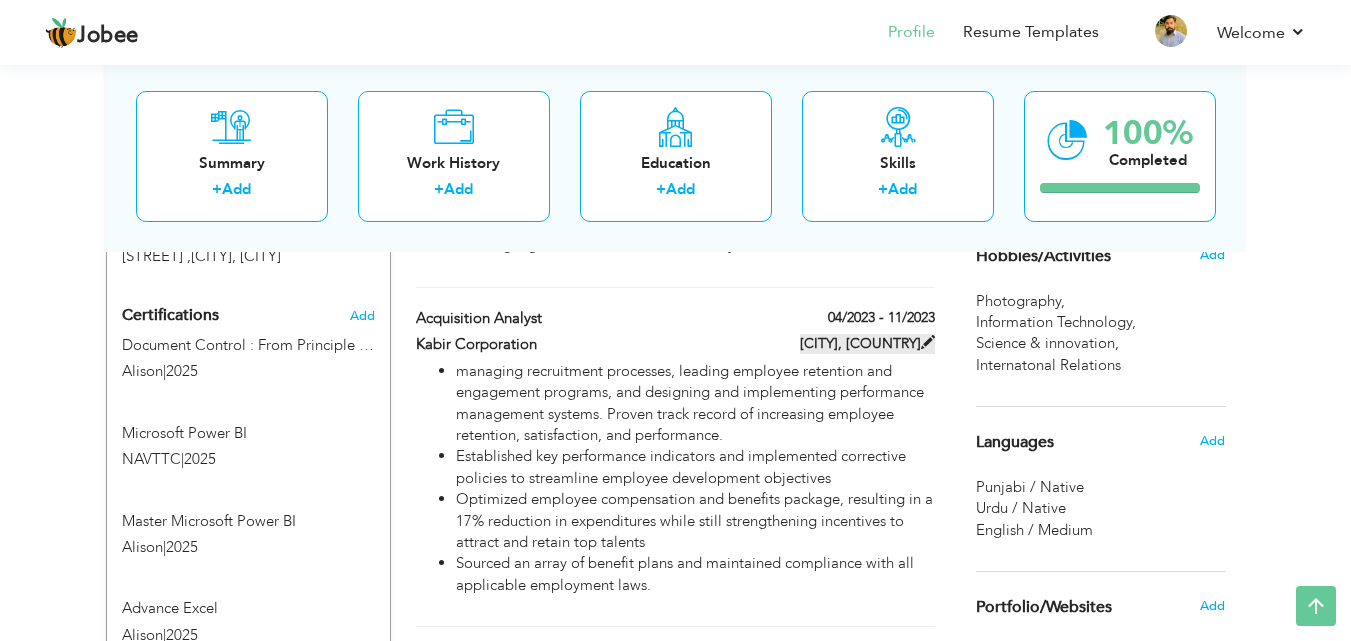 click at bounding box center (928, 342) 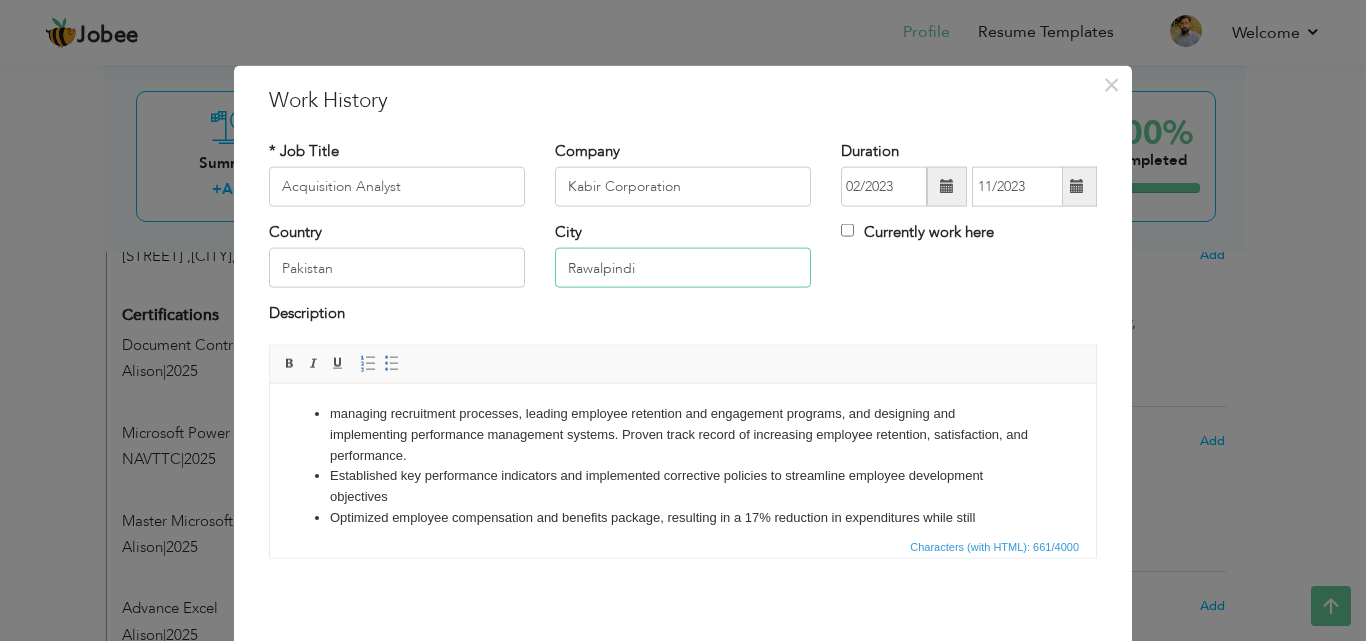 click on "Rawalpindi" at bounding box center [683, 268] 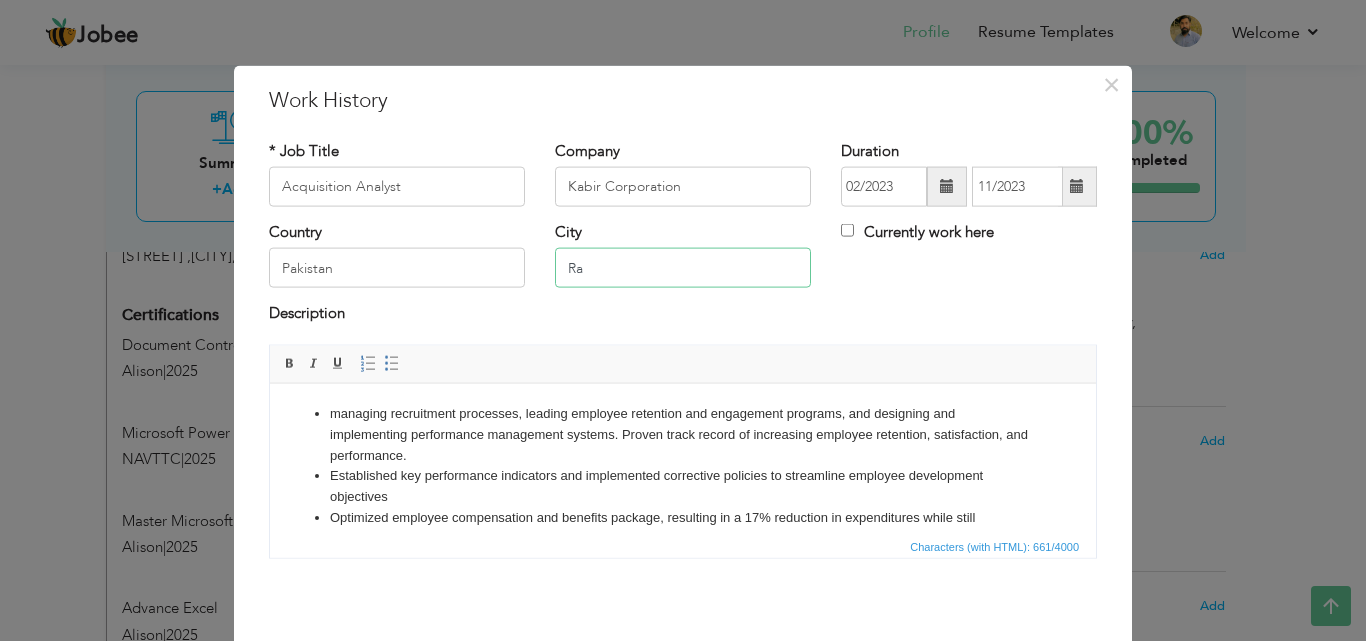 type on "R" 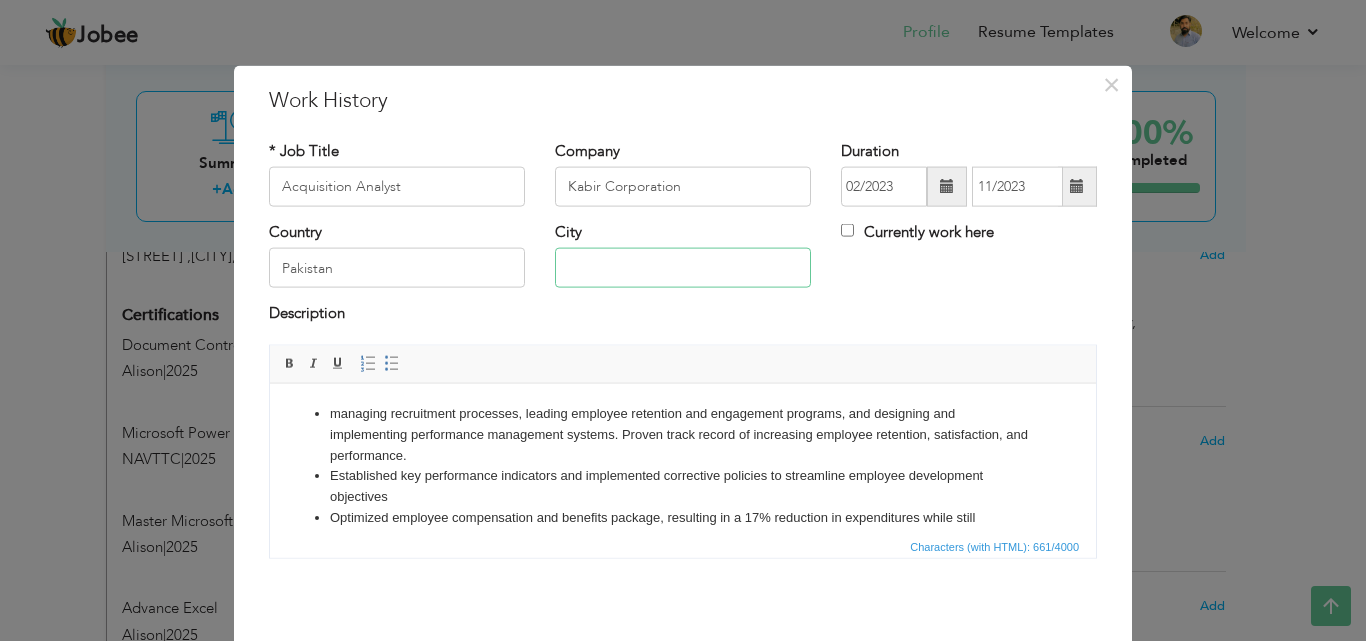 type 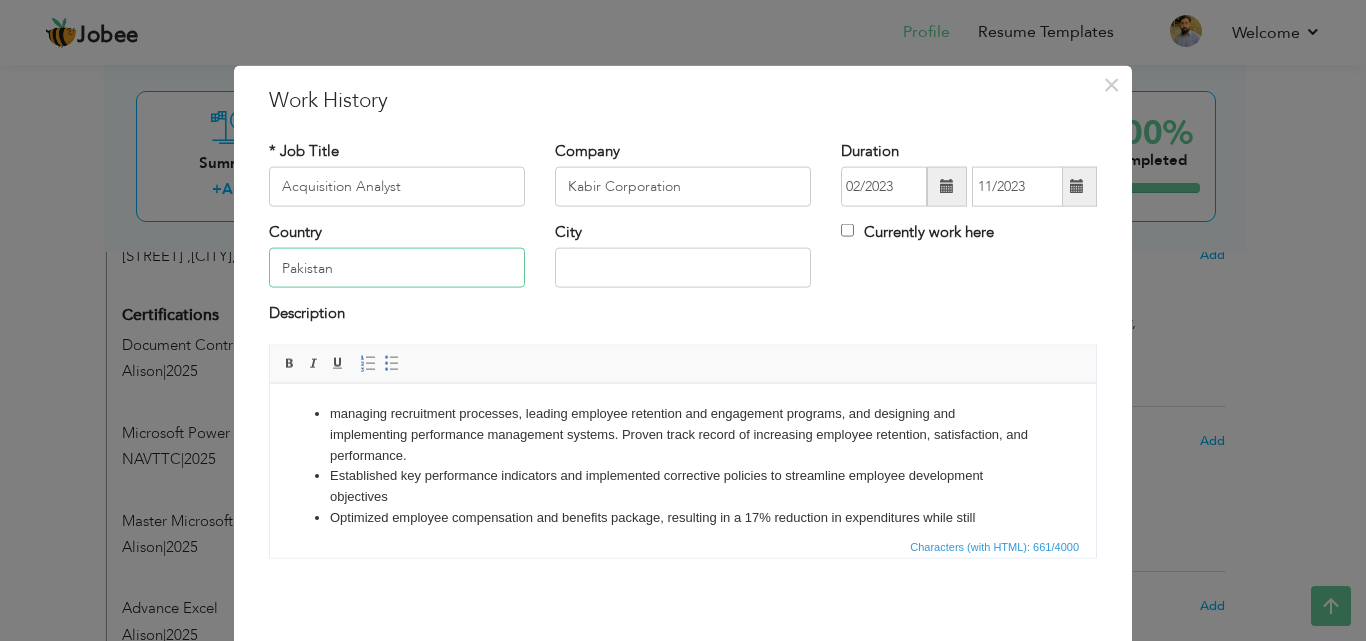 click on "Pakistan" at bounding box center [397, 268] 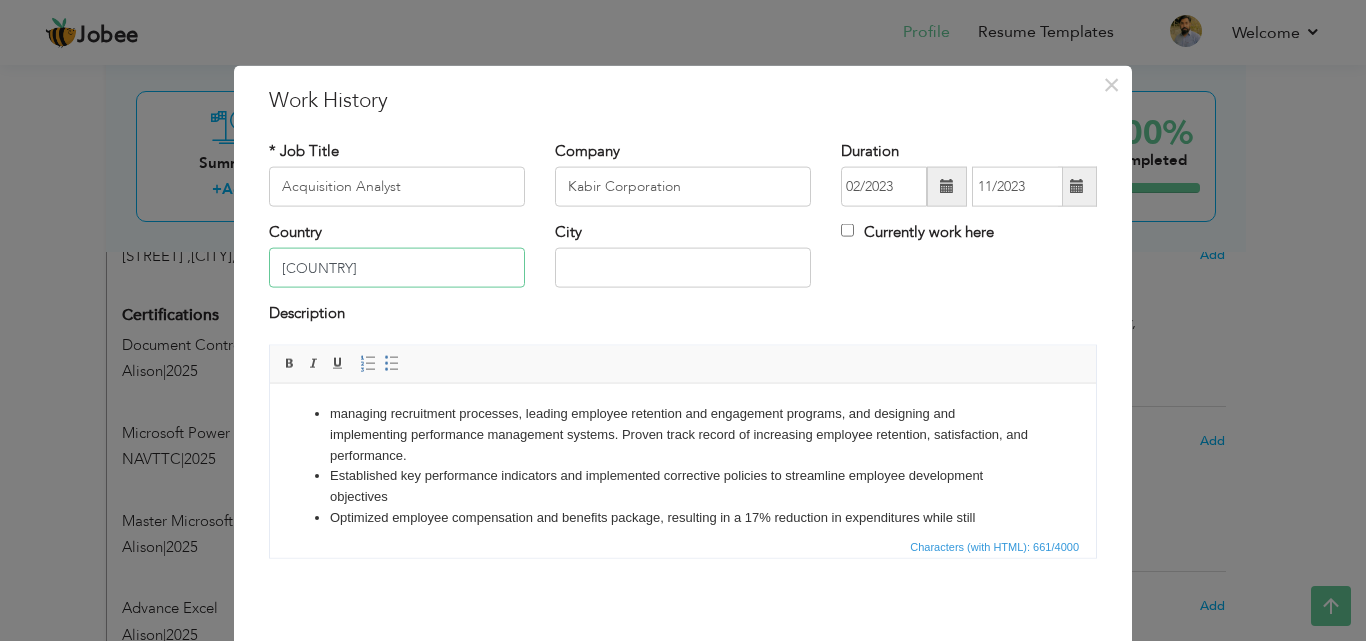 type on "[COUNTRY]" 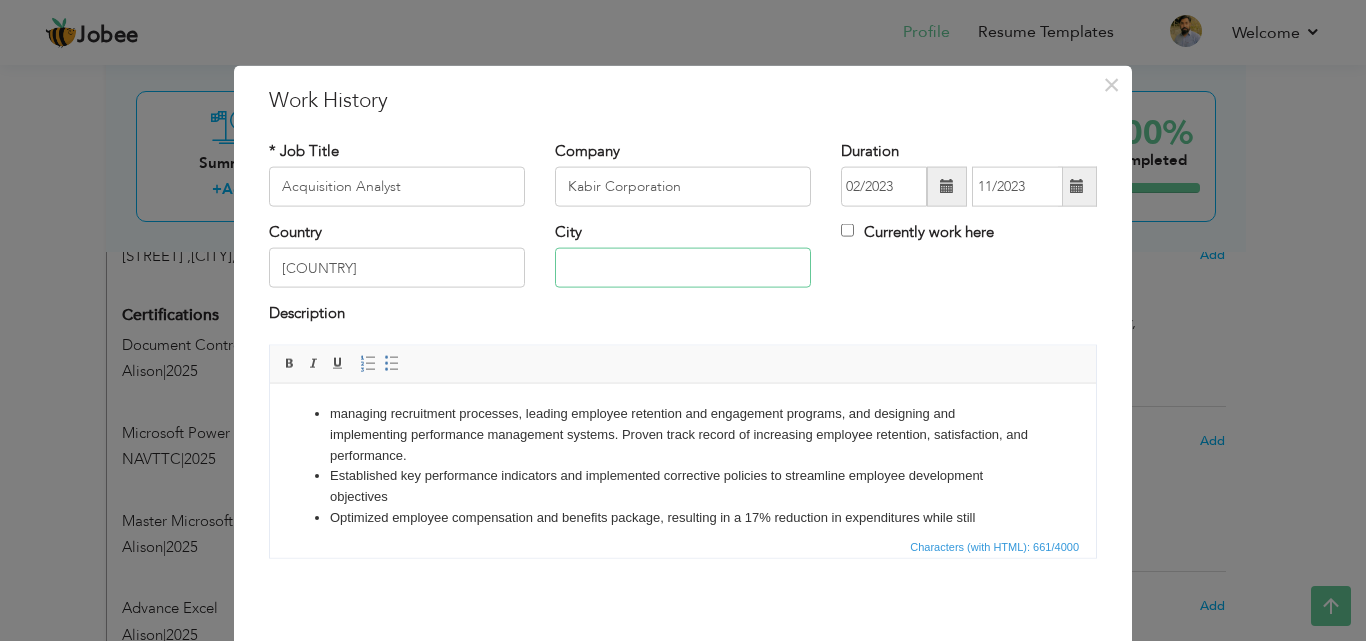 click at bounding box center [683, 268] 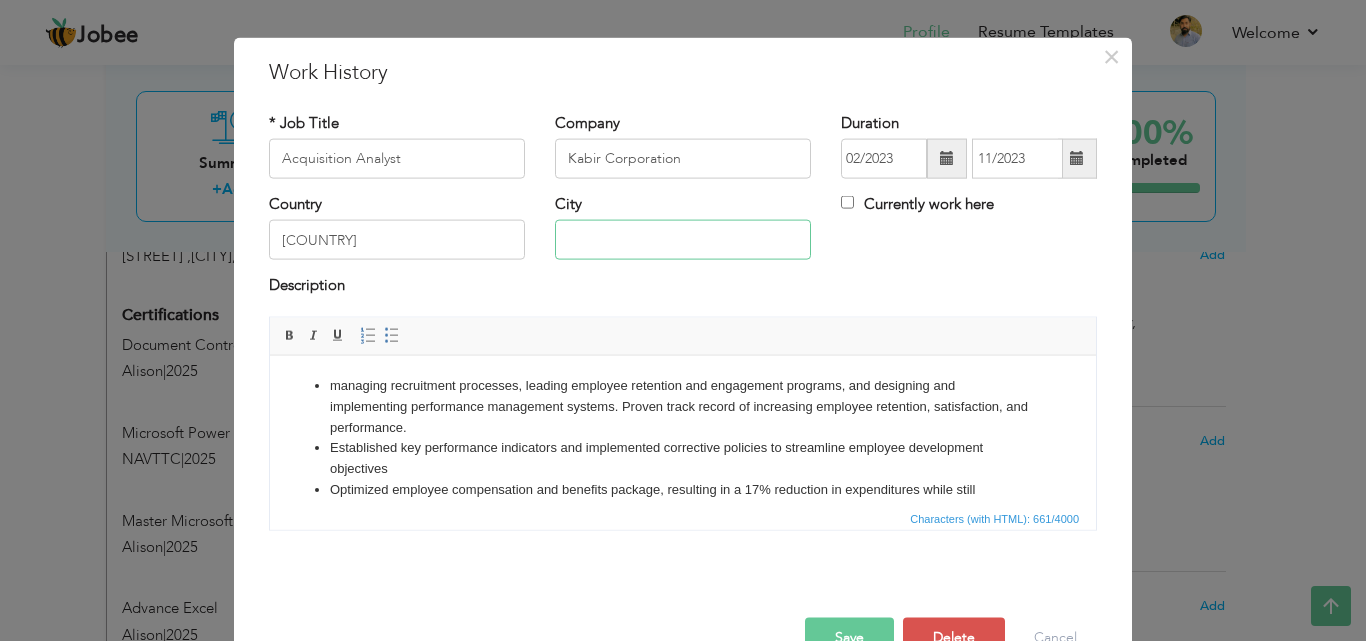 scroll, scrollTop: 0, scrollLeft: 0, axis: both 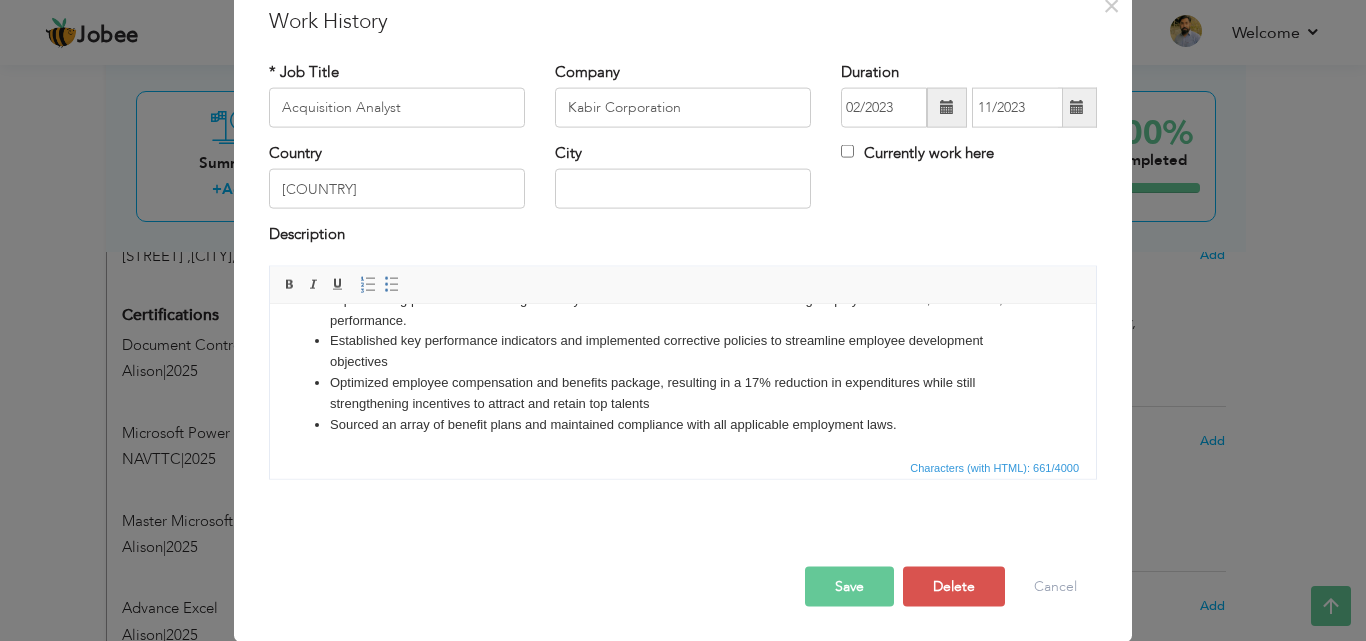 click on "Save" at bounding box center (849, 586) 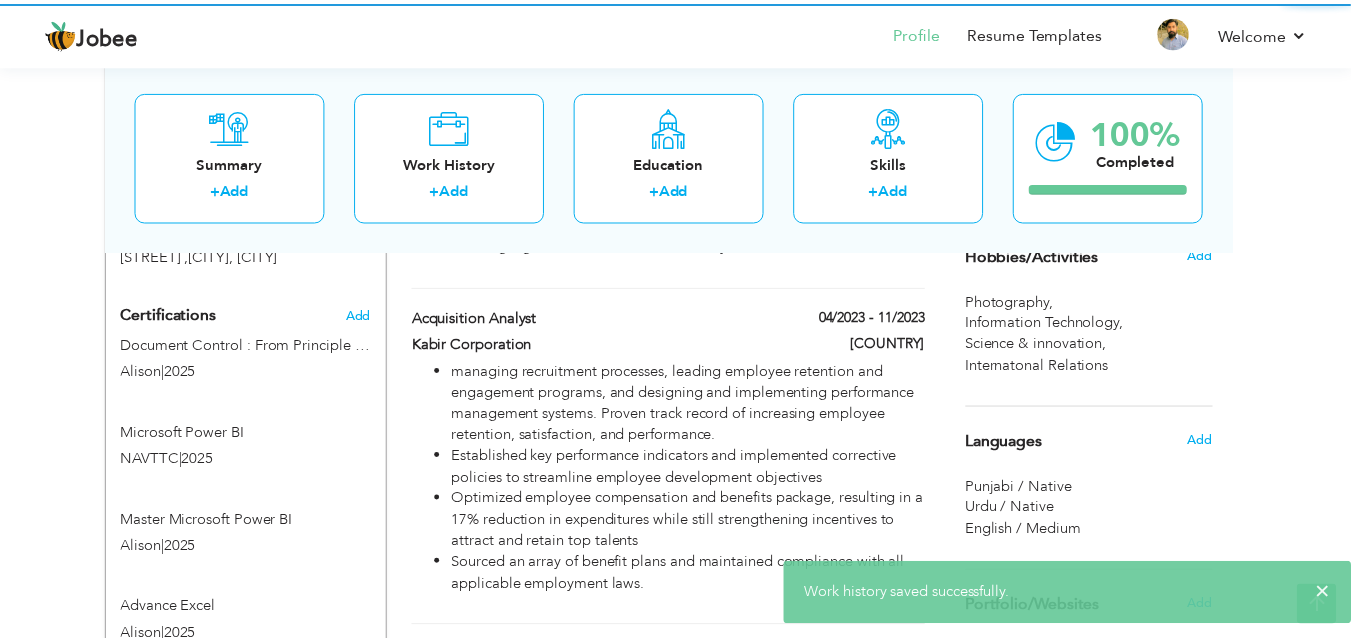 scroll, scrollTop: 0, scrollLeft: 0, axis: both 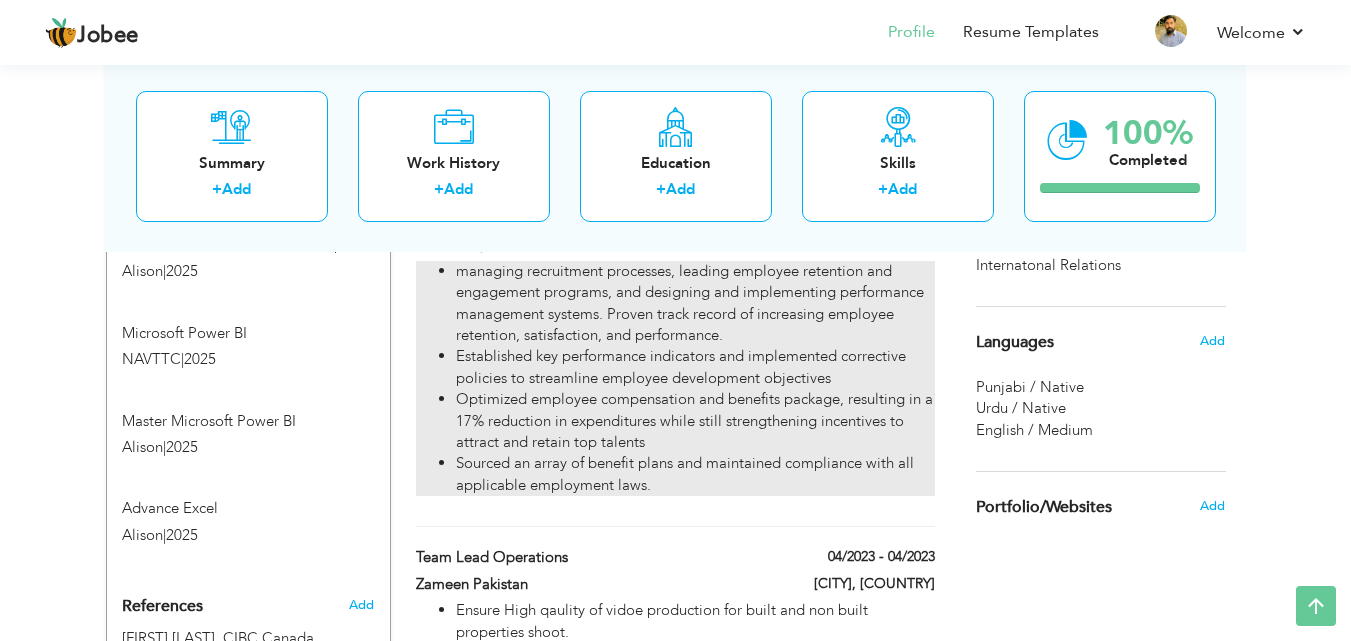 click on "Established key performance indicators and implemented corrective policies to streamline employee development objectives" at bounding box center (695, 367) 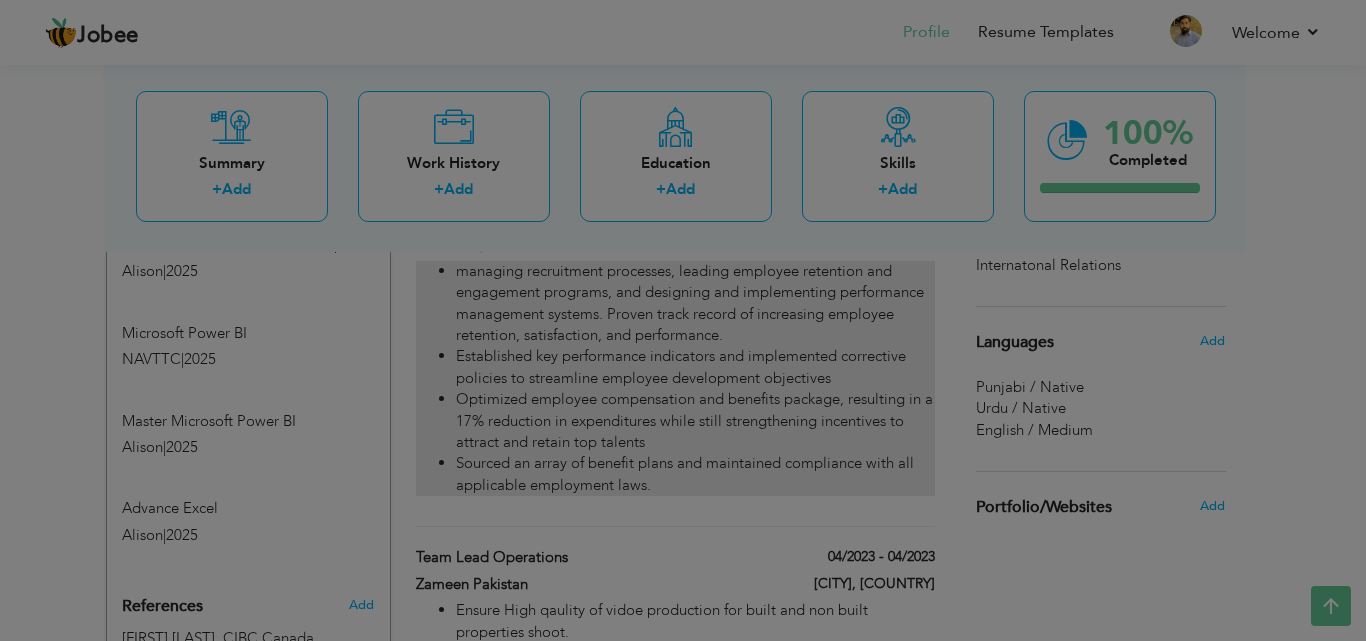scroll, scrollTop: 0, scrollLeft: 0, axis: both 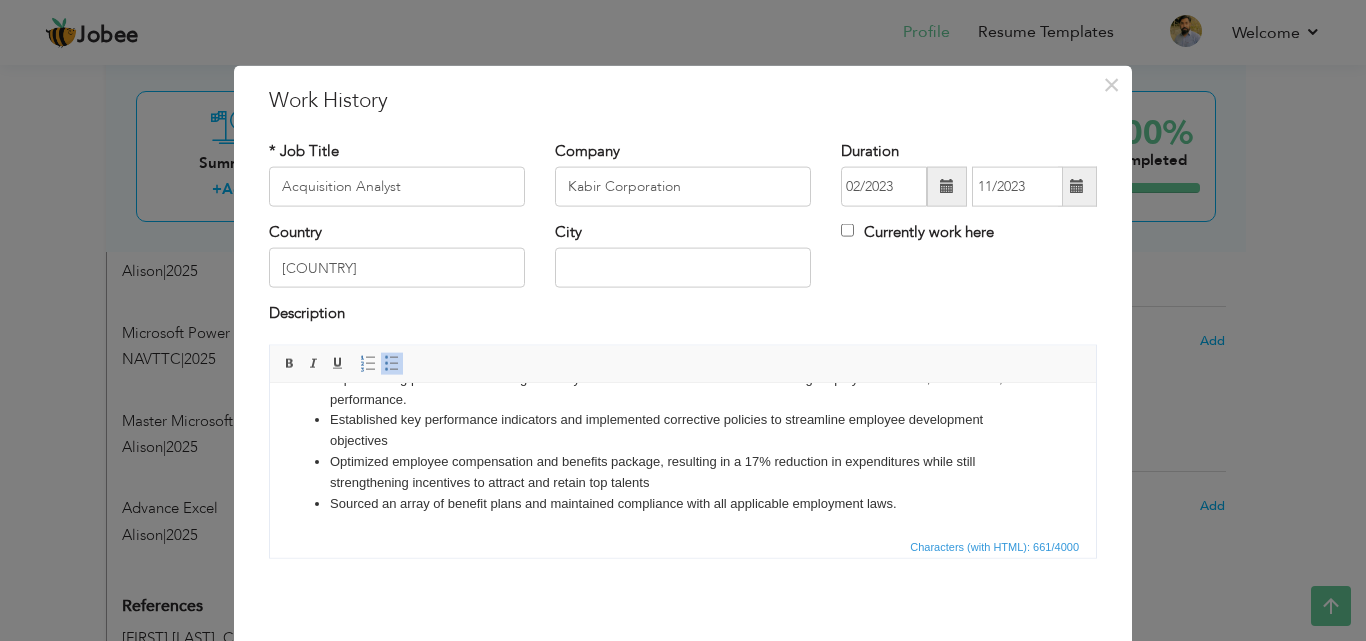 click on "Optimized employee compensation and benefits package, resulting in a 17% reduction in expenditures while still strengthening incentives to attract and retain top talents" at bounding box center [683, 472] 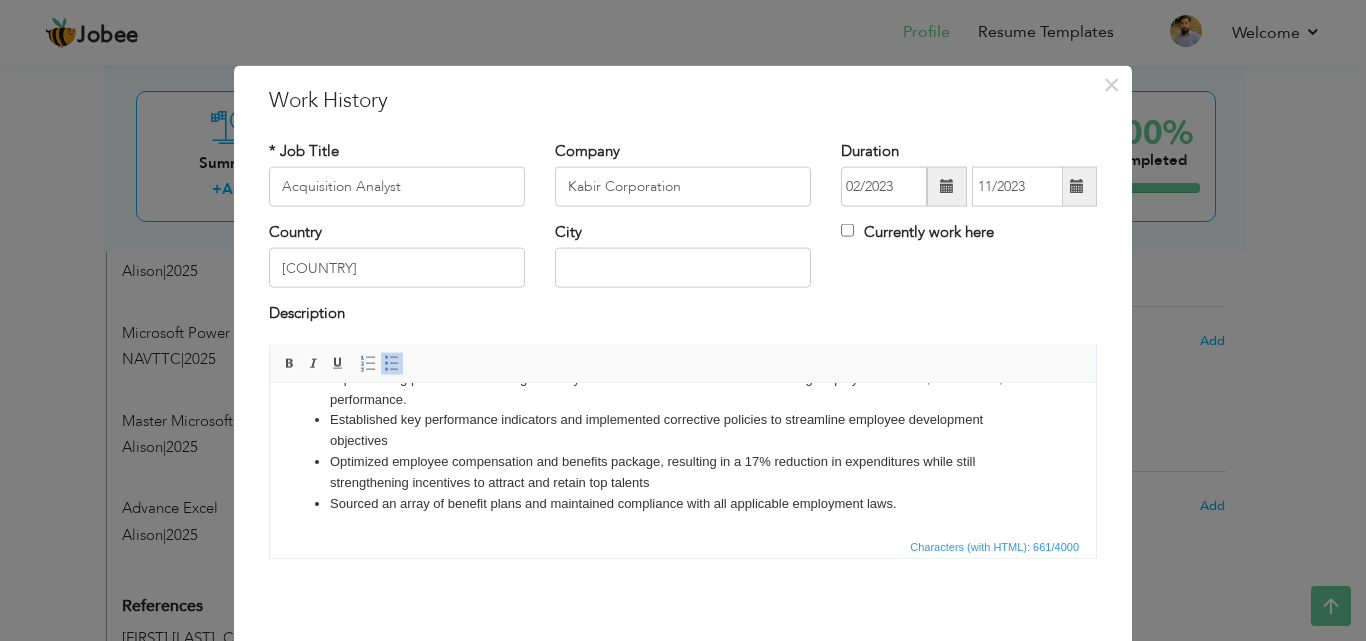 scroll, scrollTop: 0, scrollLeft: 0, axis: both 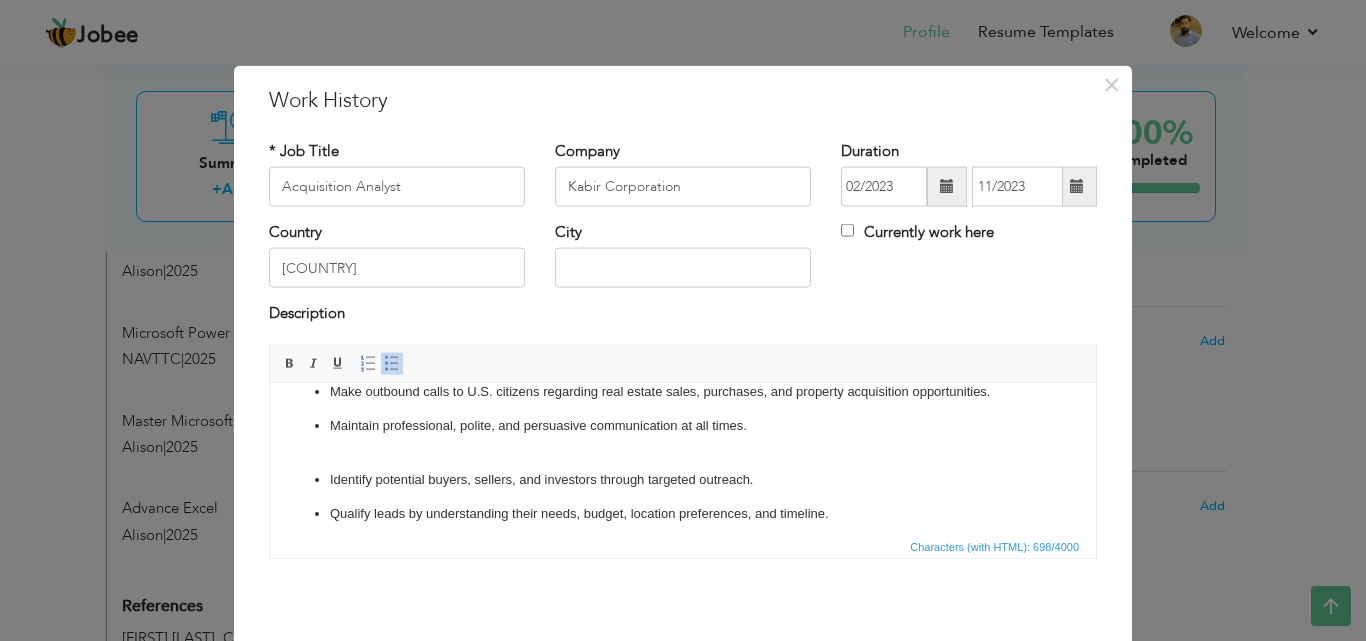 type 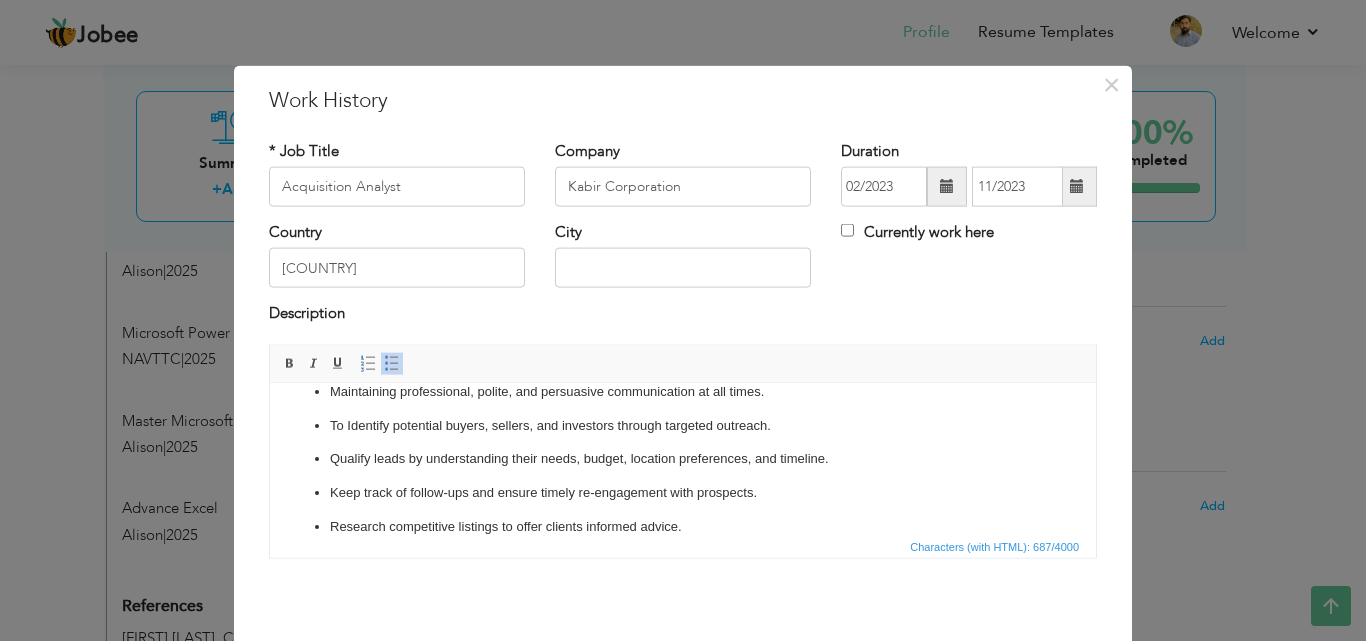 scroll, scrollTop: 0, scrollLeft: 0, axis: both 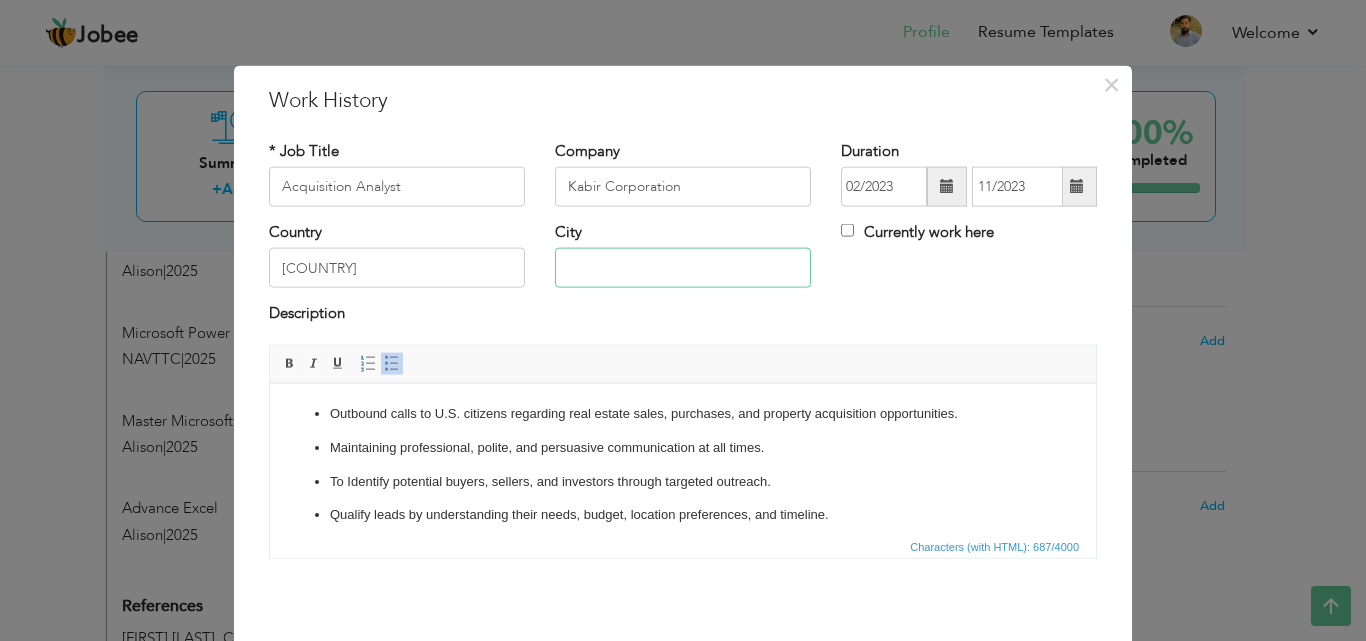 click at bounding box center [683, 268] 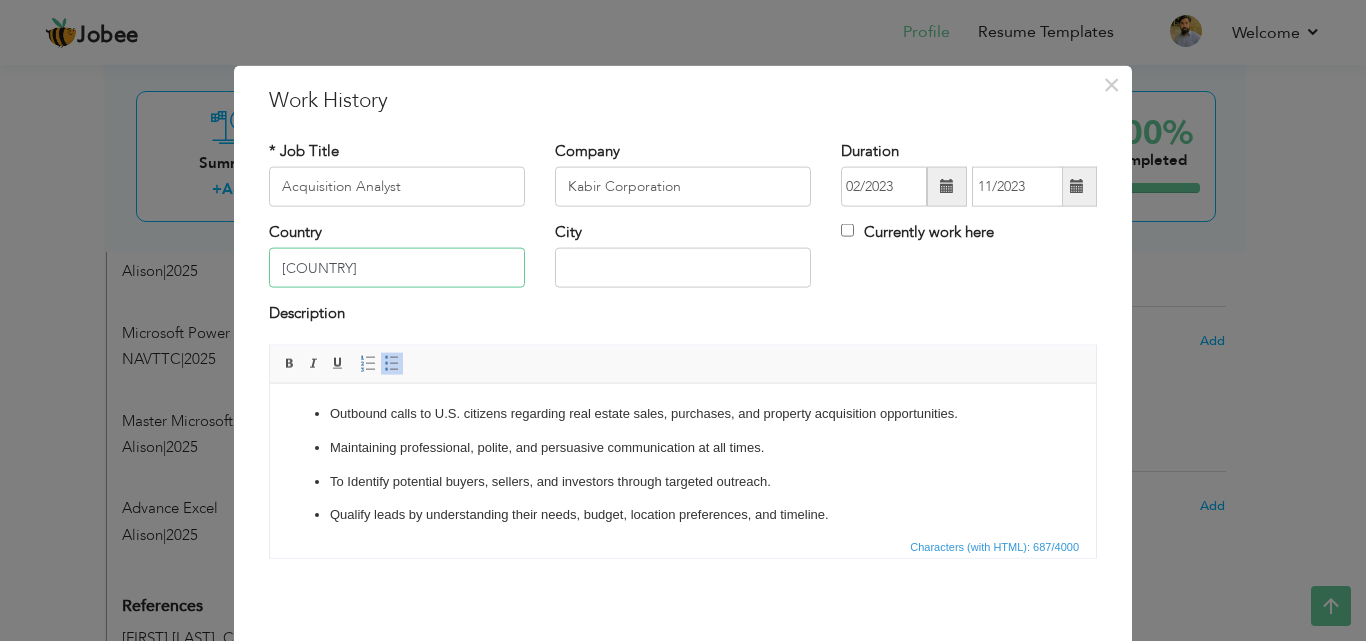 drag, startPoint x: 365, startPoint y: 267, endPoint x: 0, endPoint y: 180, distance: 375.22528 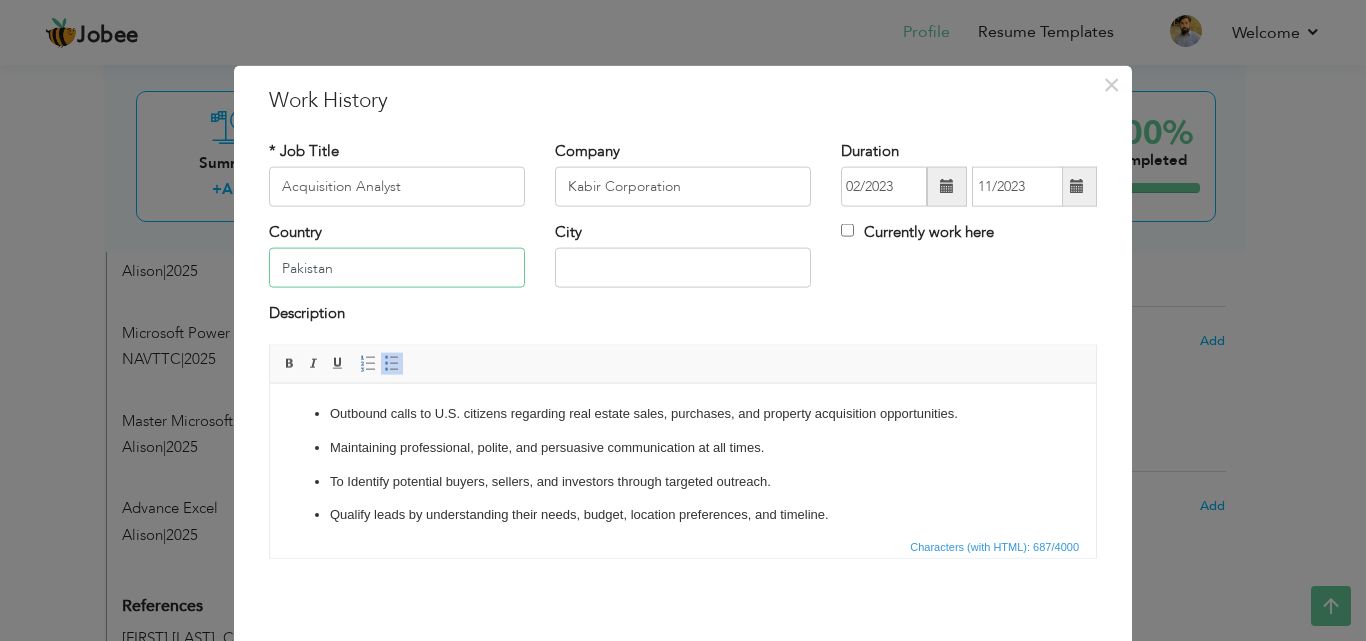 type on "Pakistan" 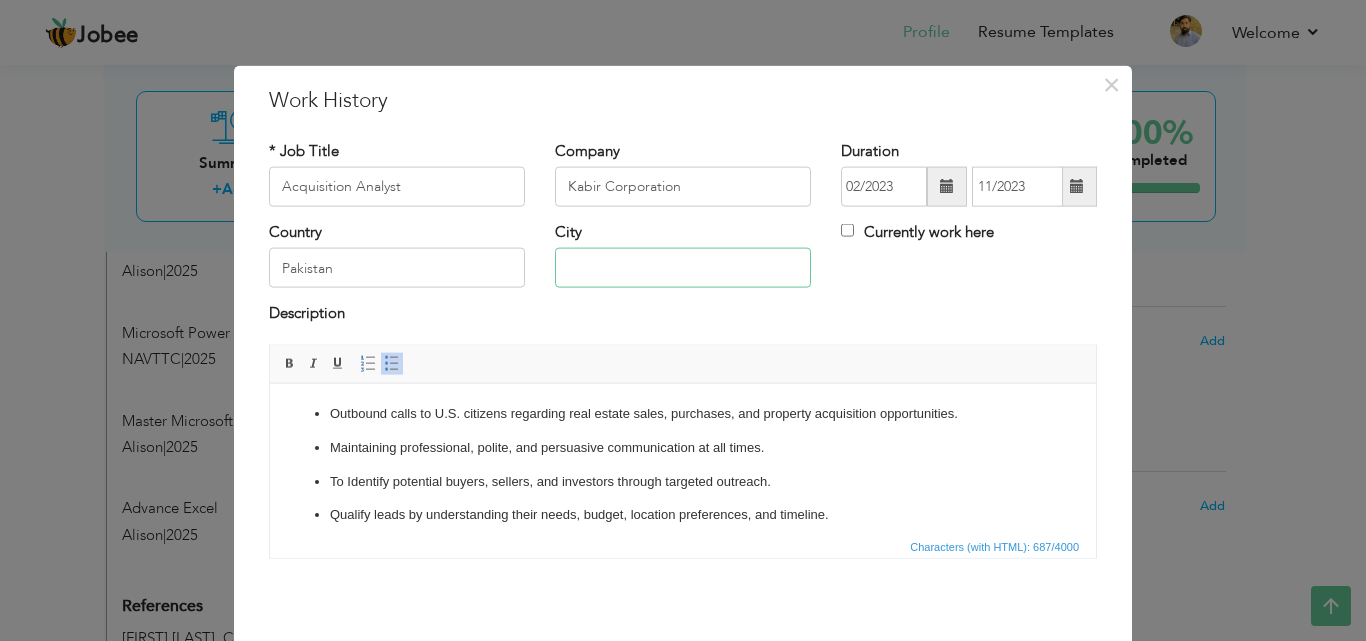 click at bounding box center [683, 268] 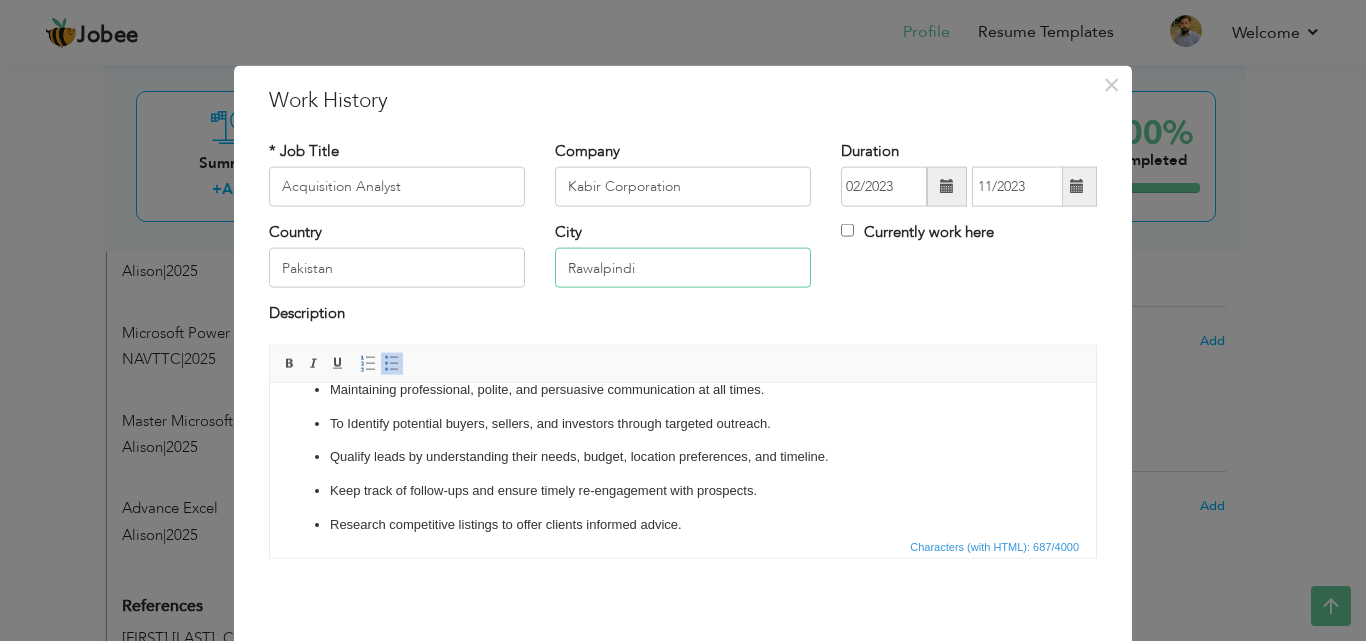scroll, scrollTop: 114, scrollLeft: 0, axis: vertical 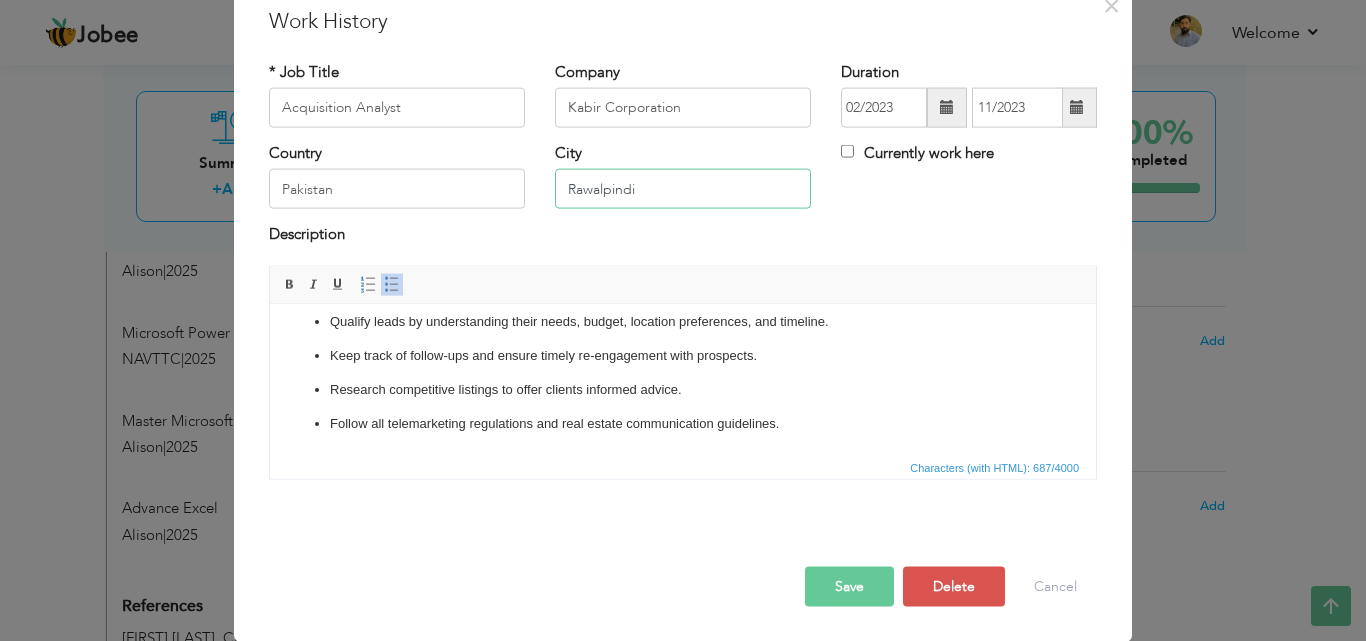 type on "Rawalpindi" 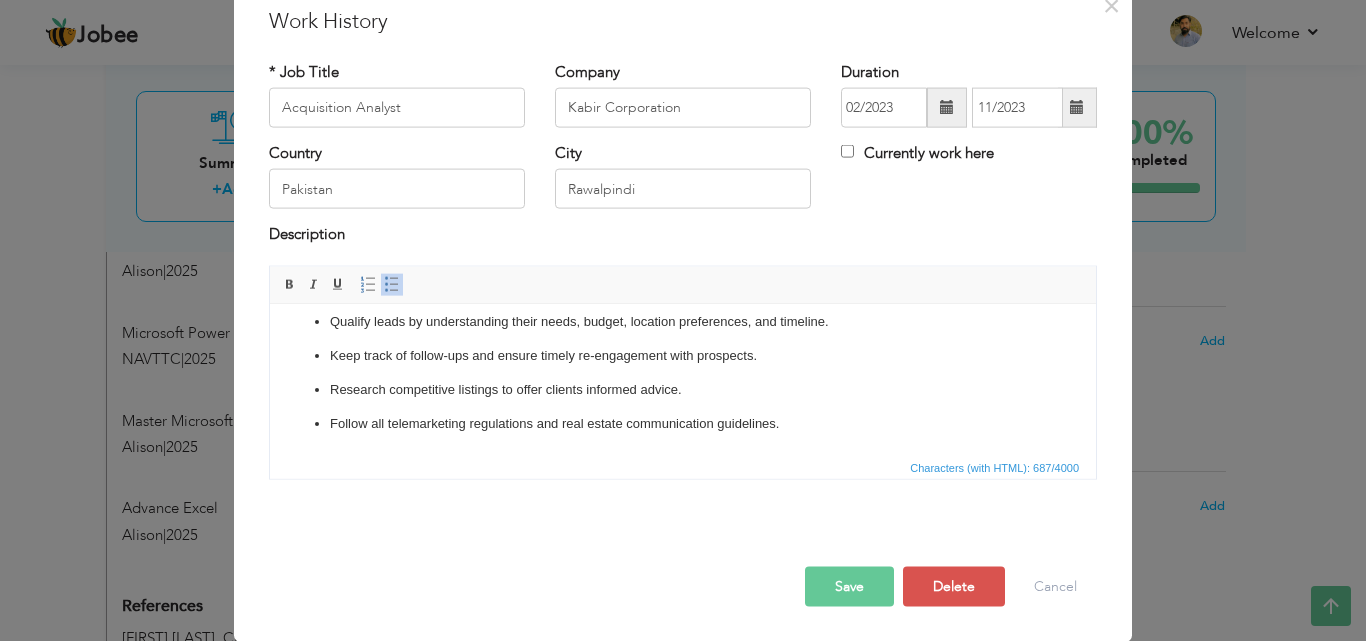 click on "Save" at bounding box center (849, 586) 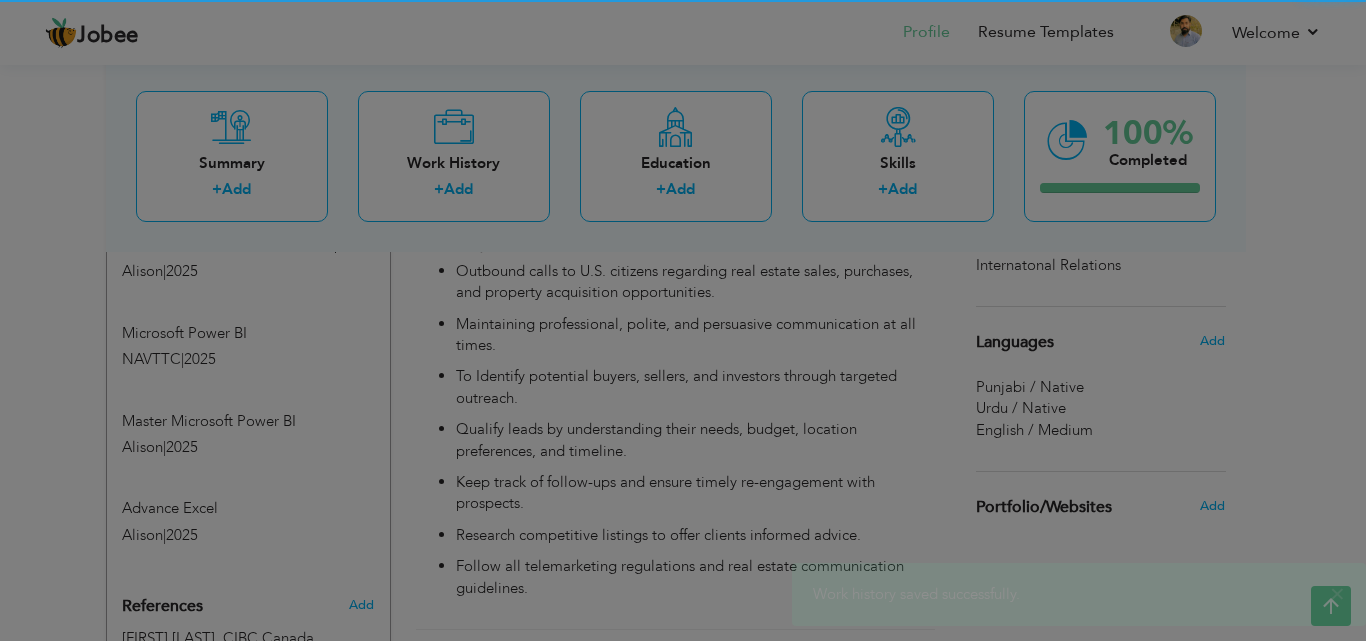 scroll, scrollTop: 0, scrollLeft: 0, axis: both 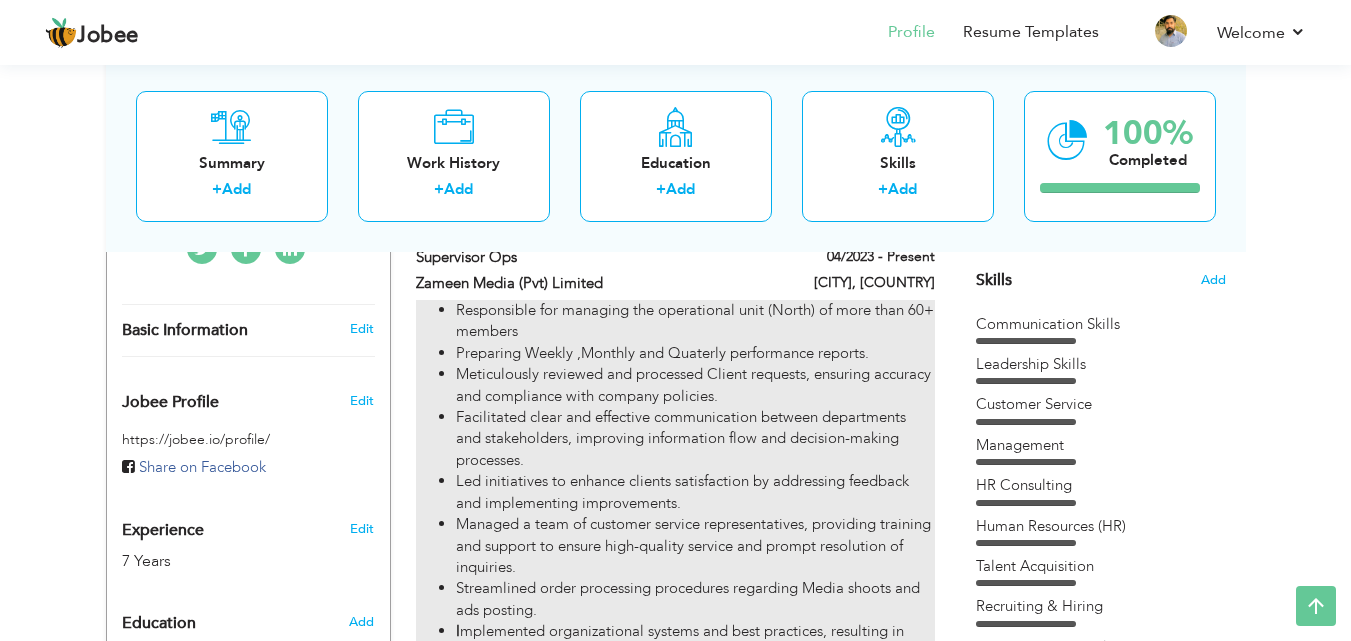 click on "Preparing Weekly ,Monthly and Quaterly performance reports." at bounding box center [695, 353] 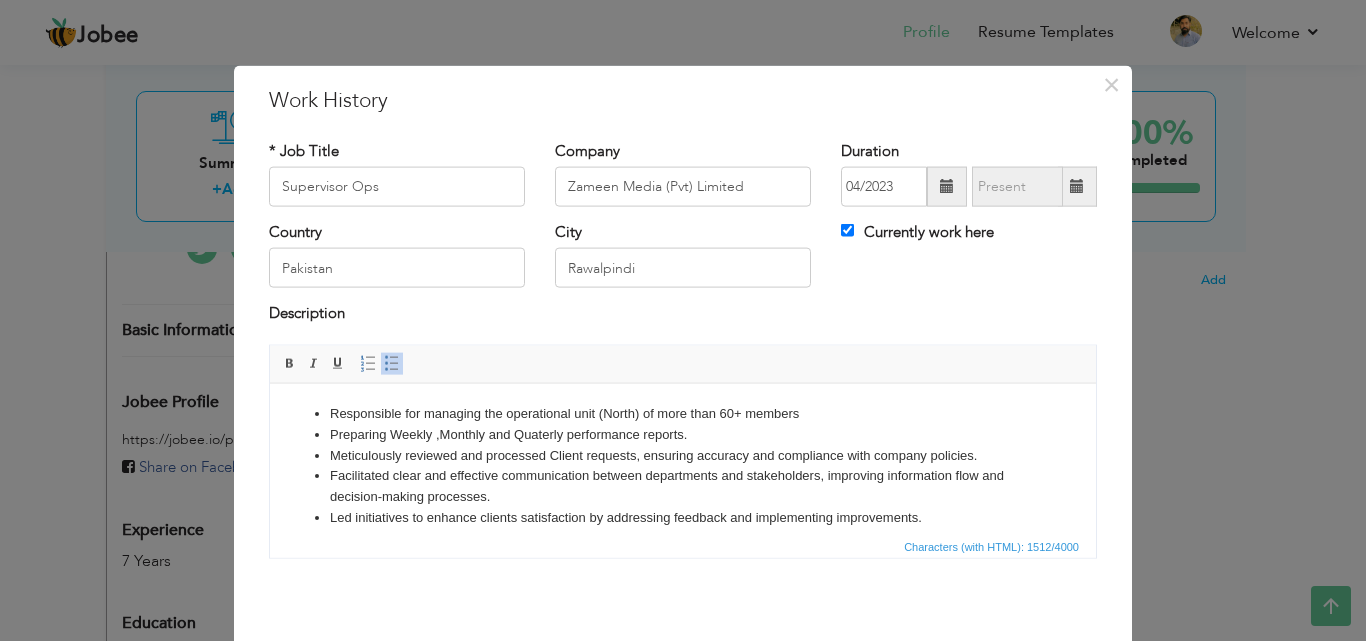 click on "Responsible for managing the operational unit (North) of more than 60+ members" at bounding box center [683, 413] 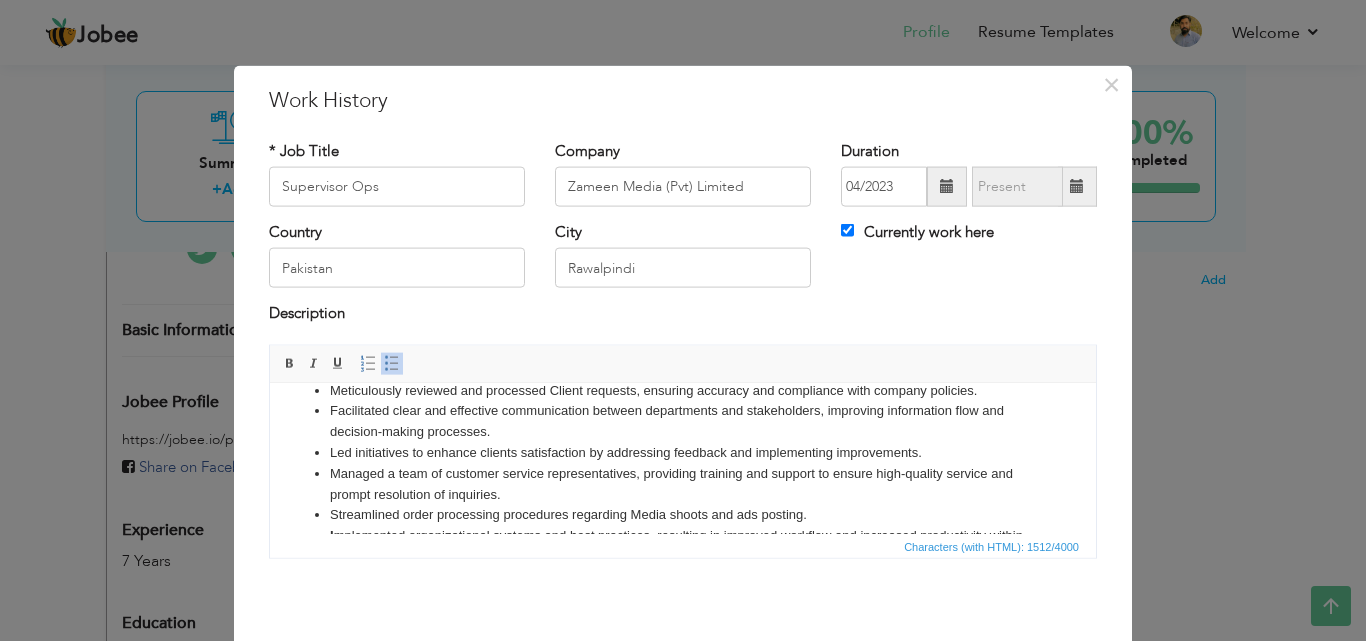 scroll, scrollTop: 100, scrollLeft: 0, axis: vertical 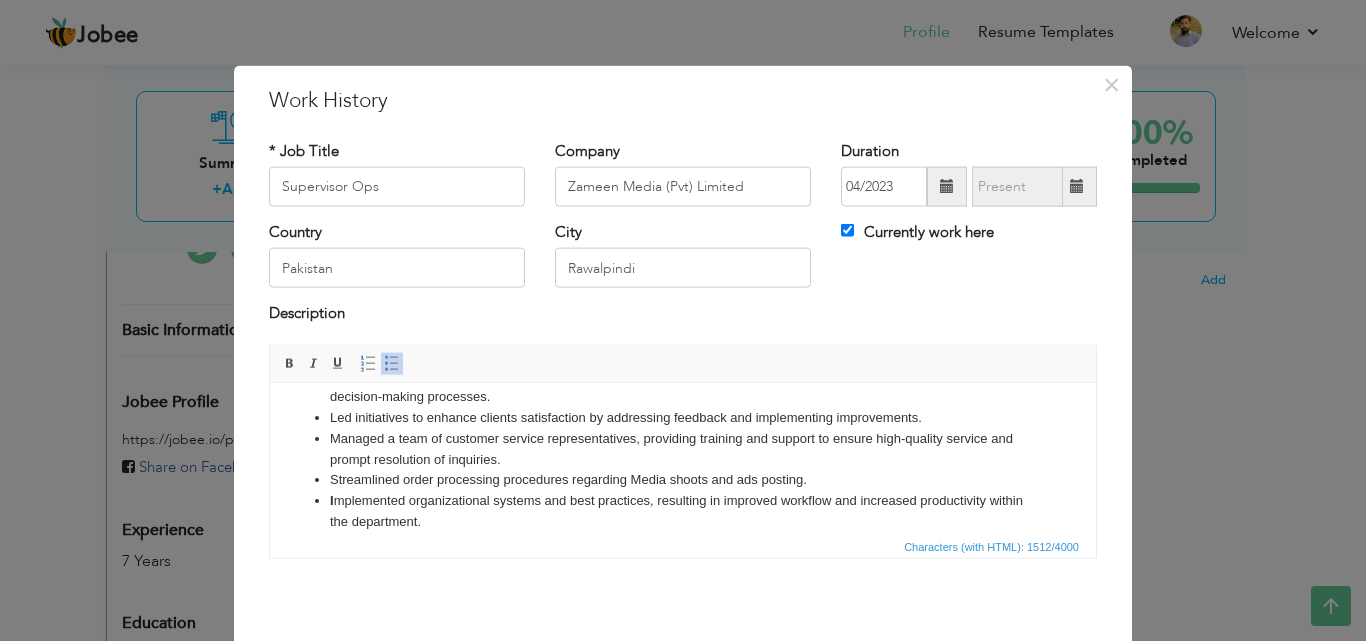 click on "Led initiatives to enhance clients satisfaction by addressing feedback and implementing improvements." at bounding box center [683, 417] 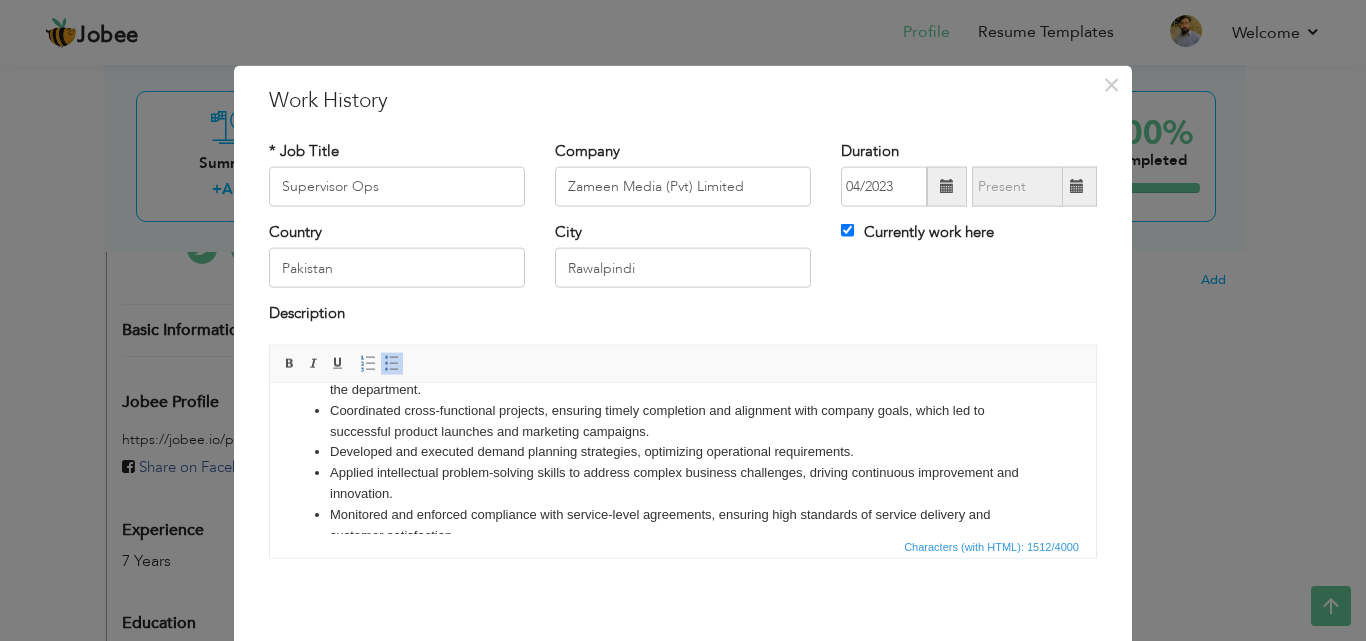 scroll, scrollTop: 264, scrollLeft: 0, axis: vertical 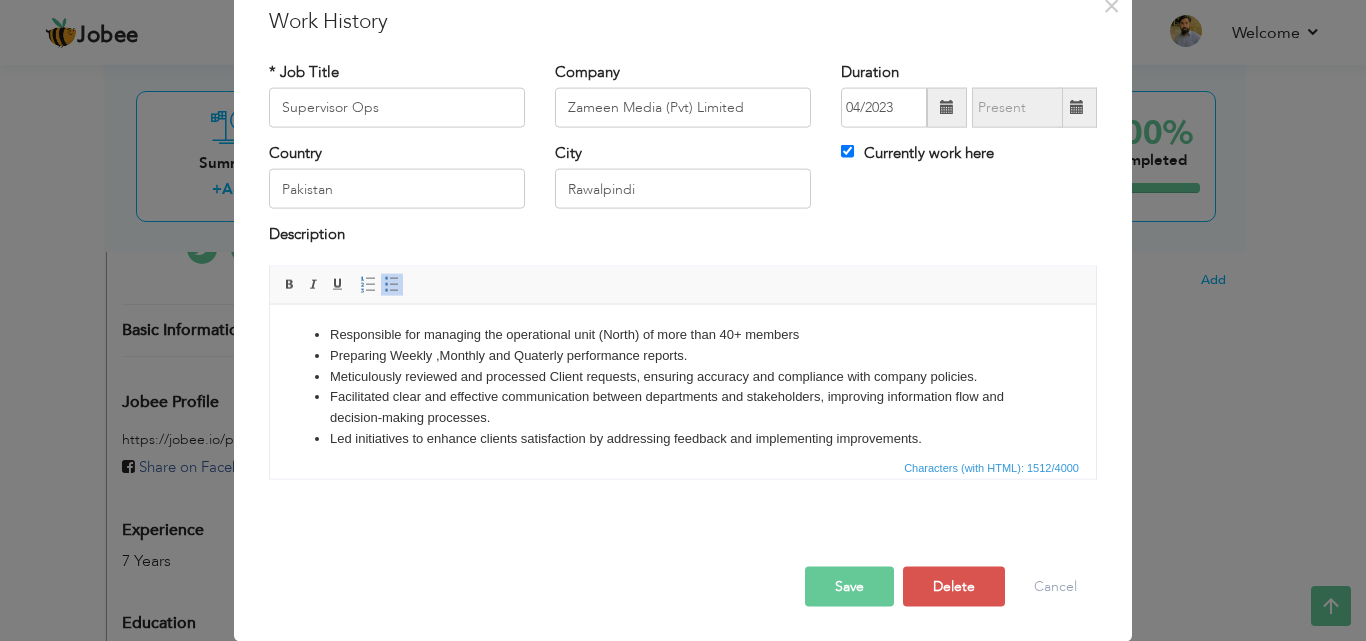 click on "Save" at bounding box center (849, 586) 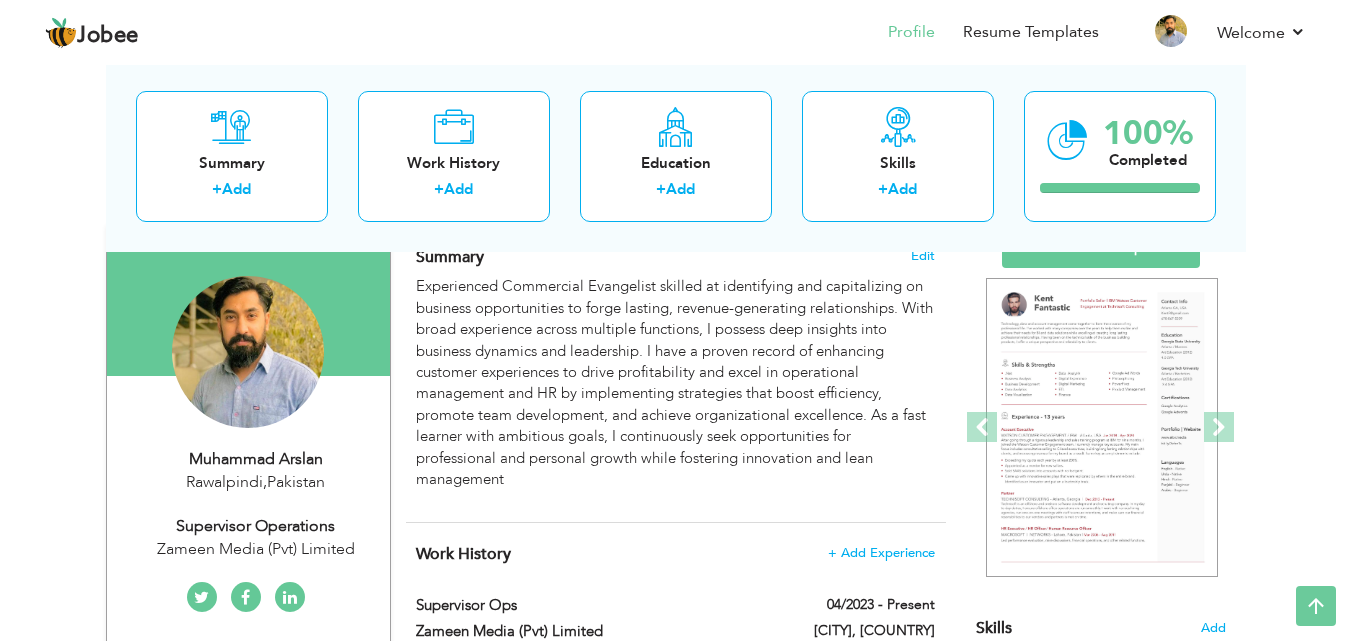 scroll, scrollTop: 63, scrollLeft: 0, axis: vertical 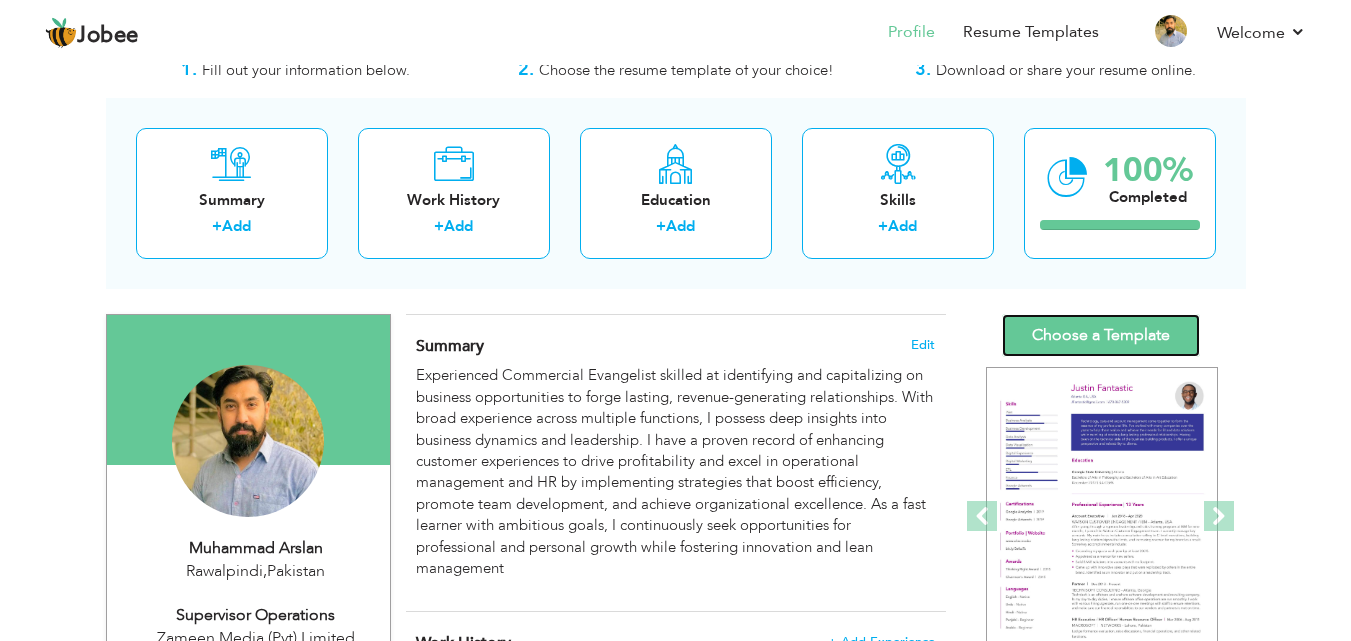 click on "Choose a Template" at bounding box center [1101, 335] 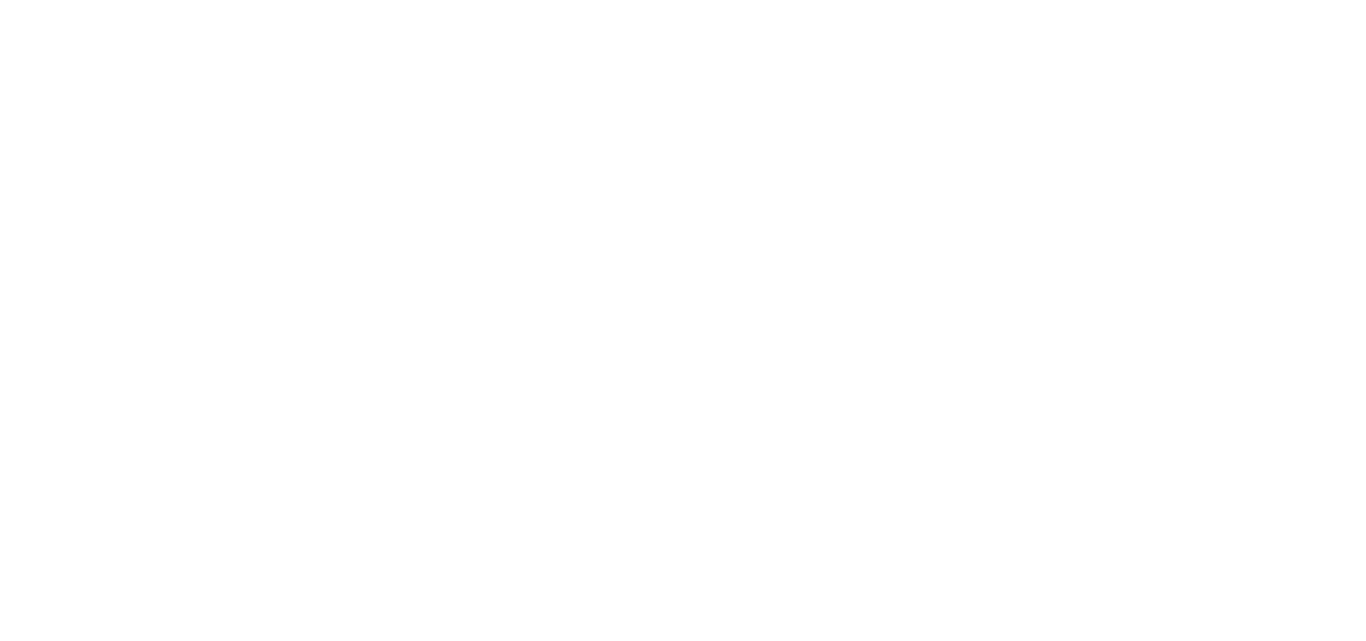 scroll, scrollTop: 0, scrollLeft: 0, axis: both 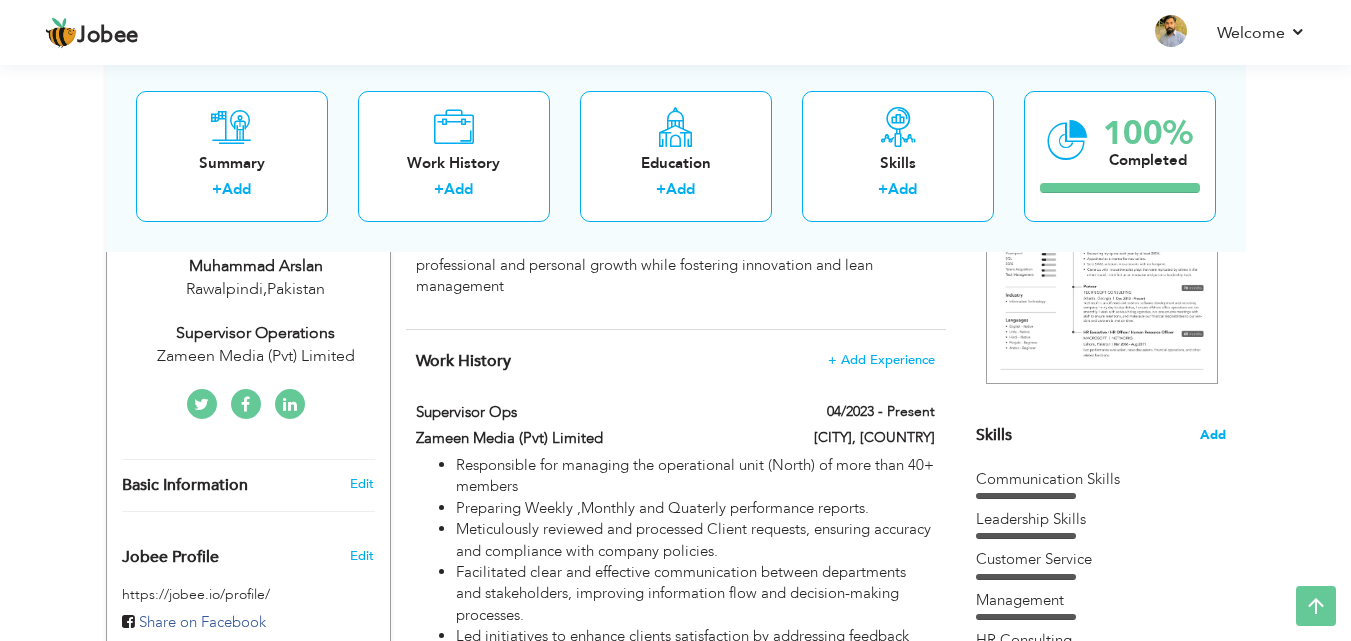 click on "Add" at bounding box center (1213, 435) 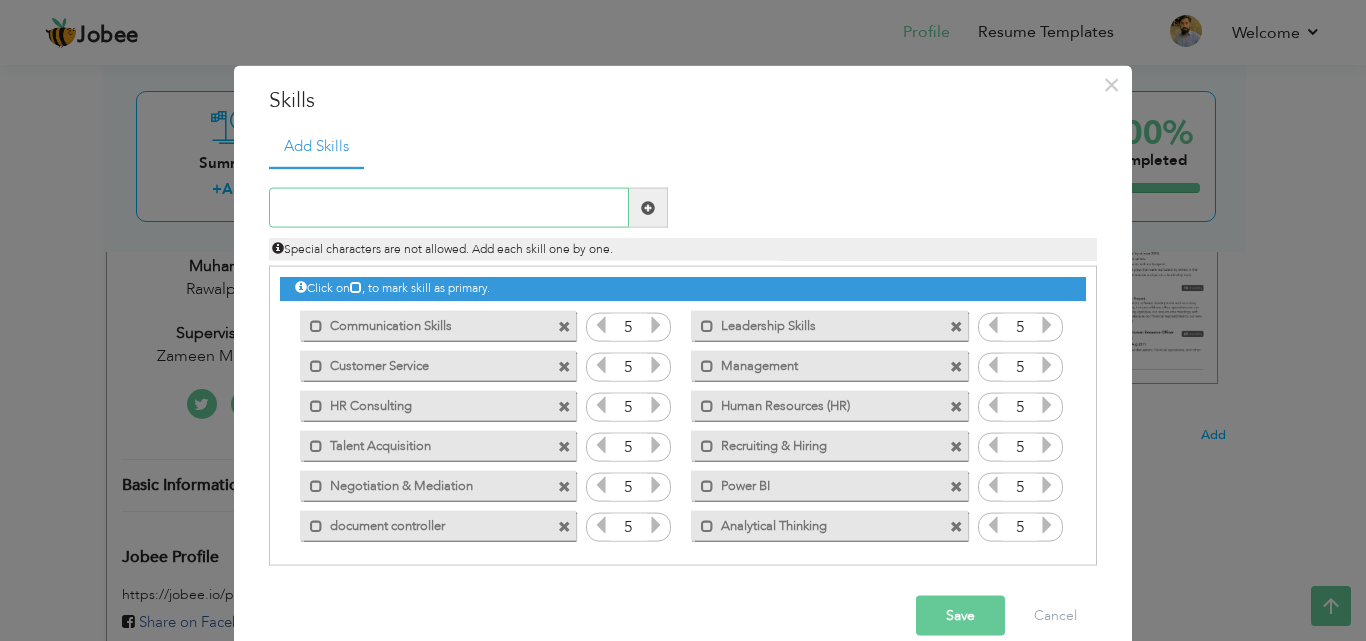 scroll, scrollTop: 0, scrollLeft: 0, axis: both 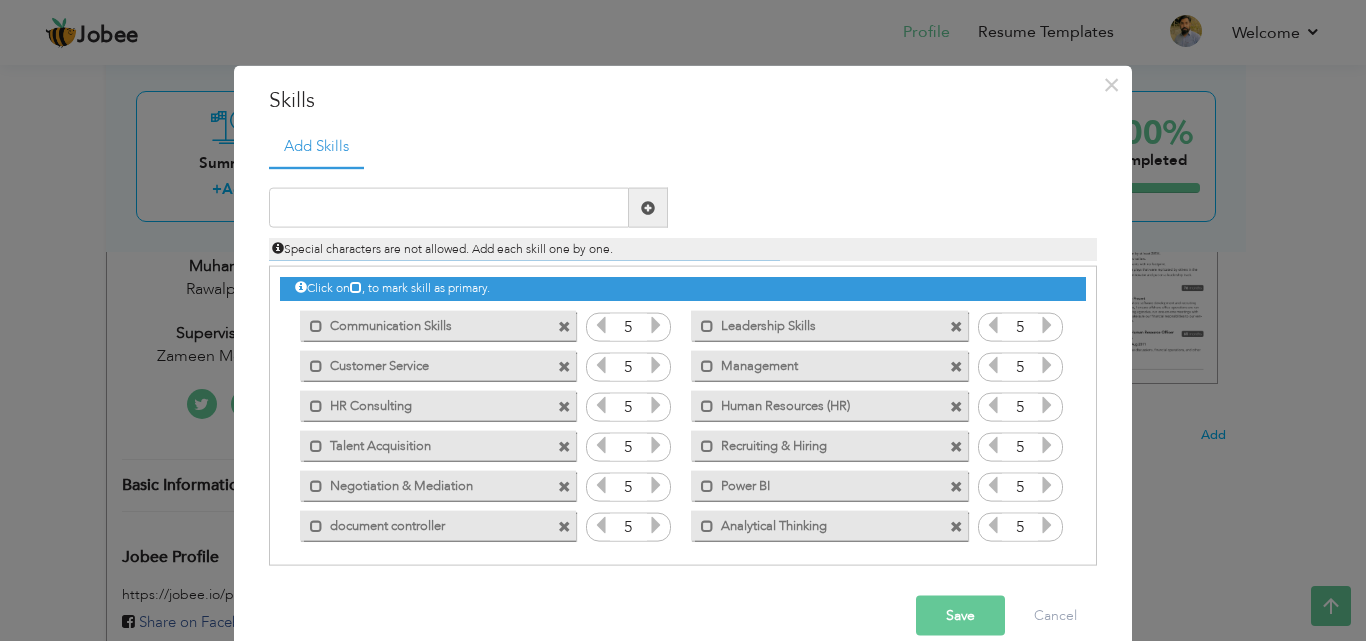 click on "document controller" at bounding box center (424, 522) 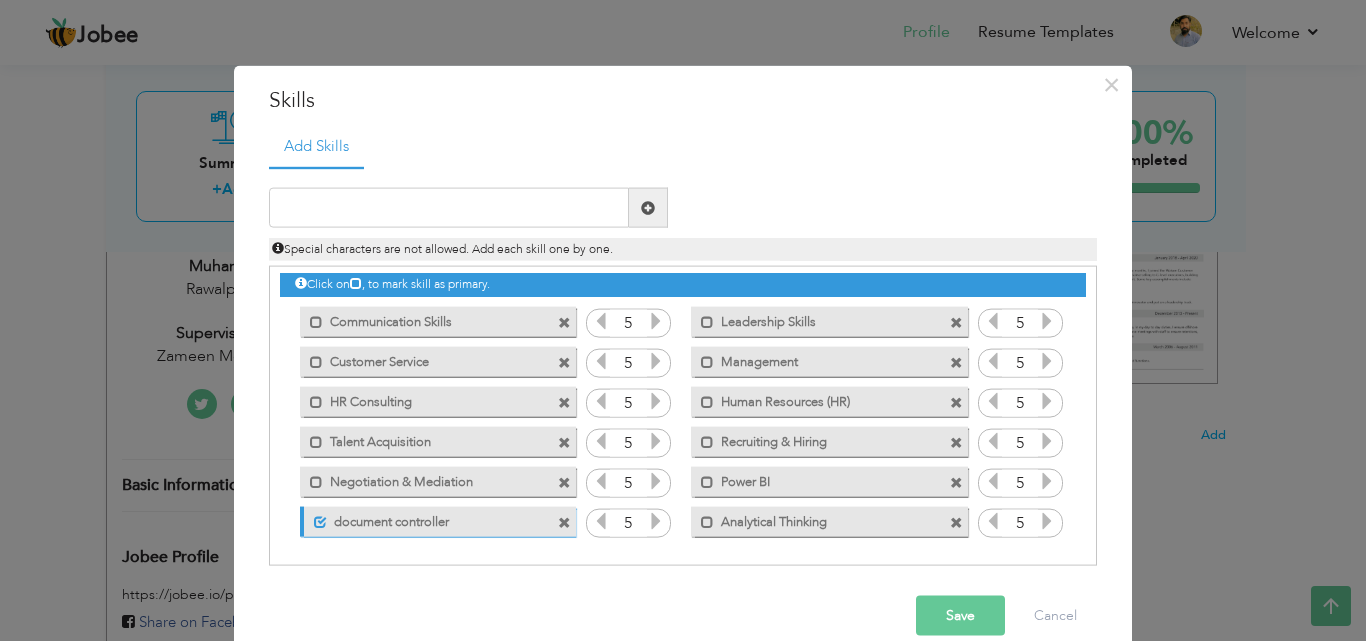 scroll, scrollTop: 5, scrollLeft: 0, axis: vertical 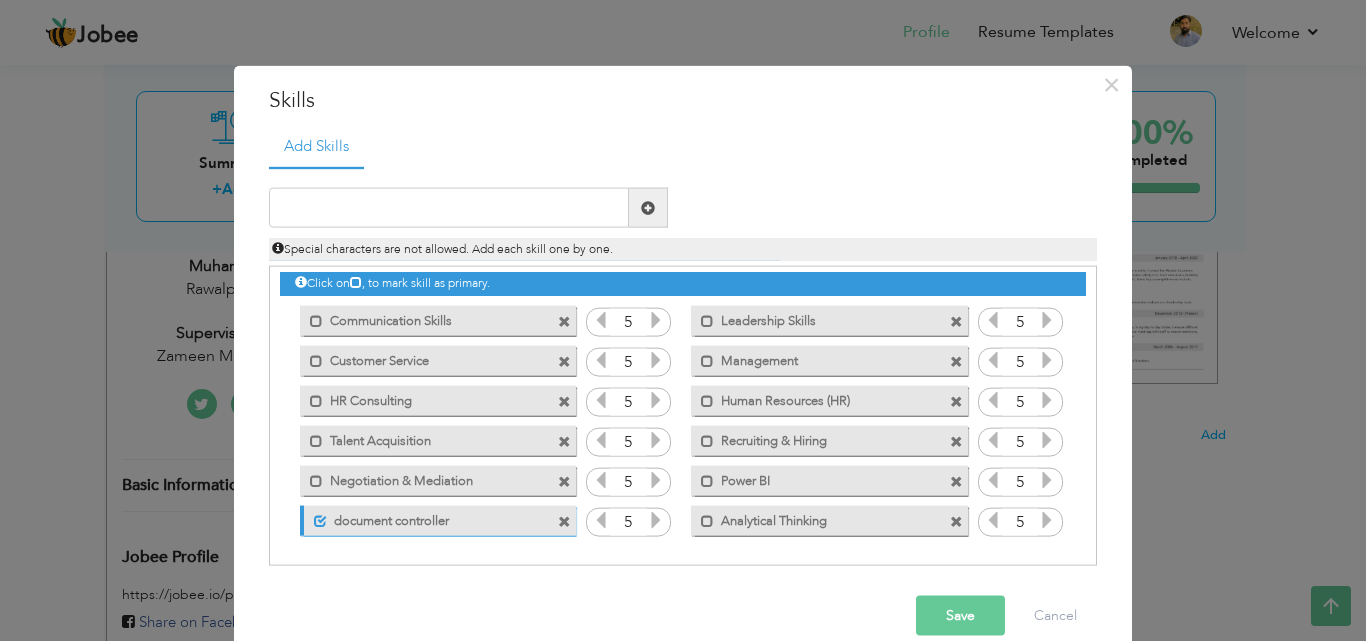 click on "document controller" at bounding box center [426, 517] 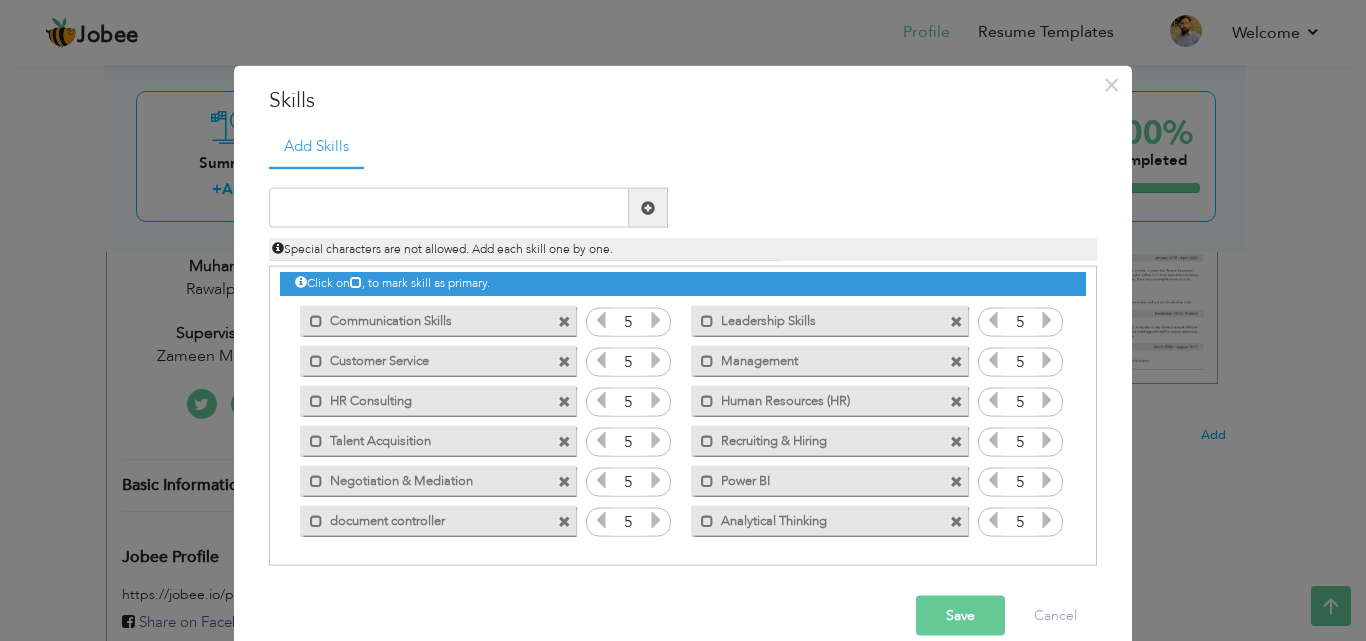 click on "document controller" at bounding box center [424, 517] 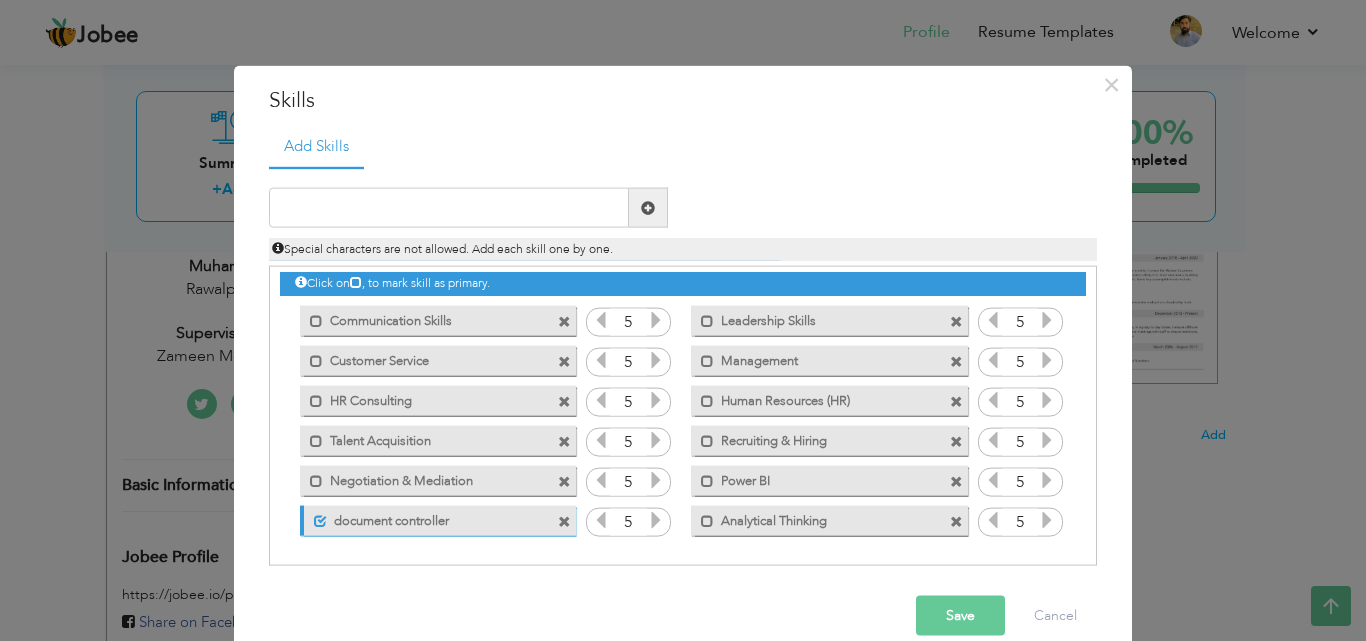 click on "document controller" at bounding box center (426, 517) 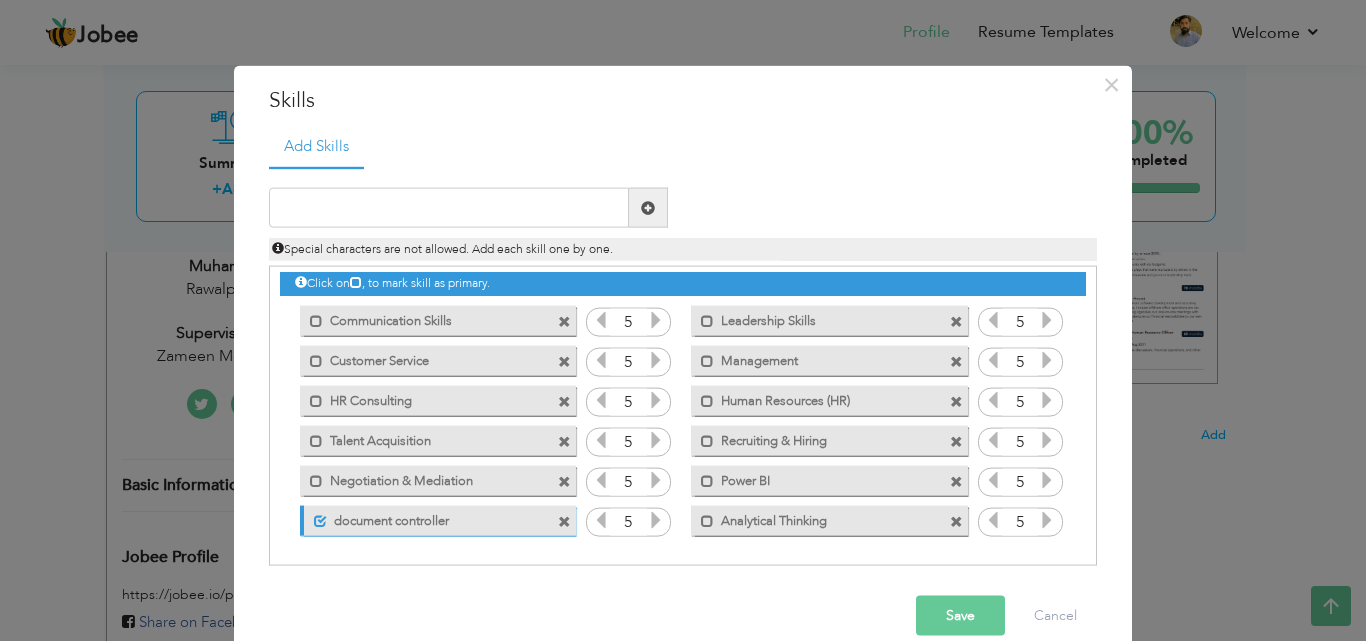 click at bounding box center (564, 521) 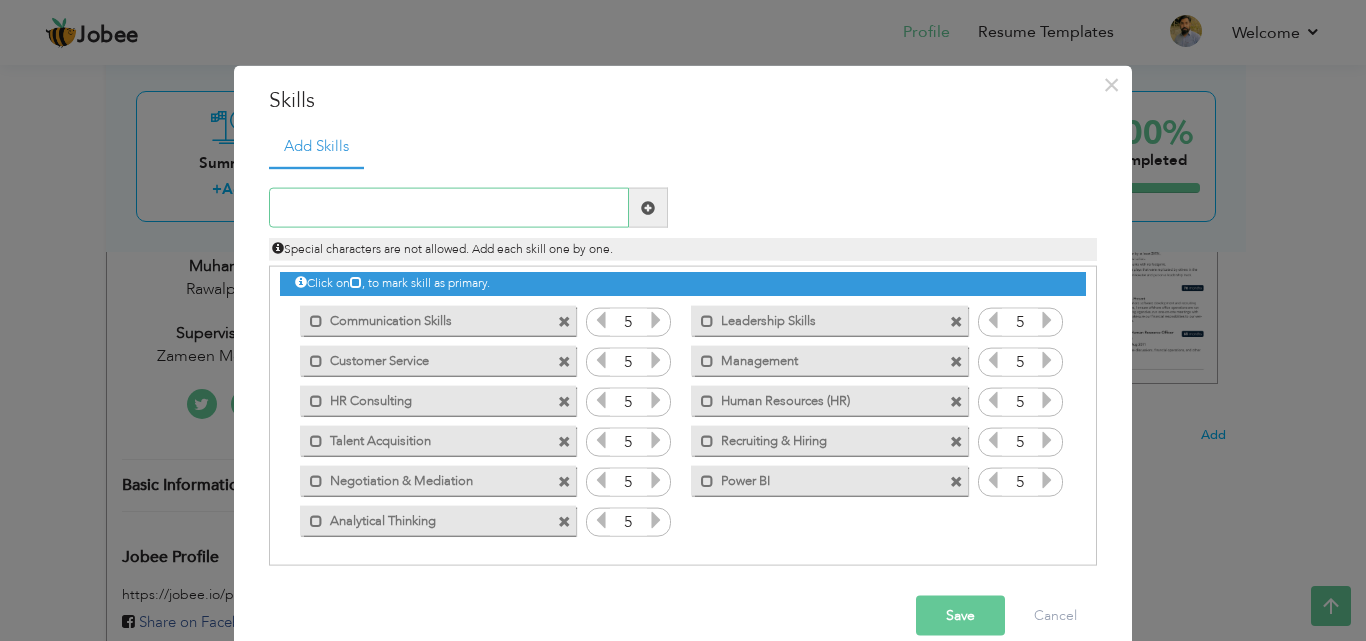 click at bounding box center (449, 208) 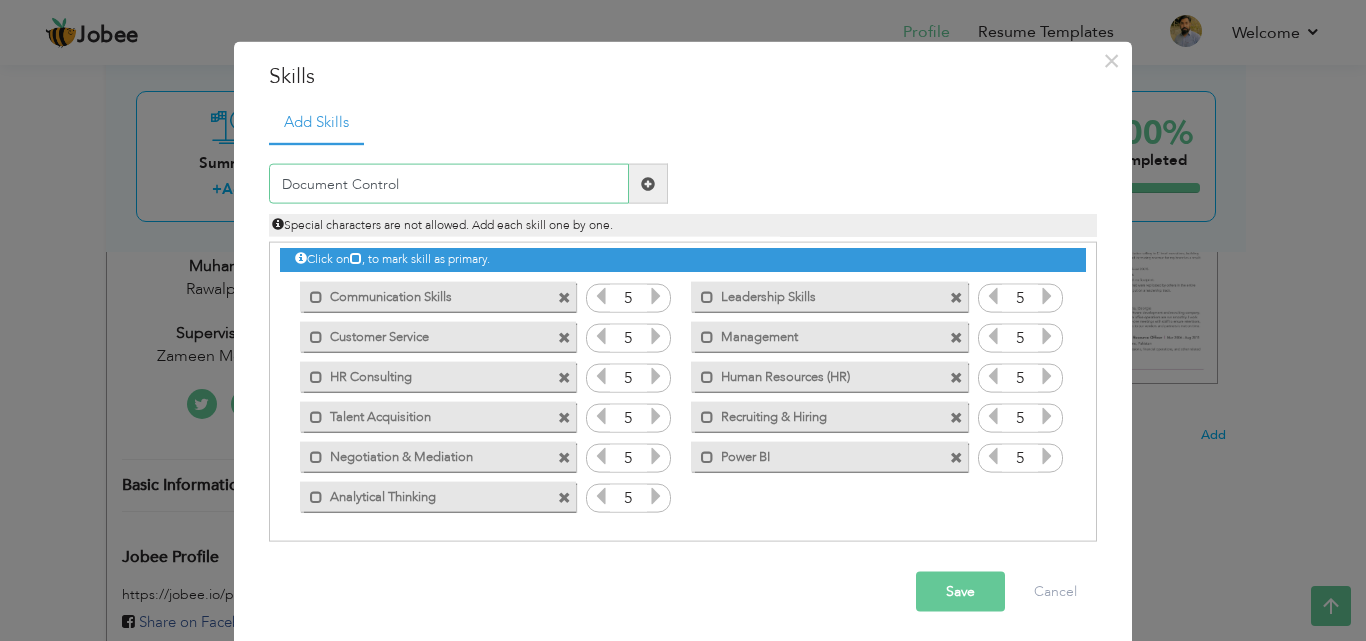 scroll, scrollTop: 30, scrollLeft: 0, axis: vertical 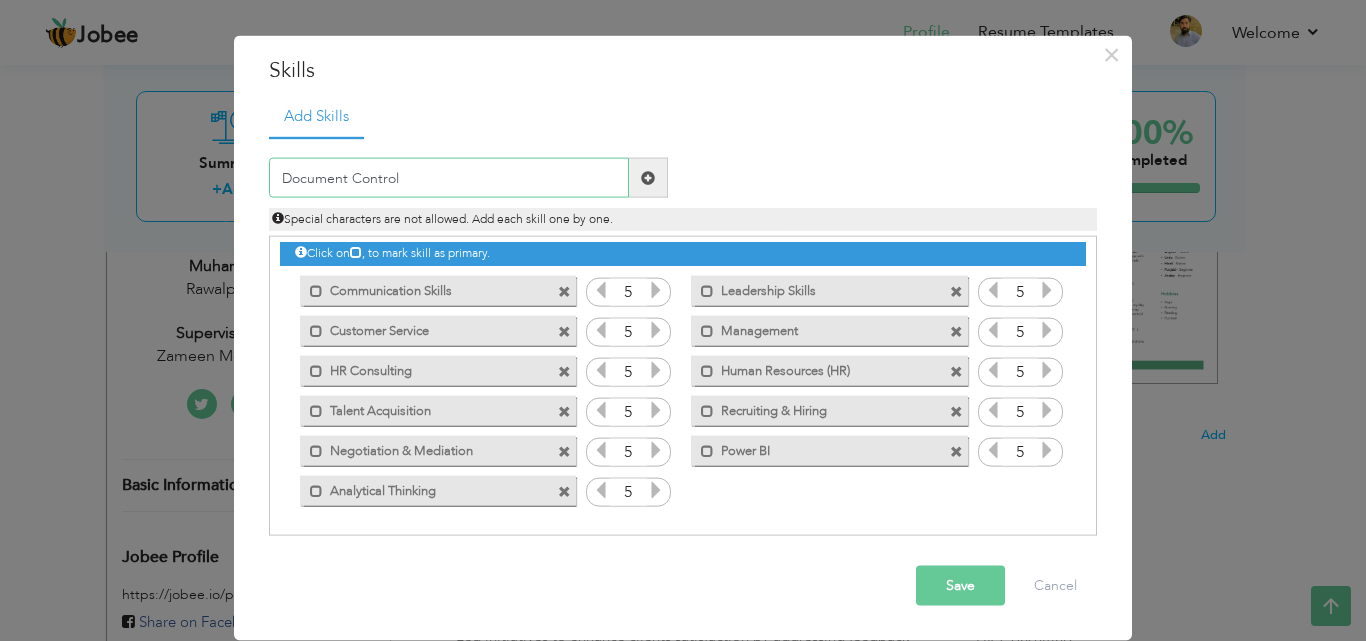 click on "Document Control" at bounding box center (449, 178) 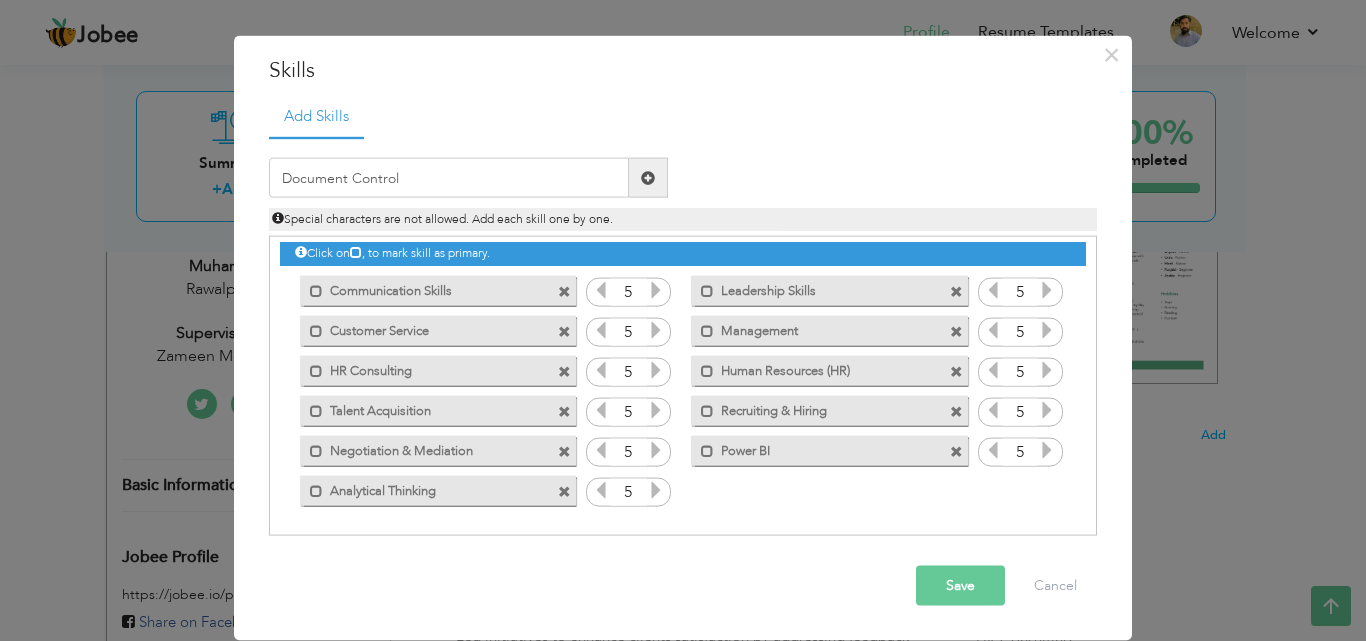 click at bounding box center [648, 178] 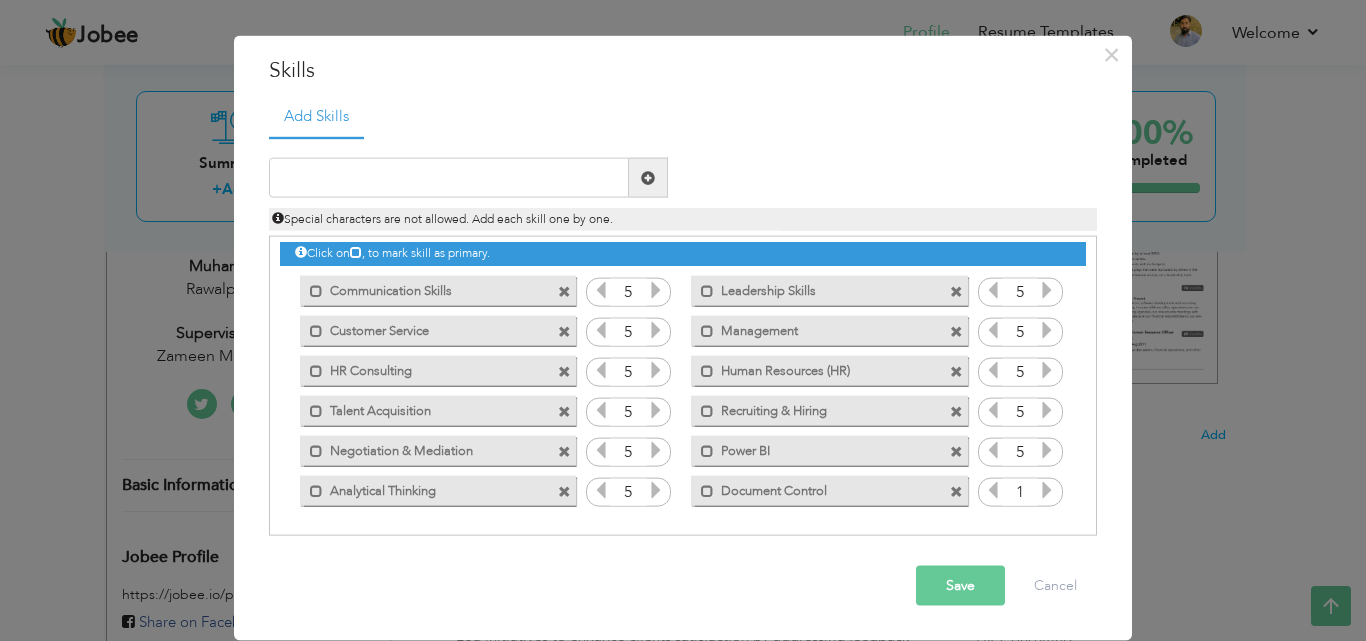 click at bounding box center [1047, 490] 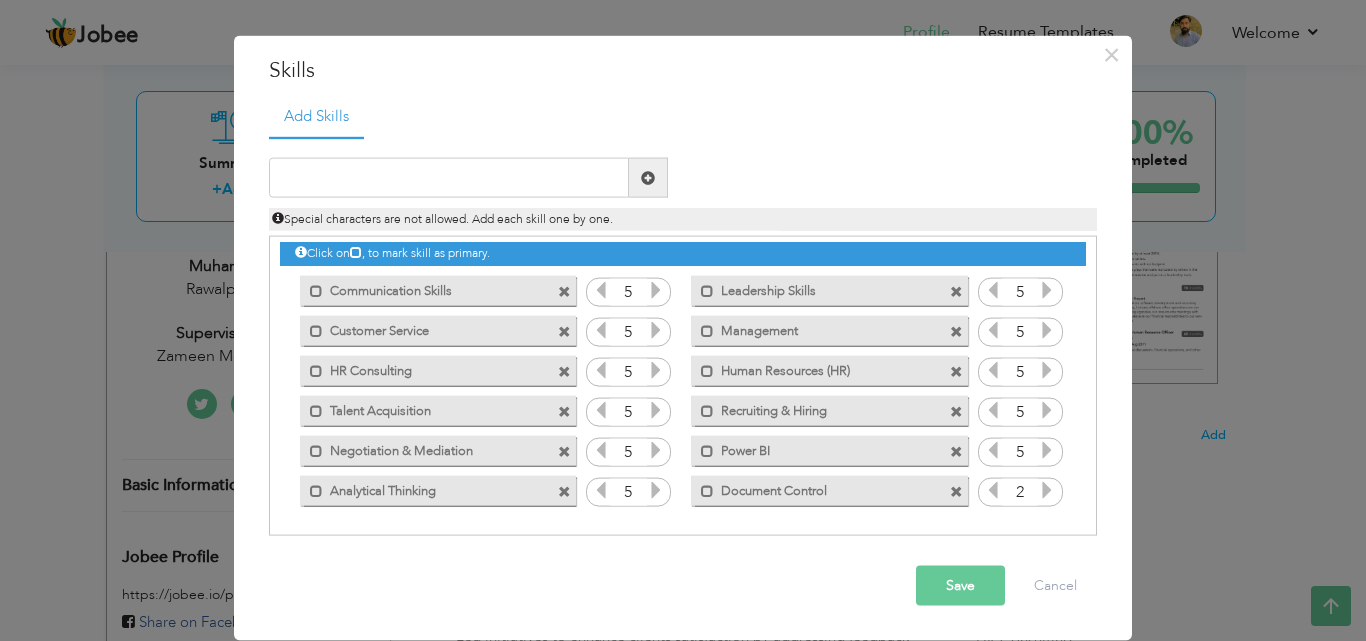 click at bounding box center [1047, 490] 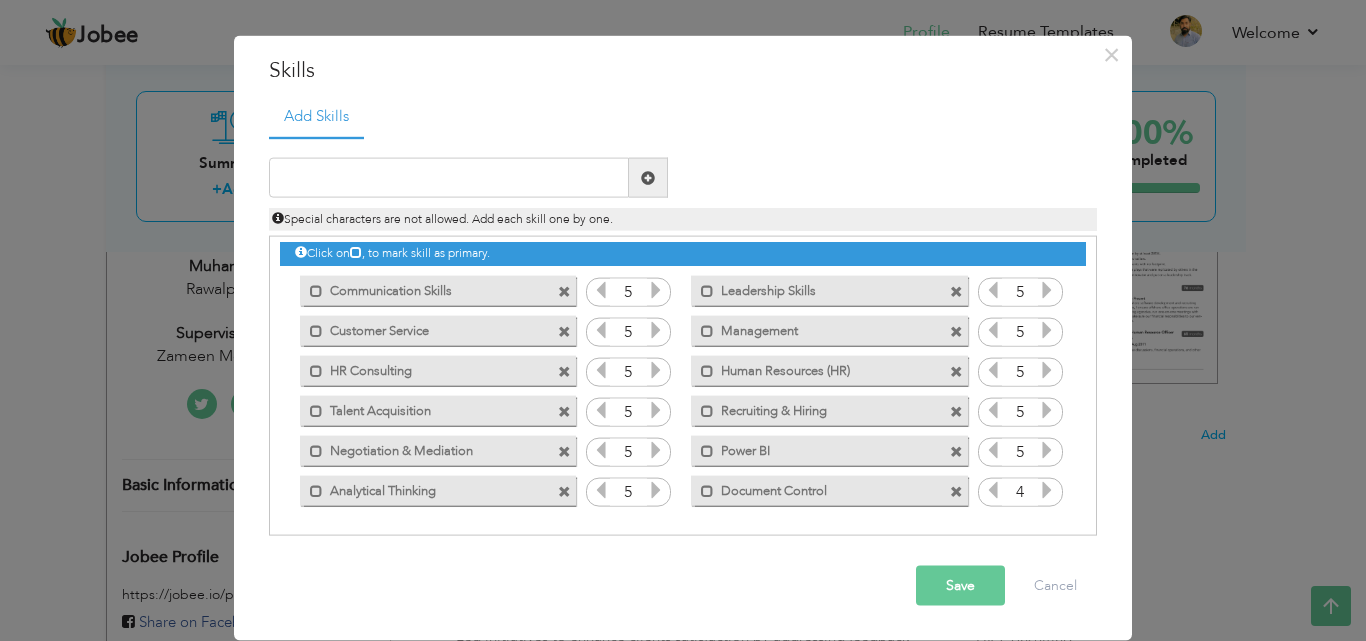 click at bounding box center (1047, 490) 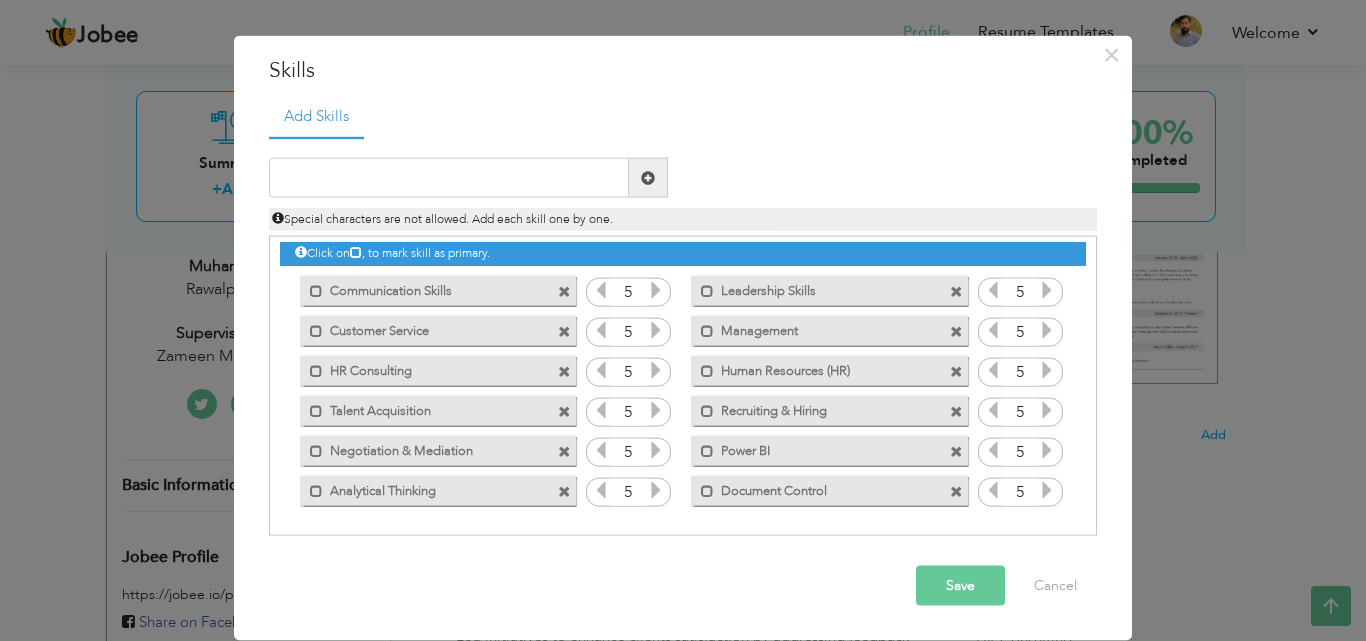 click on "Save" at bounding box center [960, 586] 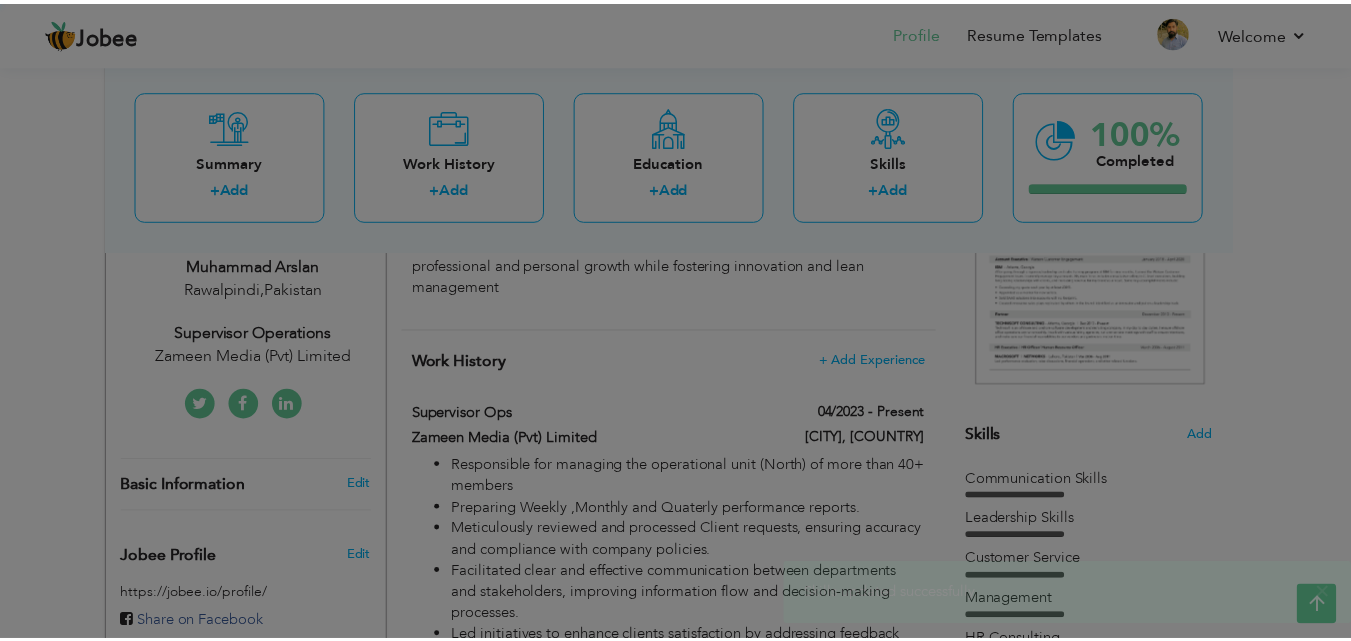 scroll, scrollTop: 0, scrollLeft: 0, axis: both 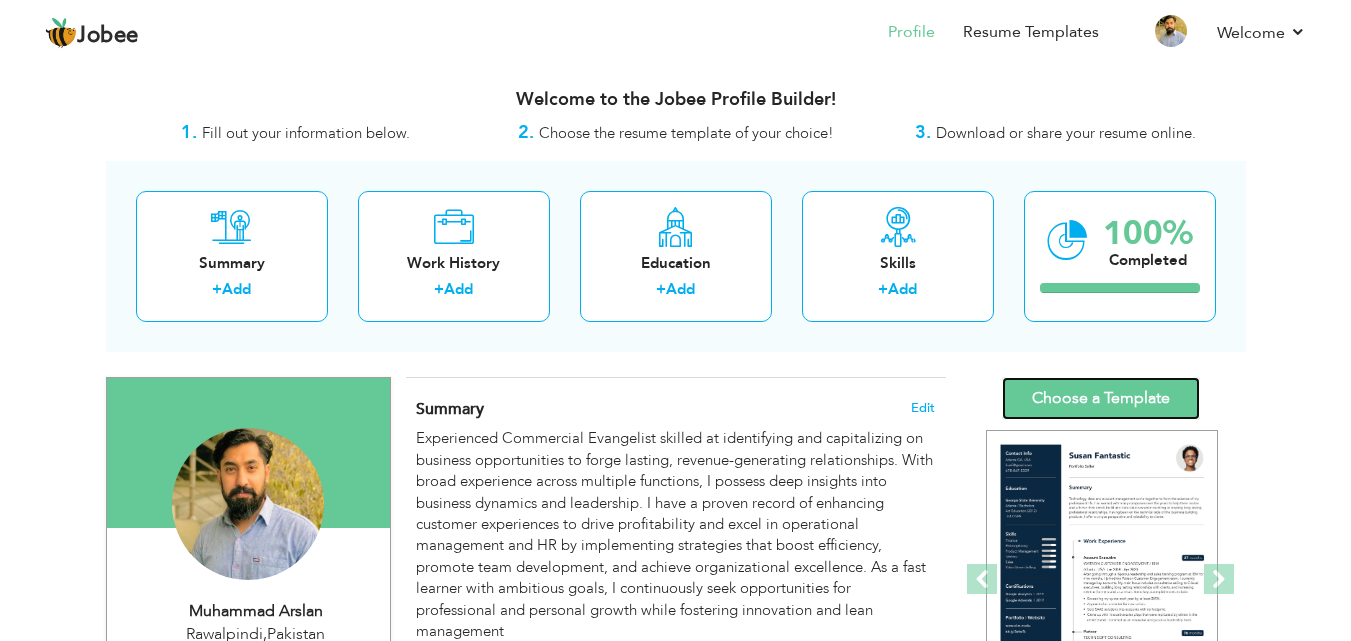 click on "Choose a Template" at bounding box center [1101, 398] 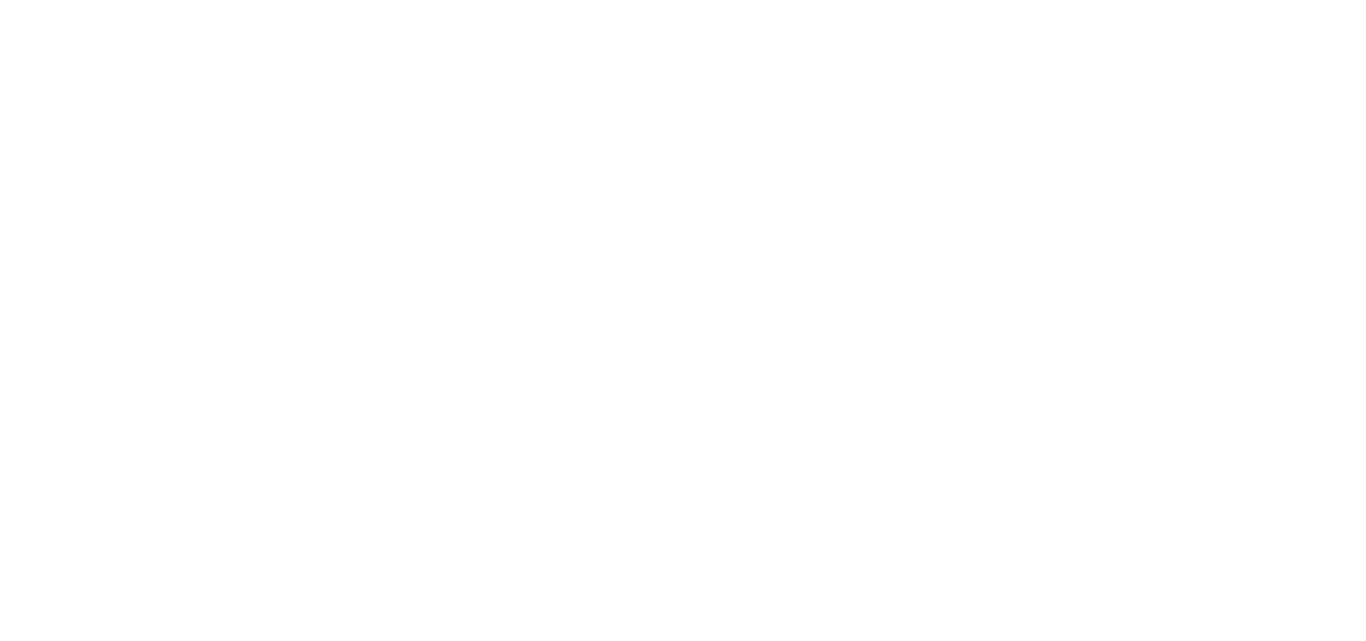 scroll, scrollTop: 0, scrollLeft: 0, axis: both 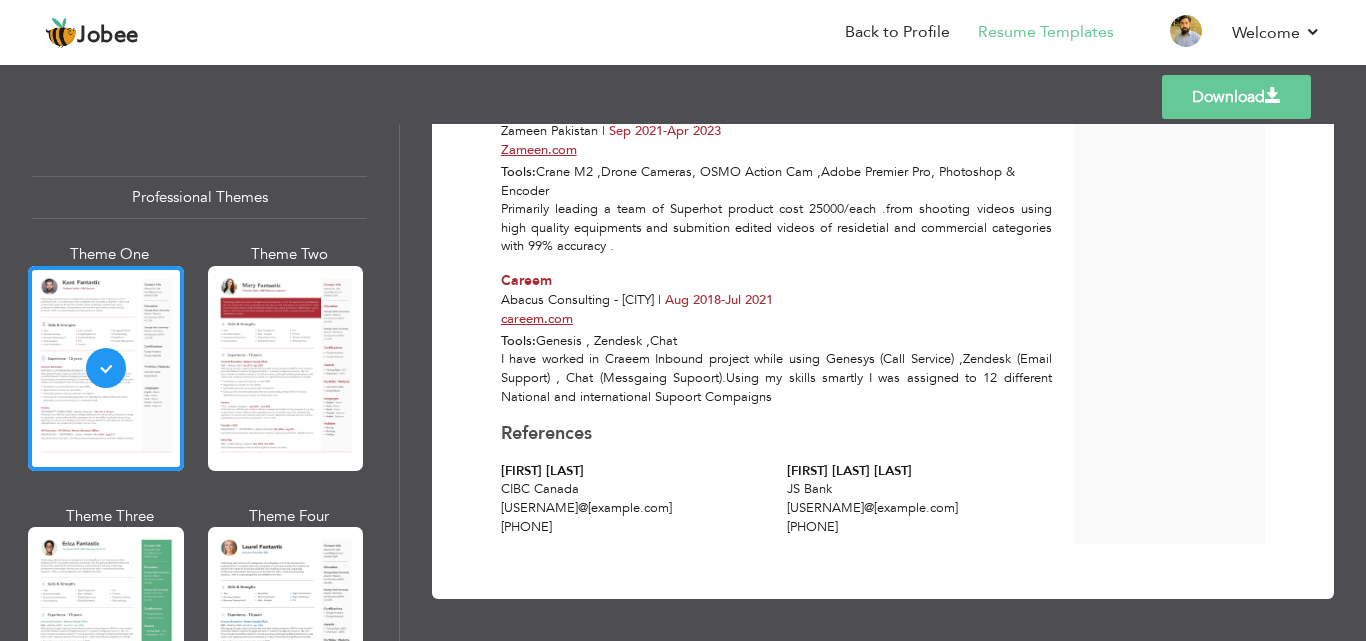 click on "Download" at bounding box center [1236, 97] 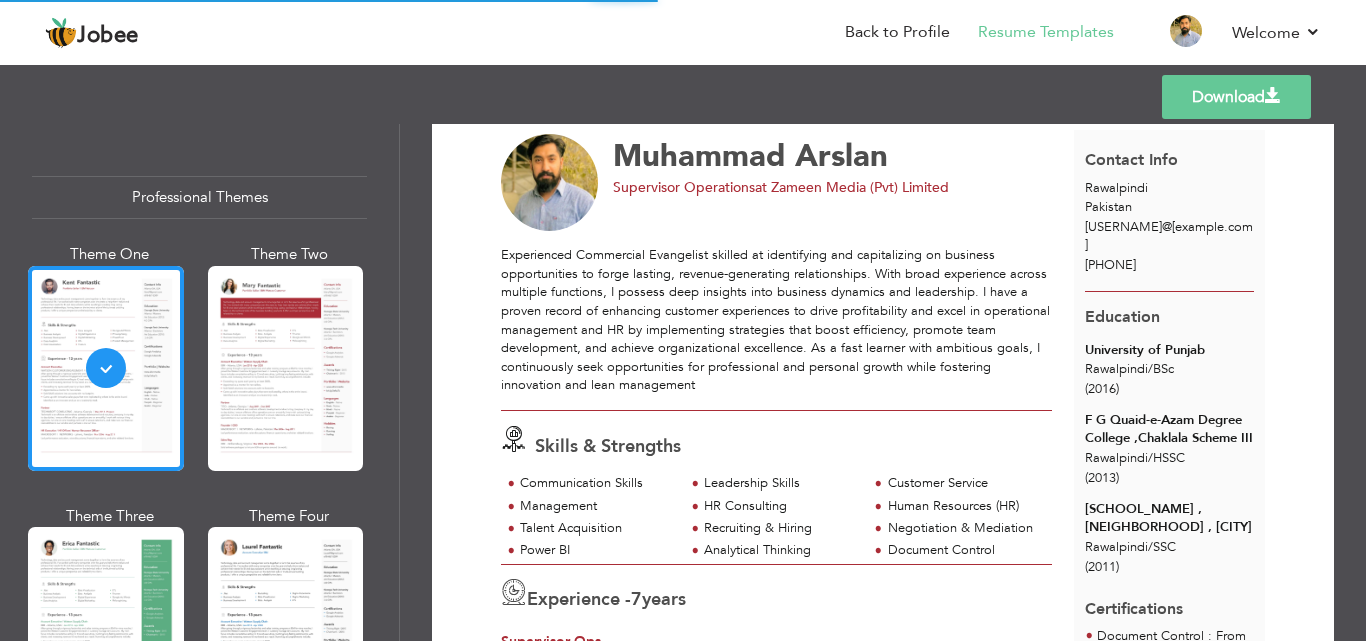scroll, scrollTop: 0, scrollLeft: 0, axis: both 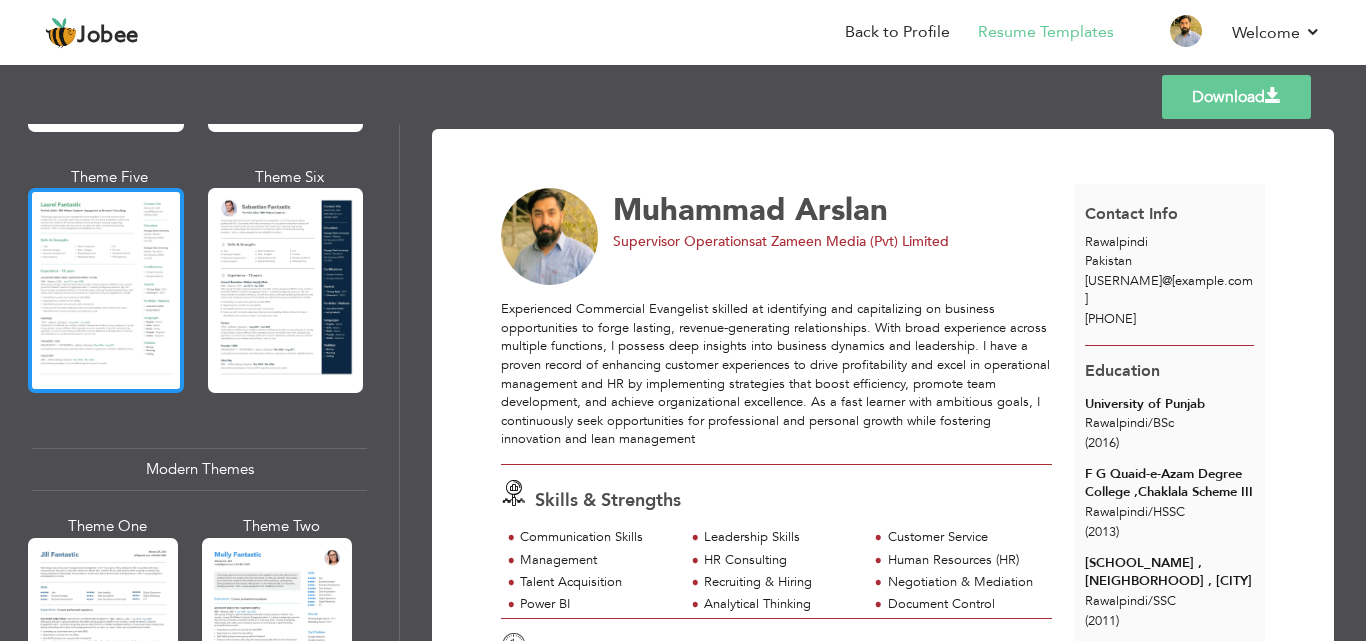 click at bounding box center (106, 290) 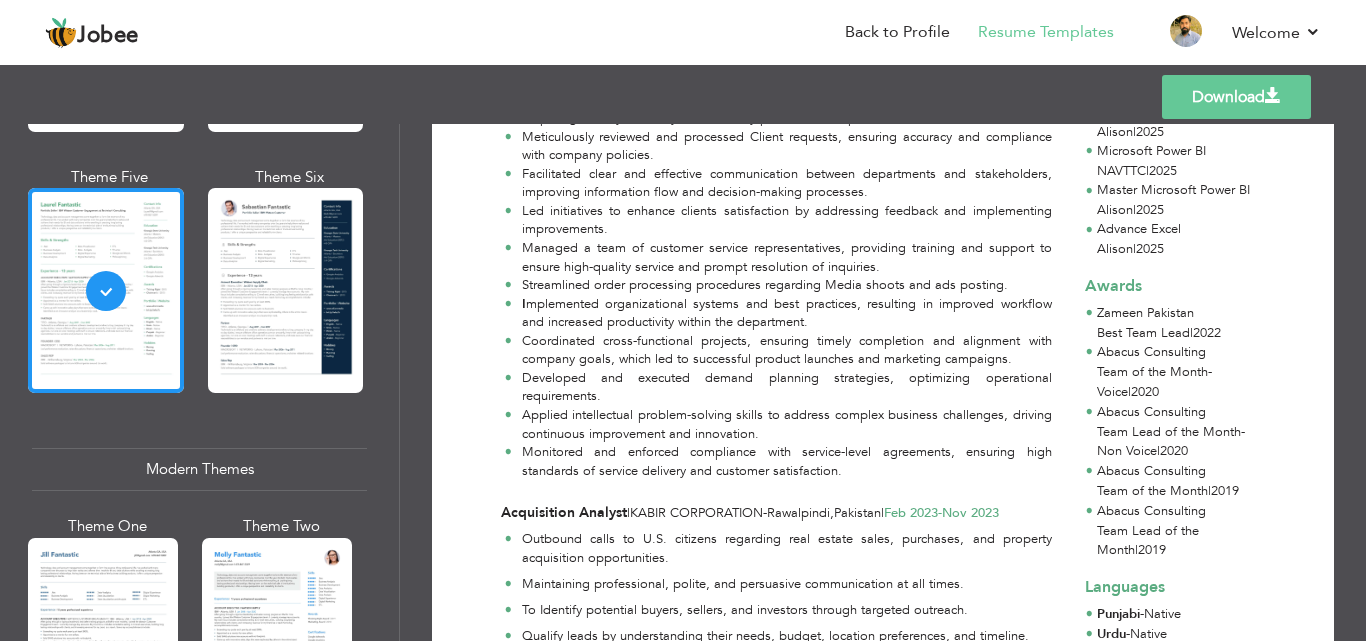scroll, scrollTop: 0, scrollLeft: 0, axis: both 